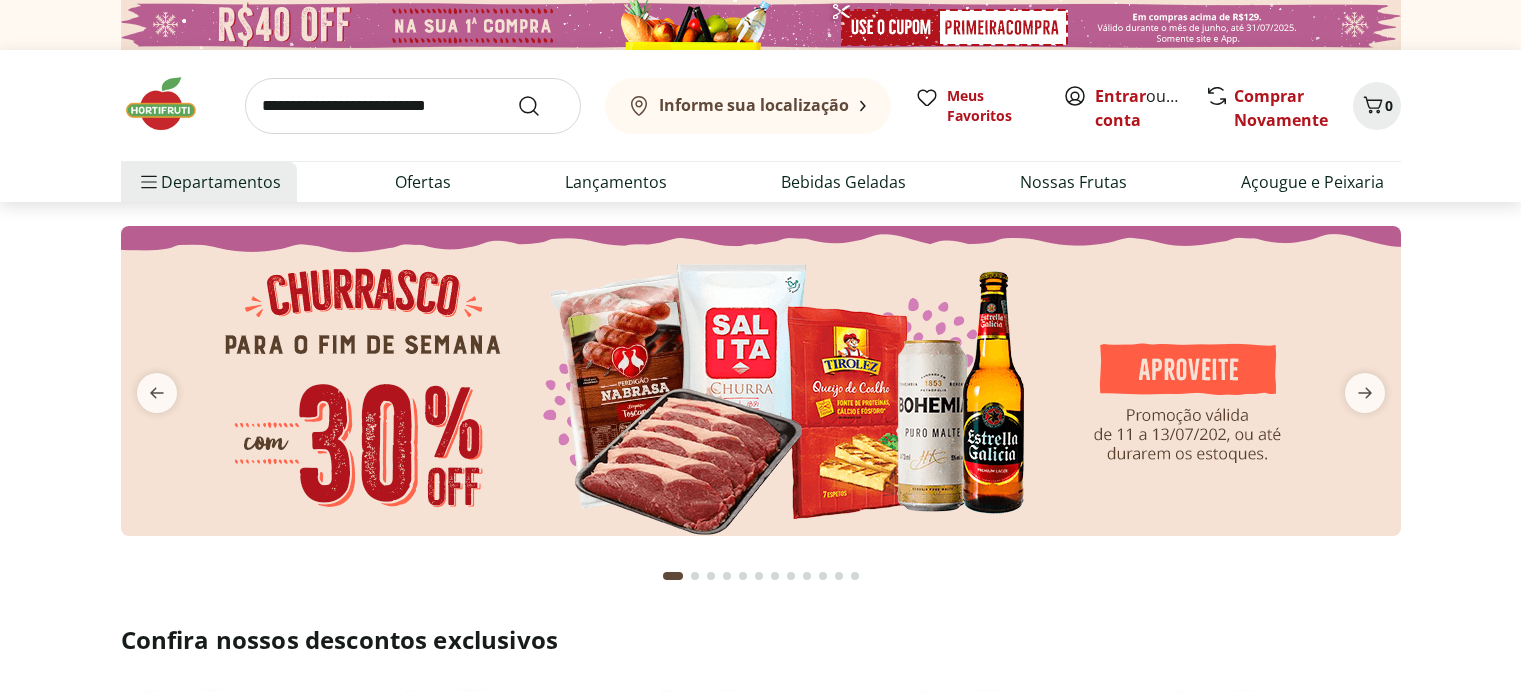 scroll, scrollTop: 0, scrollLeft: 0, axis: both 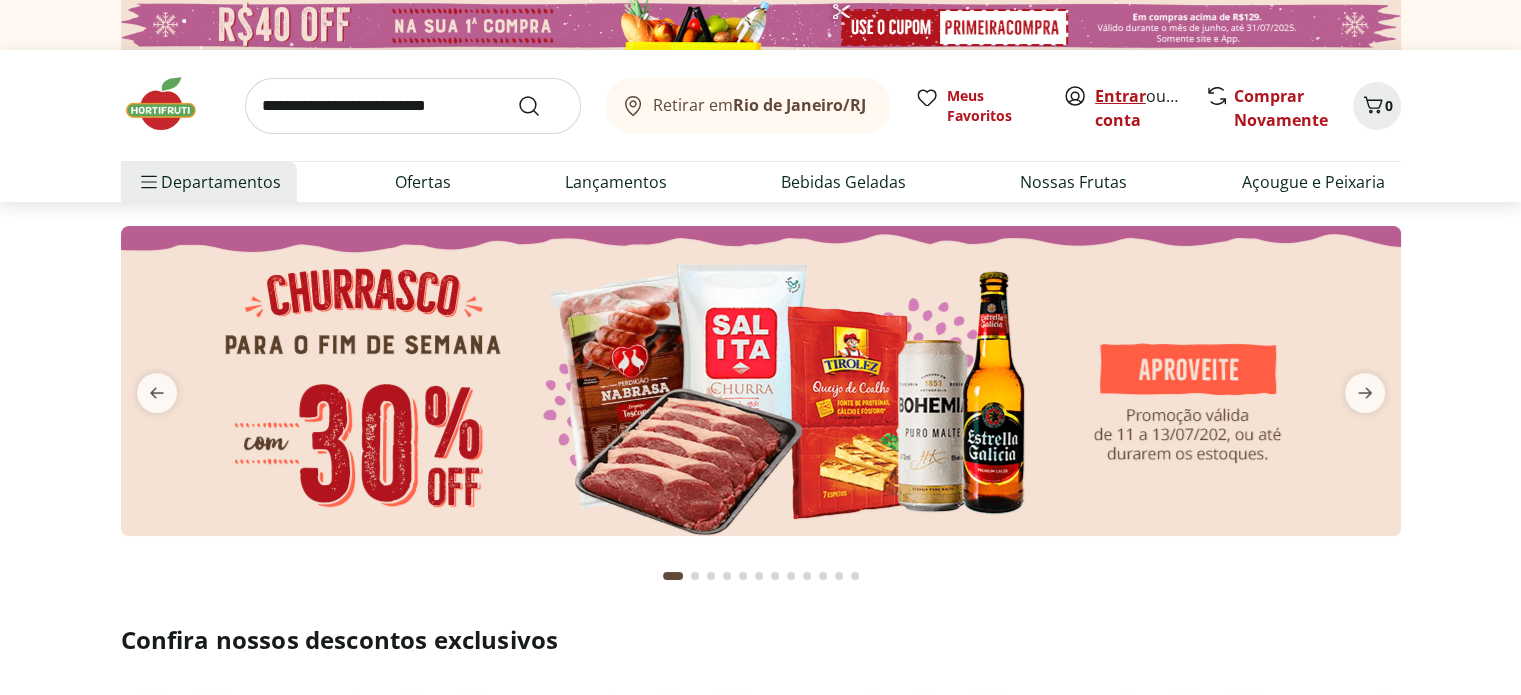 click on "Entrar" at bounding box center (1120, 96) 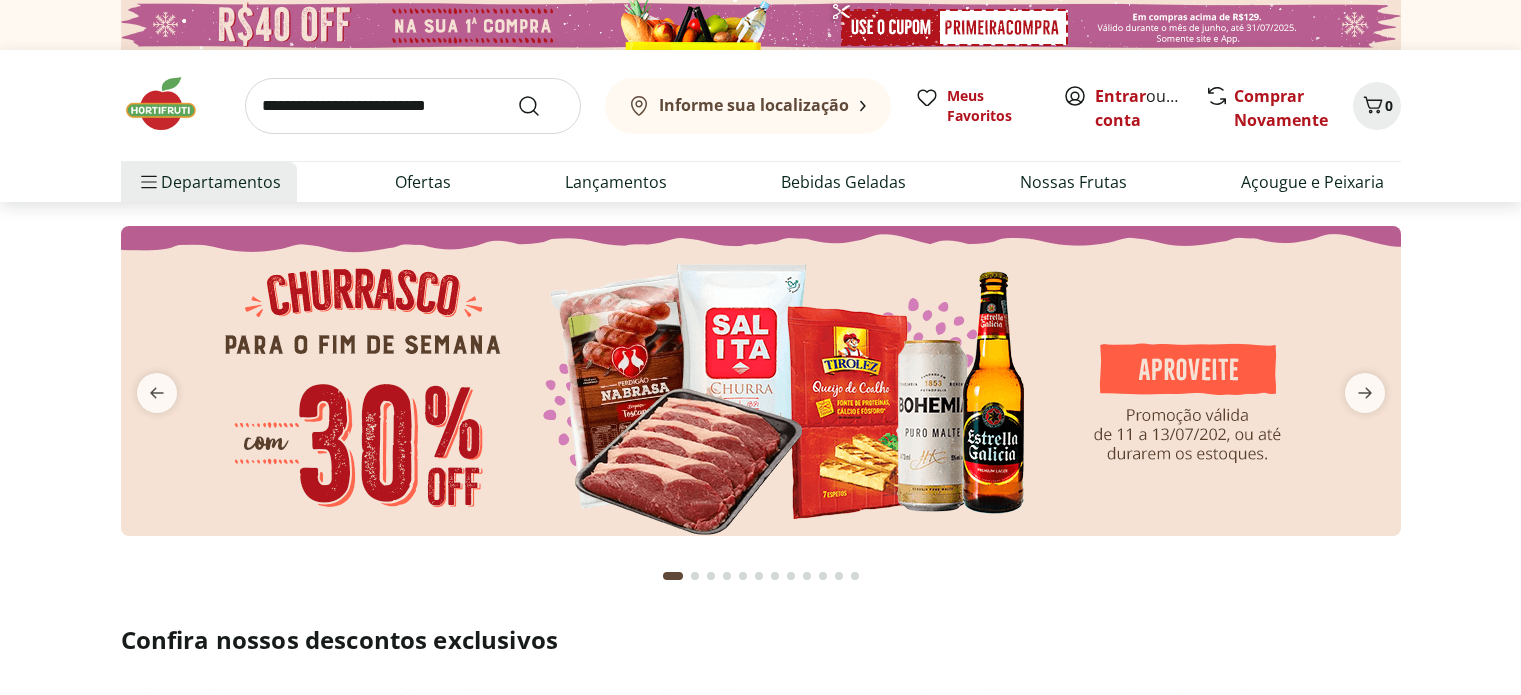 scroll, scrollTop: 0, scrollLeft: 0, axis: both 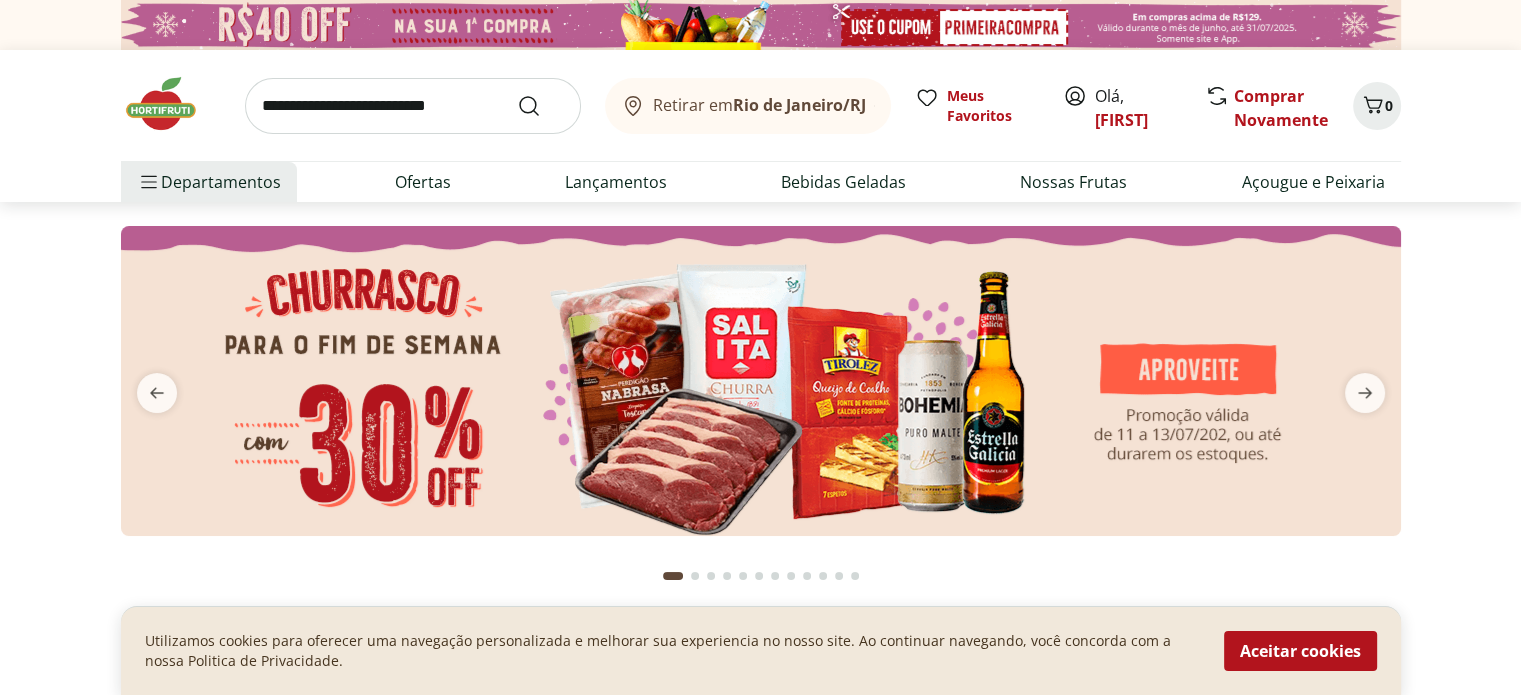 click on "Aceitar cookies" at bounding box center [1300, 651] 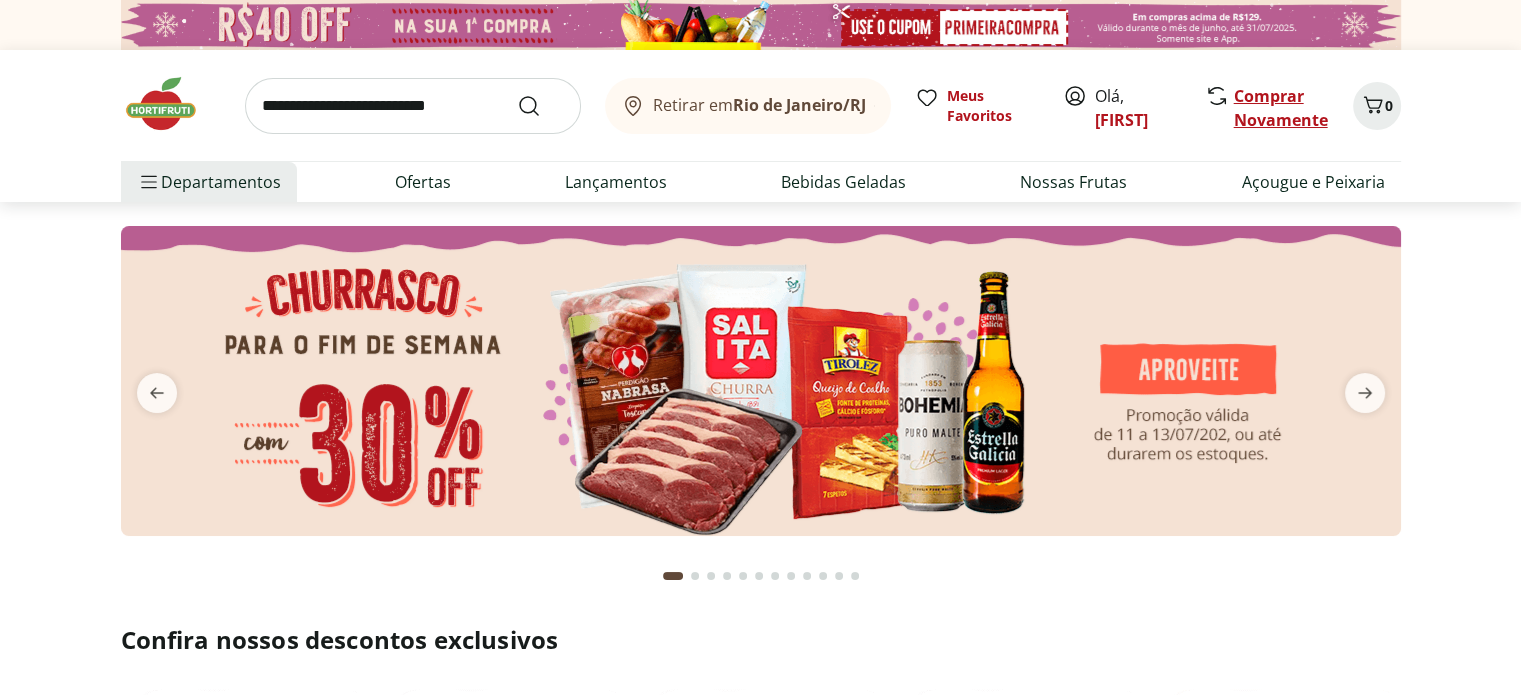click on "Comprar Novamente" at bounding box center (1281, 108) 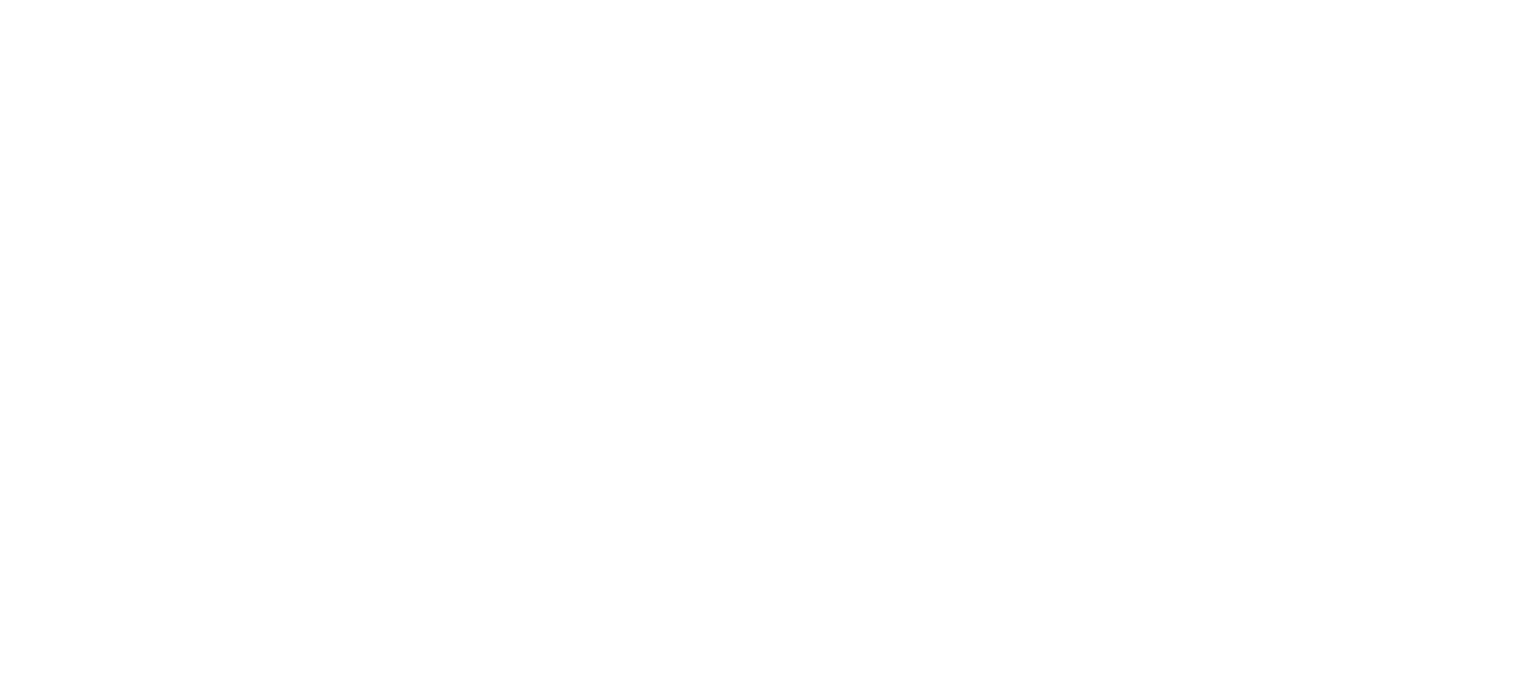 scroll, scrollTop: 0, scrollLeft: 0, axis: both 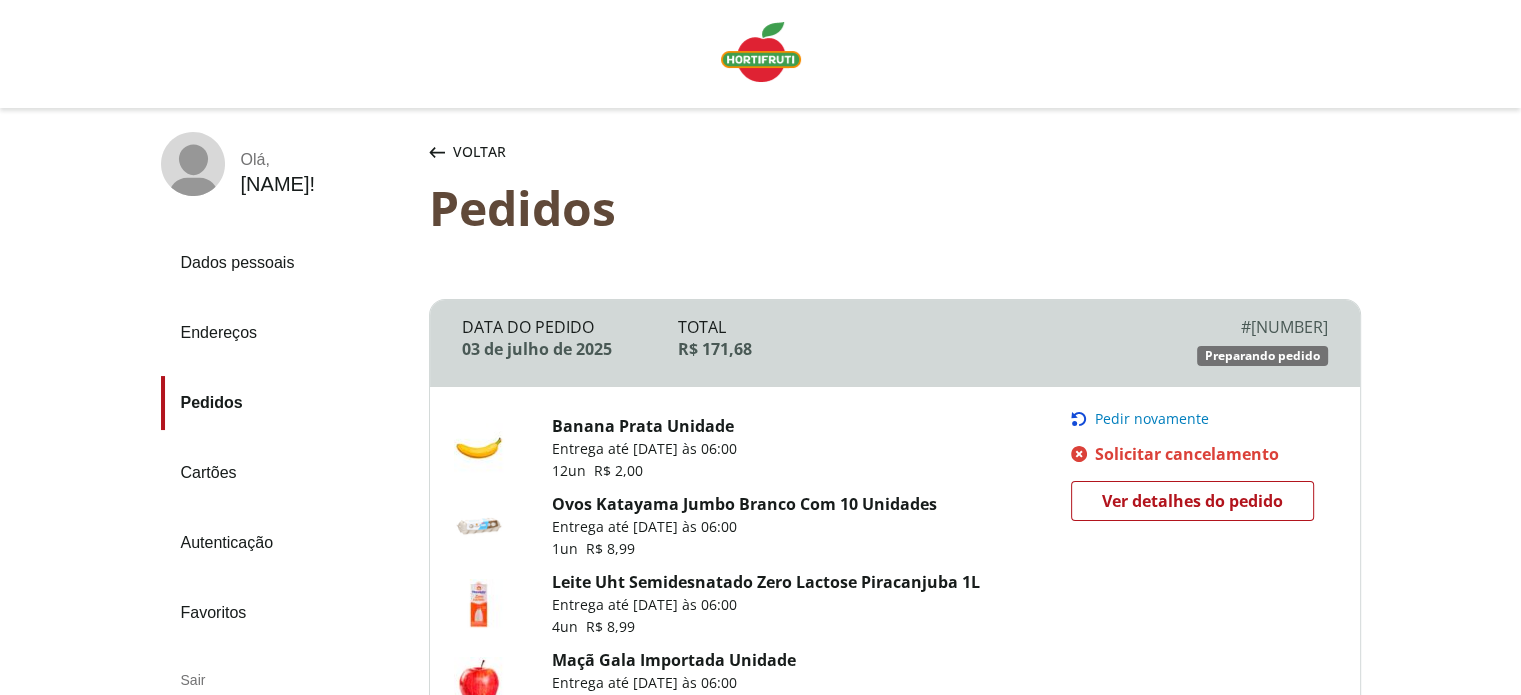 click on "Pedir novamente" at bounding box center [1152, 419] 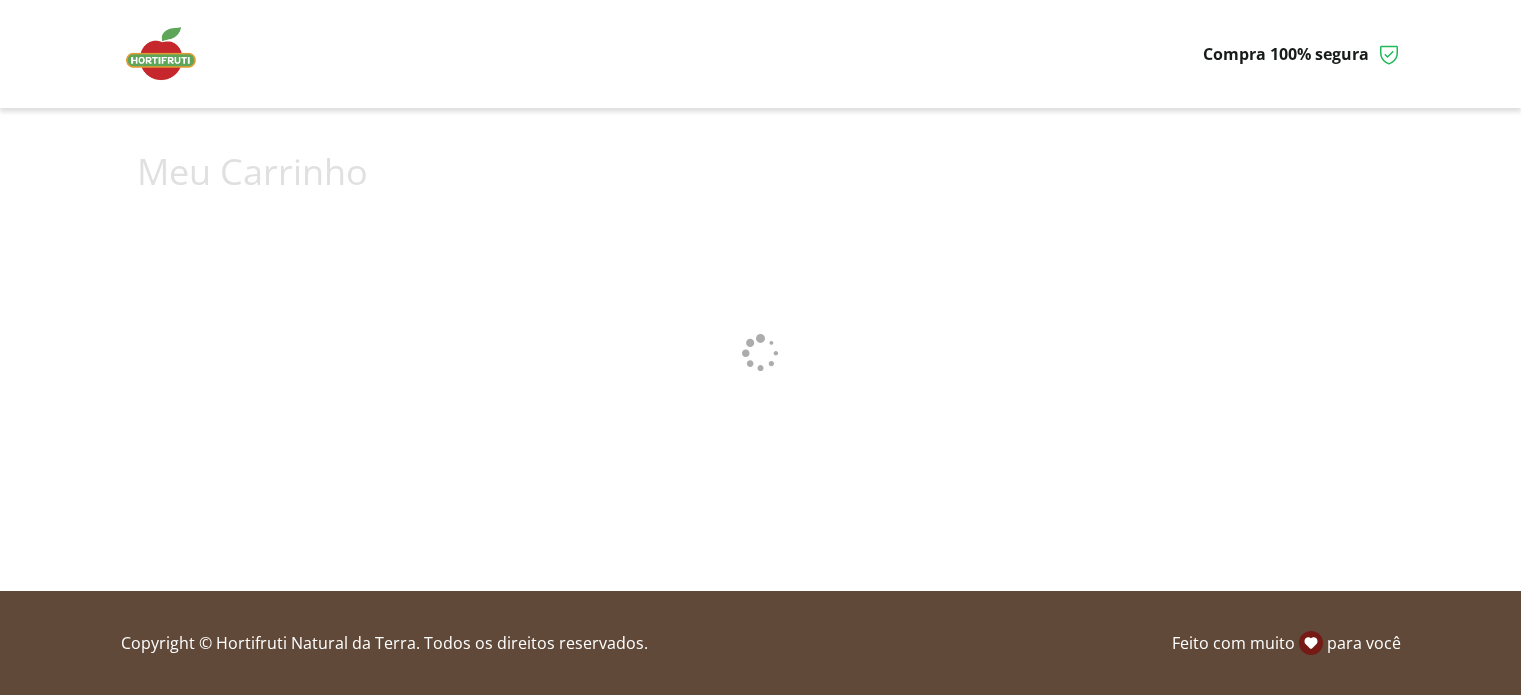 scroll, scrollTop: 0, scrollLeft: 0, axis: both 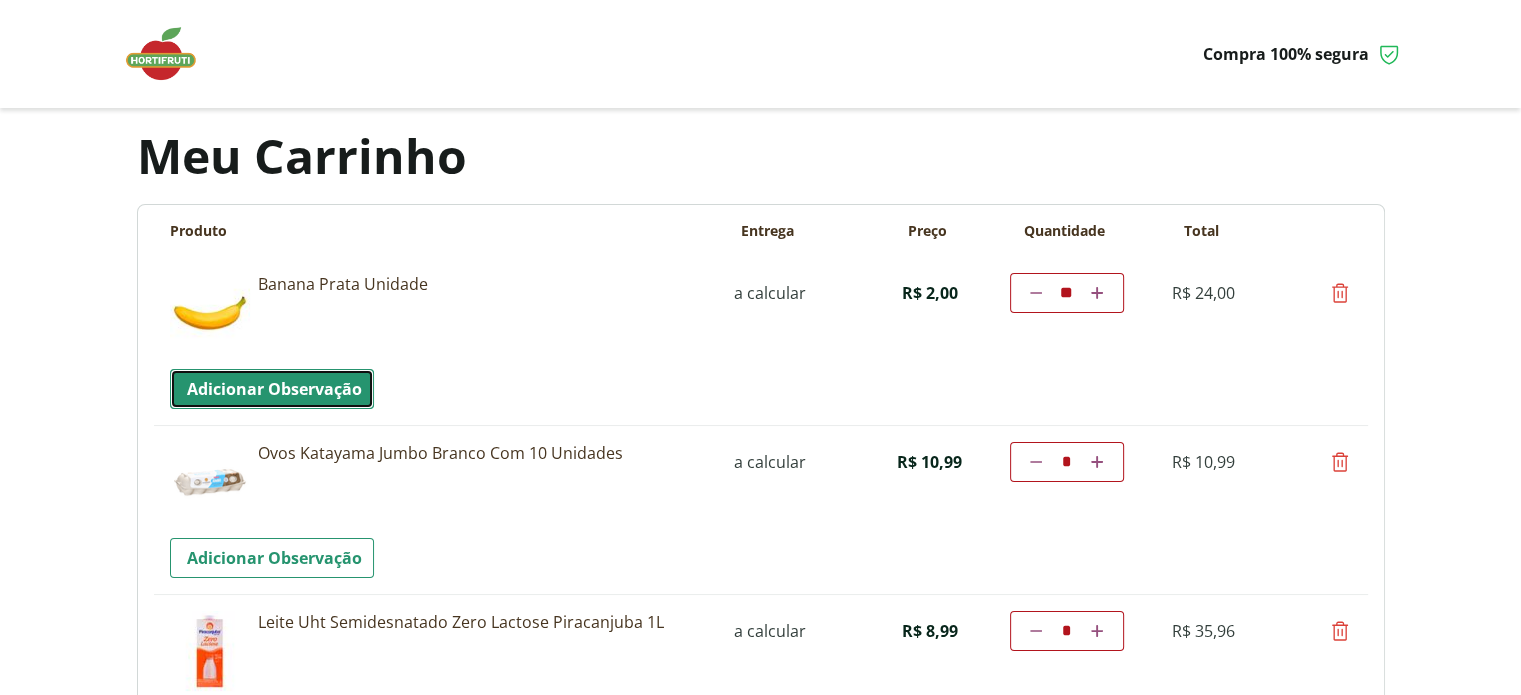 click on "Adicionar Observação" at bounding box center (272, 389) 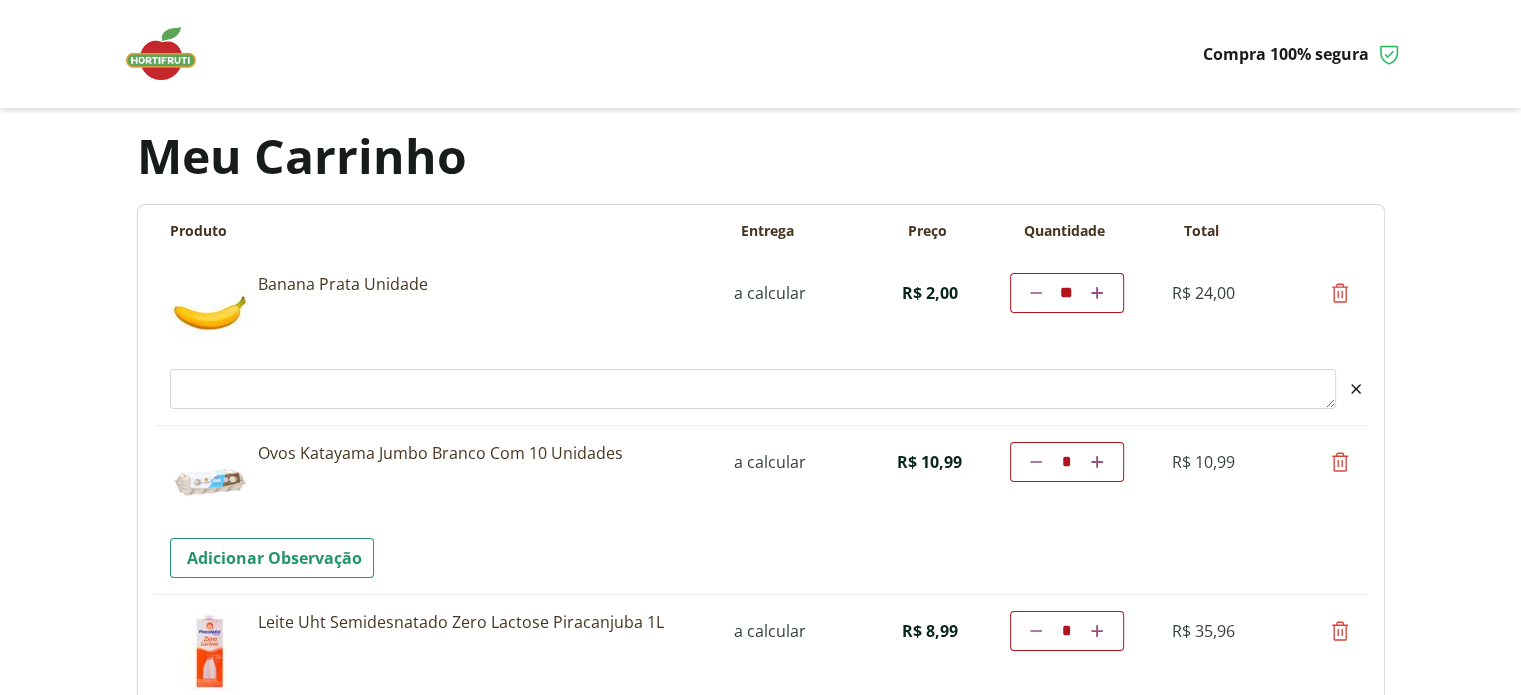 click on "Observacao" at bounding box center (753, 389) 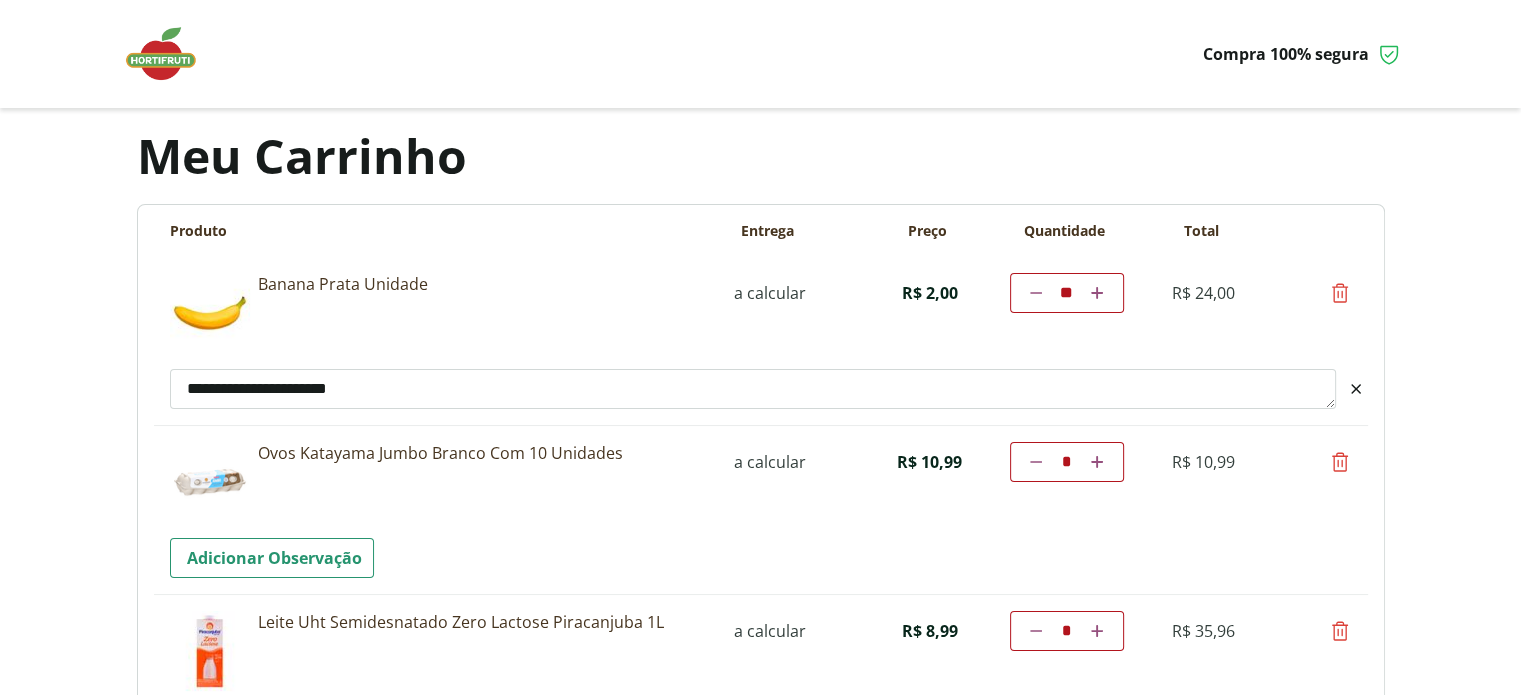 type on "**********" 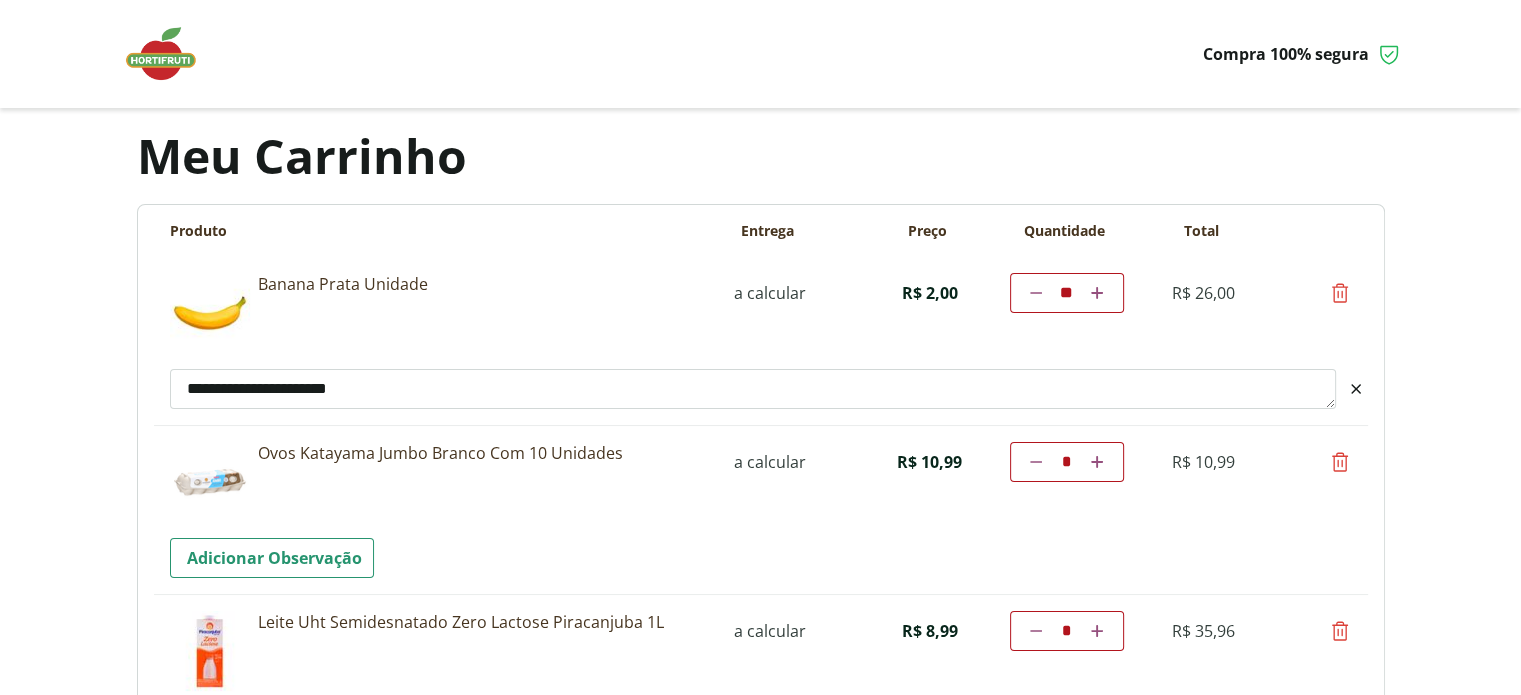 click at bounding box center (1097, 293) 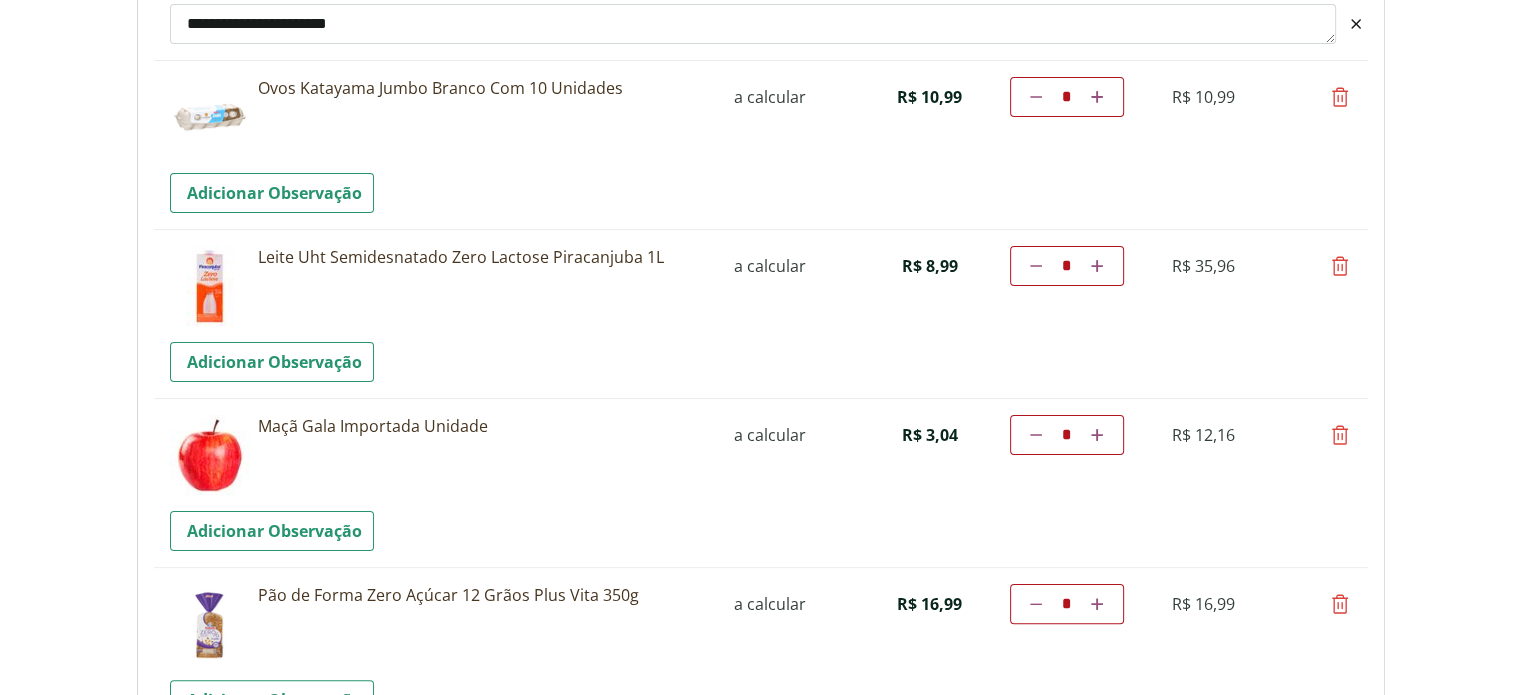 scroll, scrollTop: 400, scrollLeft: 0, axis: vertical 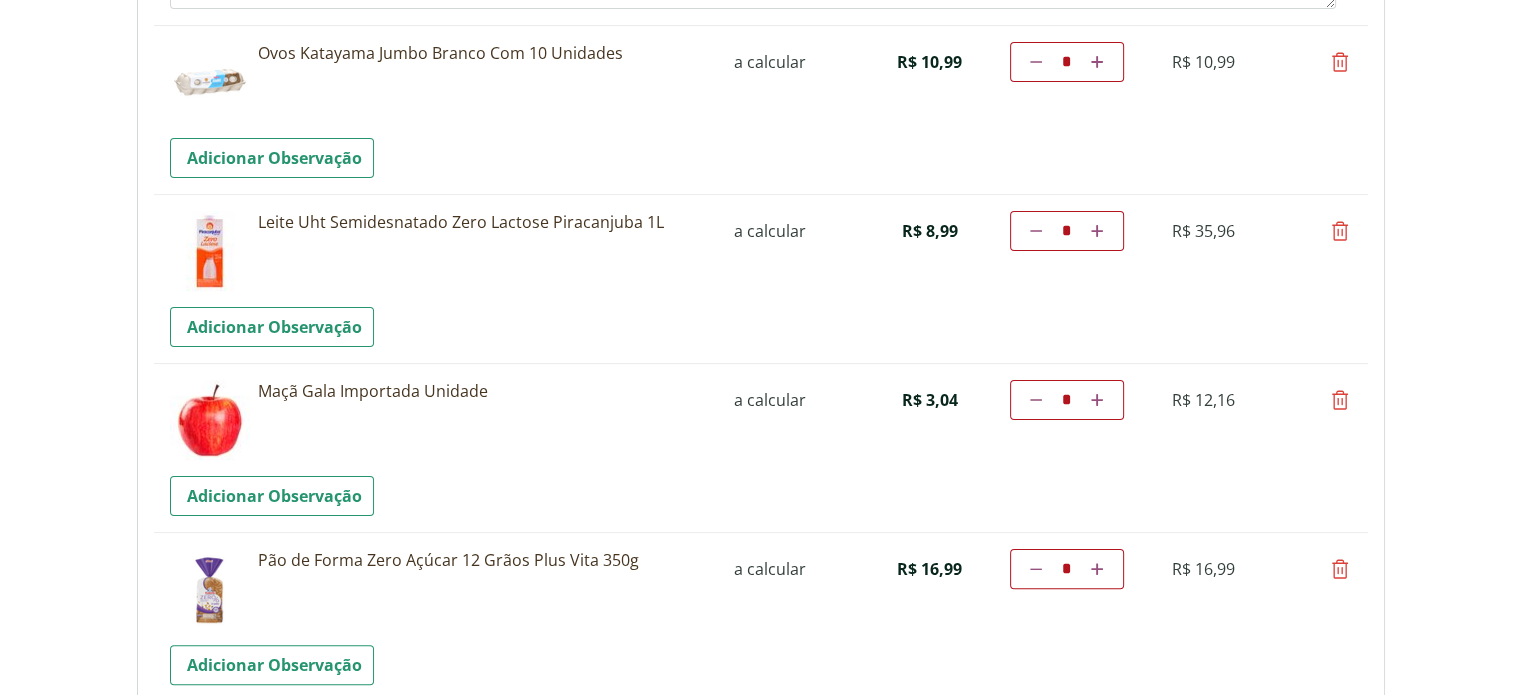 click at bounding box center [1097, 400] 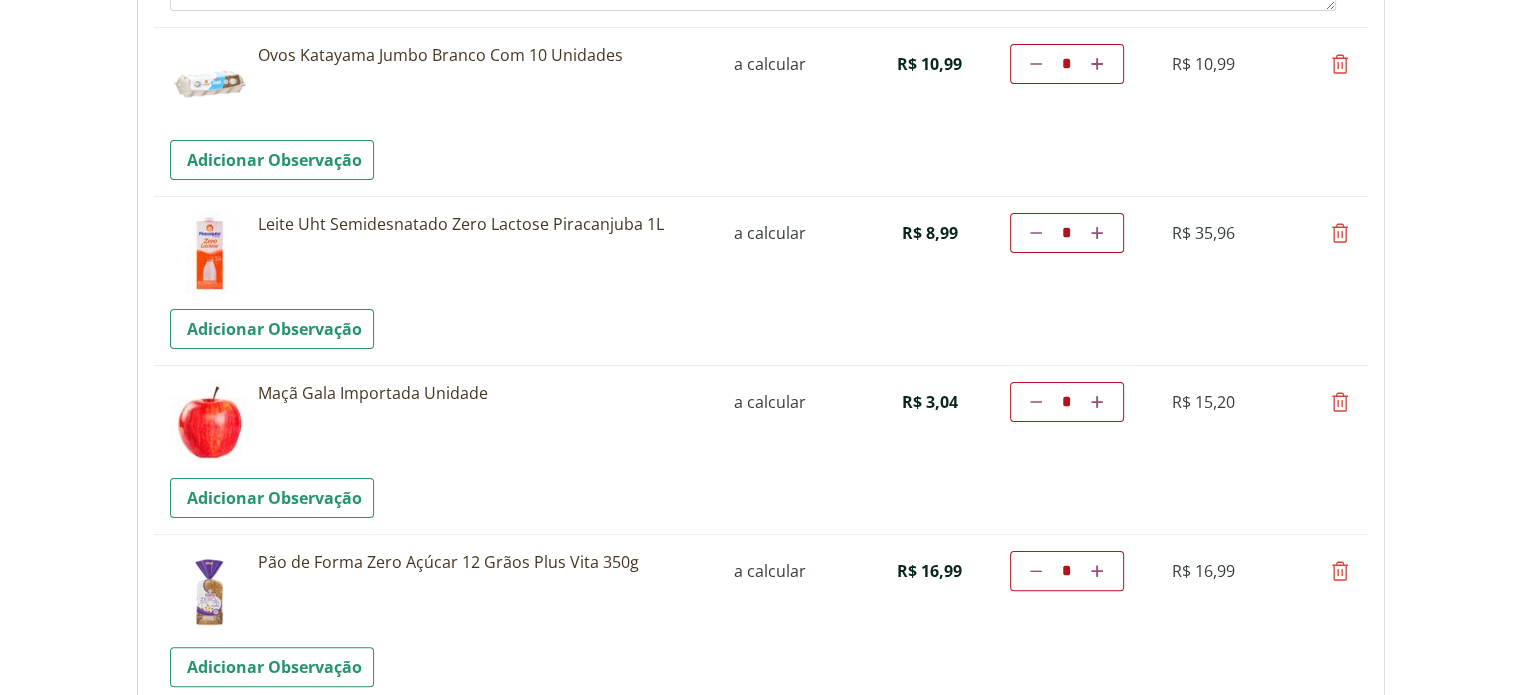 scroll, scrollTop: 400, scrollLeft: 0, axis: vertical 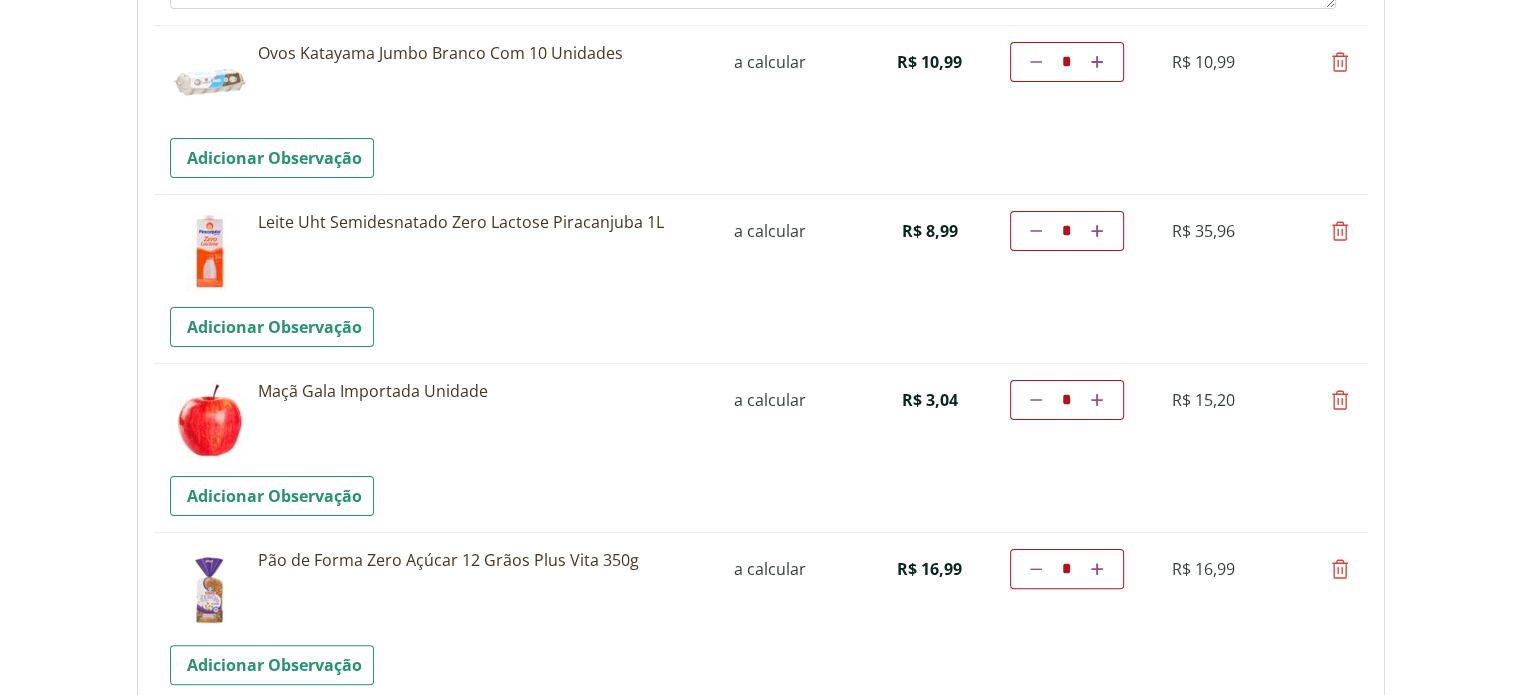 click at bounding box center [1097, 400] 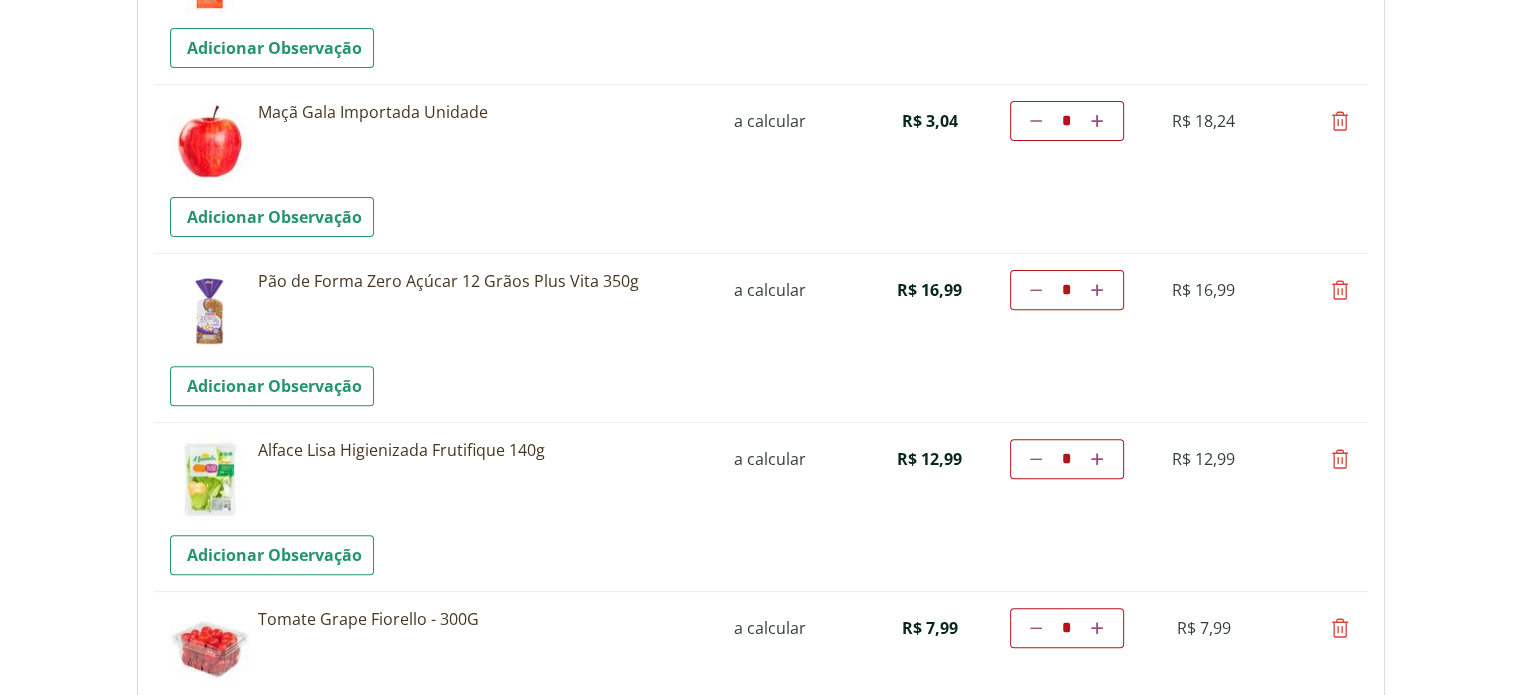scroll, scrollTop: 700, scrollLeft: 0, axis: vertical 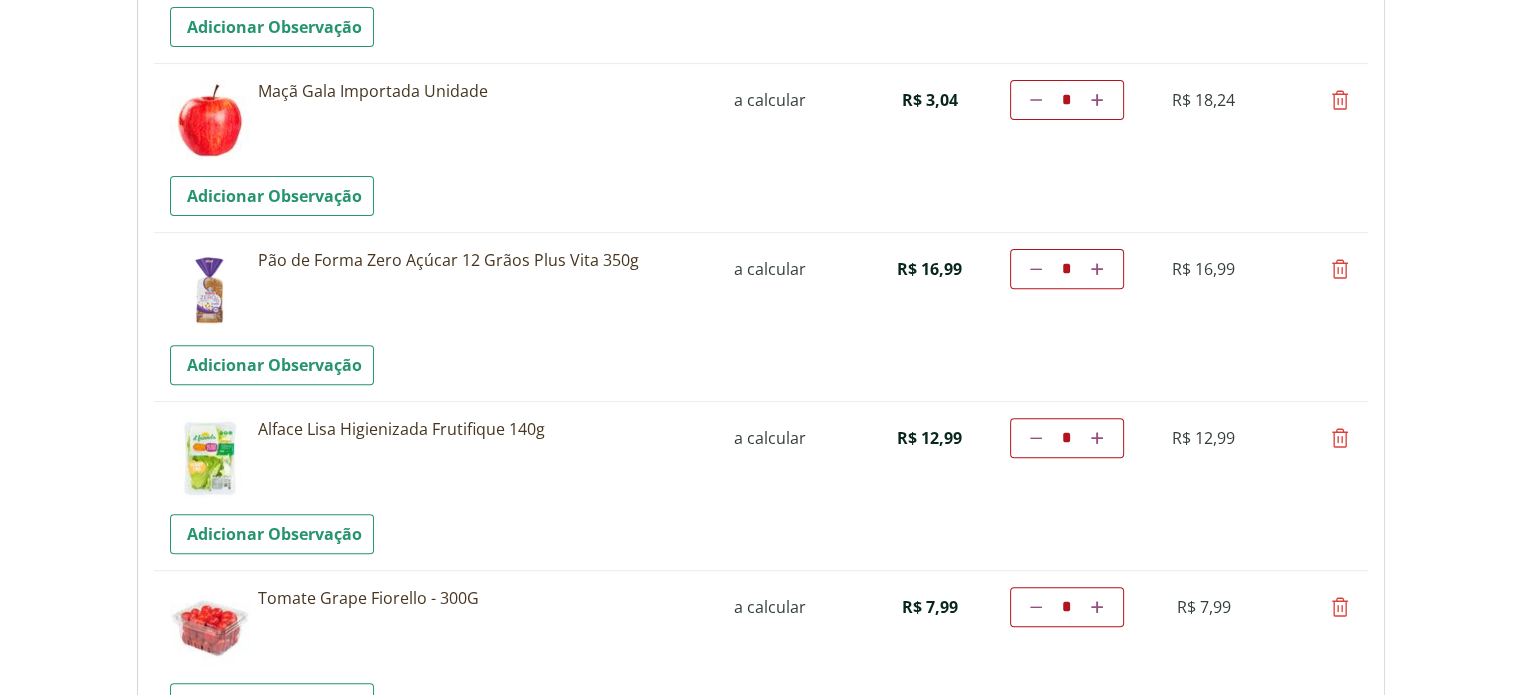 click at bounding box center (1340, 438) 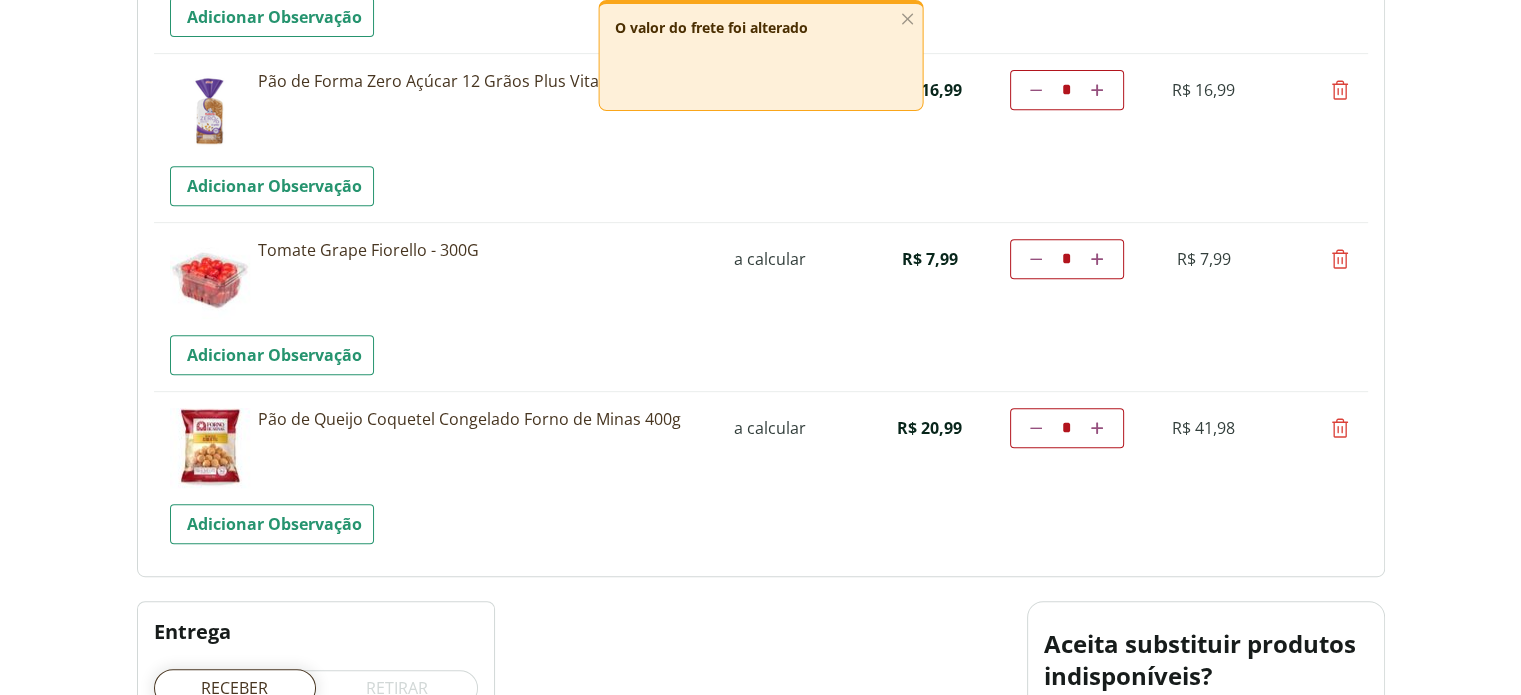 scroll, scrollTop: 900, scrollLeft: 0, axis: vertical 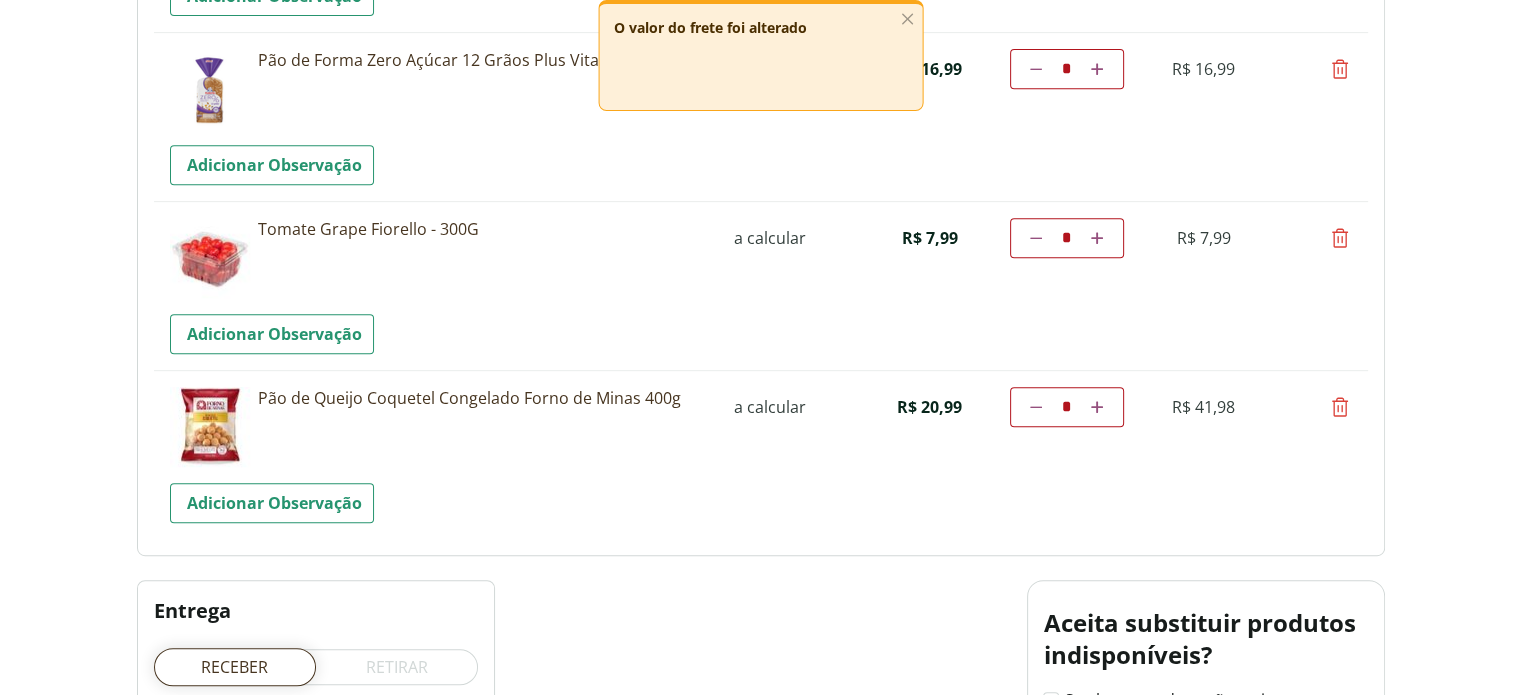 click at bounding box center [1340, 407] 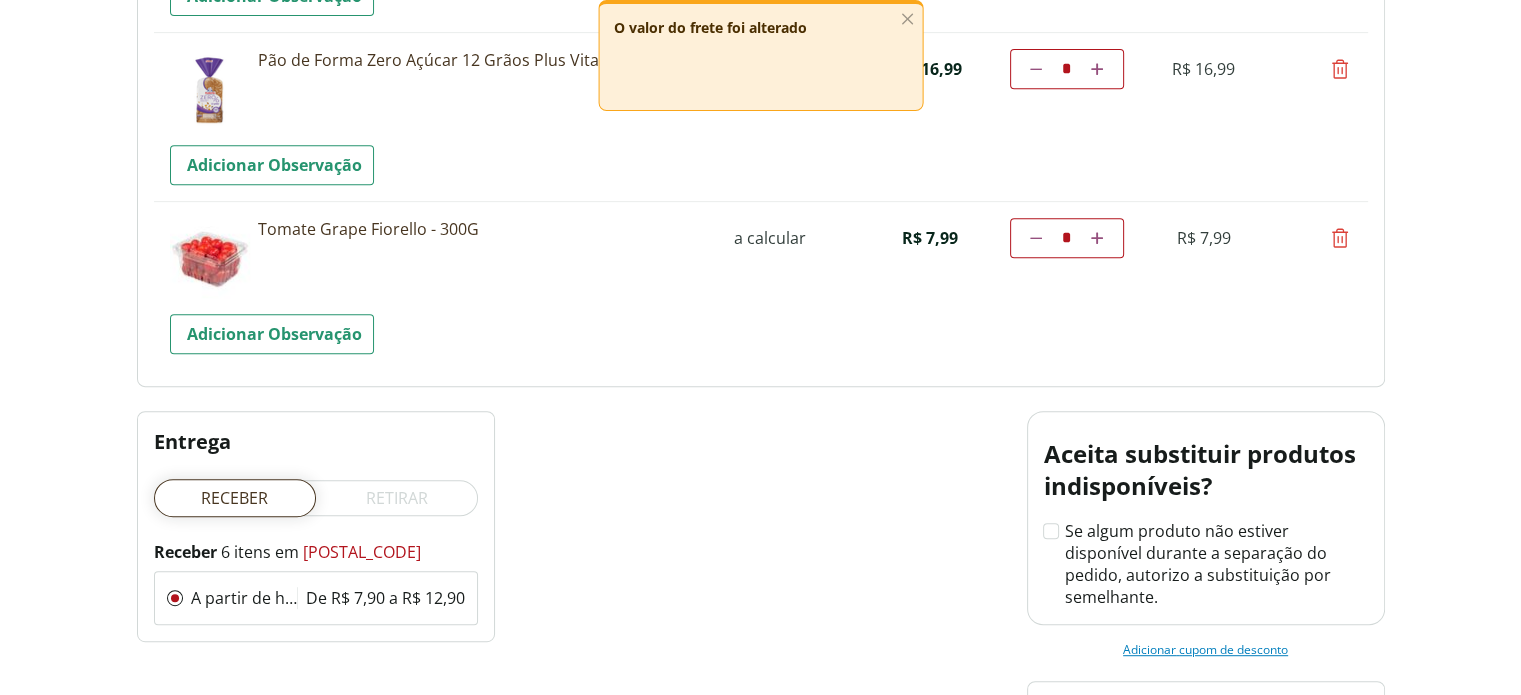 click at bounding box center (1340, 238) 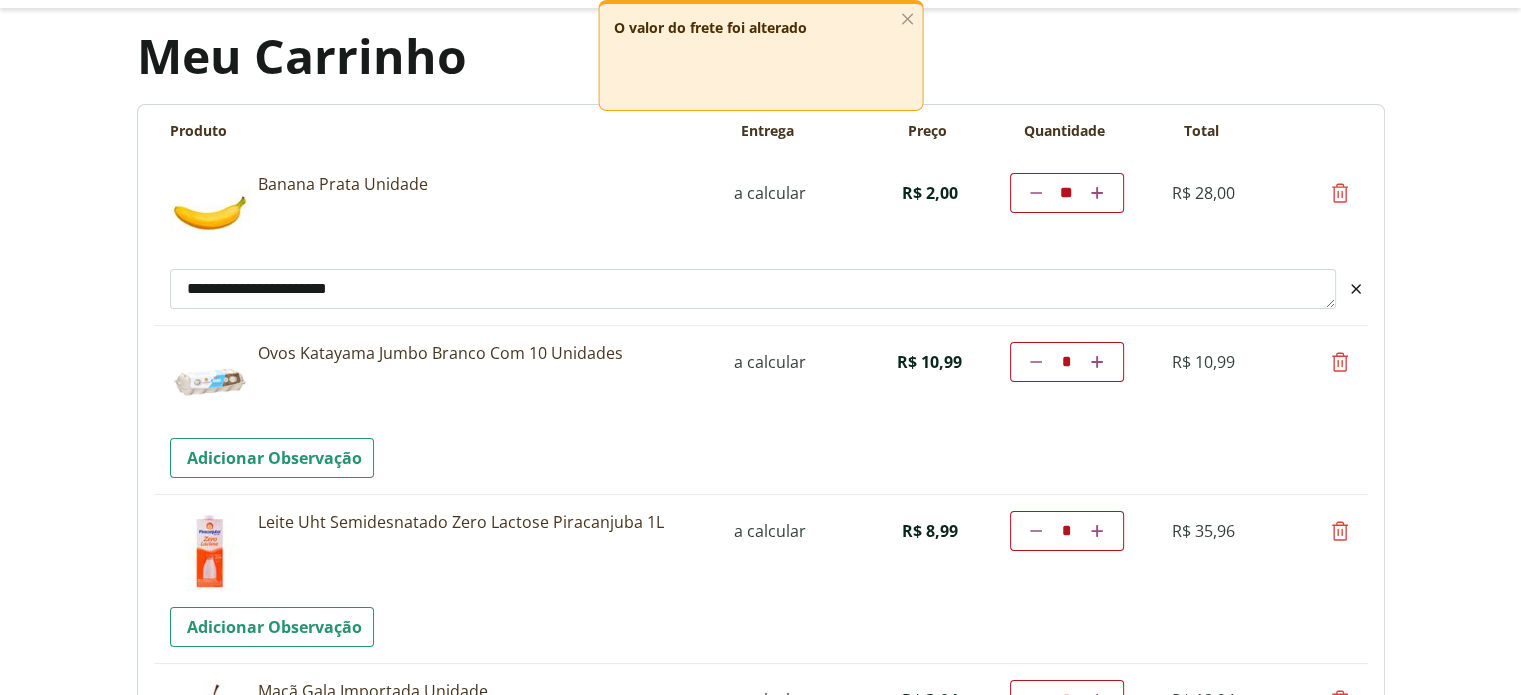 scroll, scrollTop: 0, scrollLeft: 0, axis: both 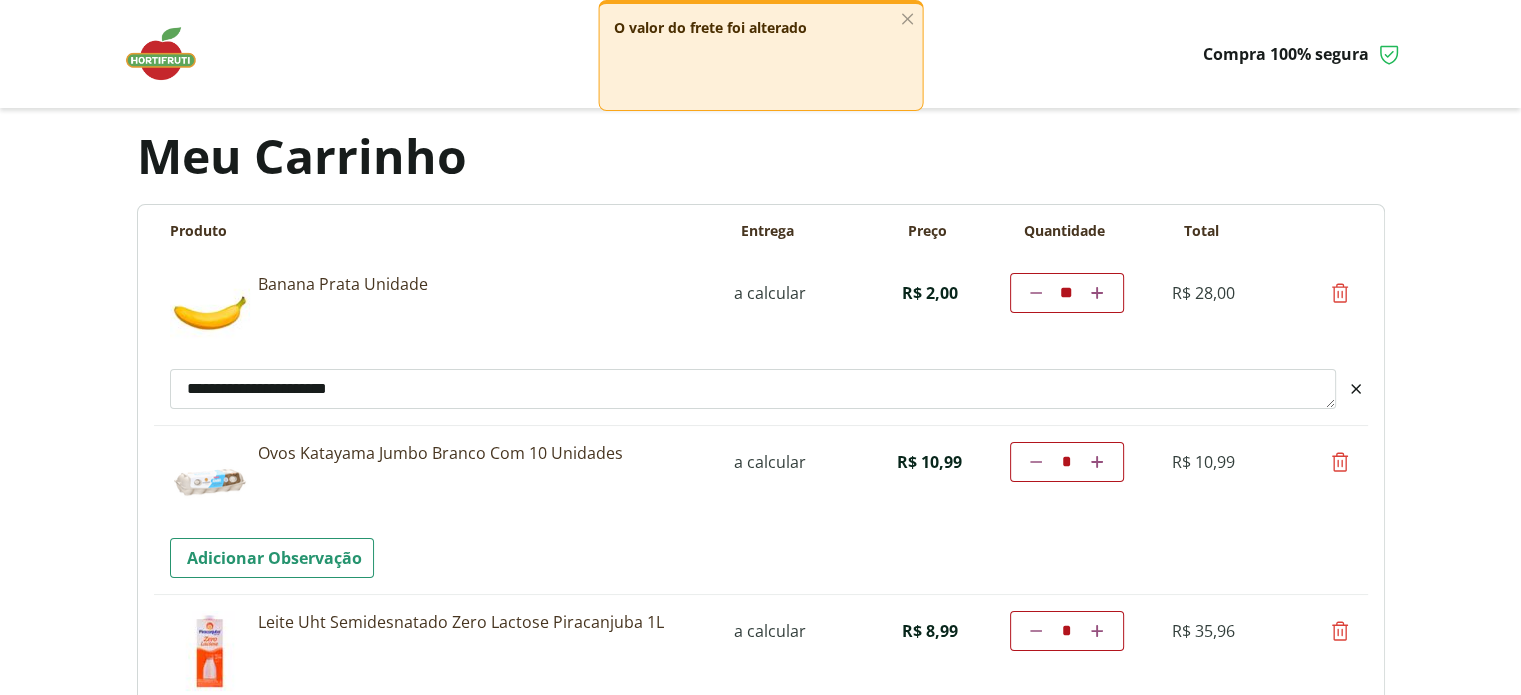 click at bounding box center (171, 54) 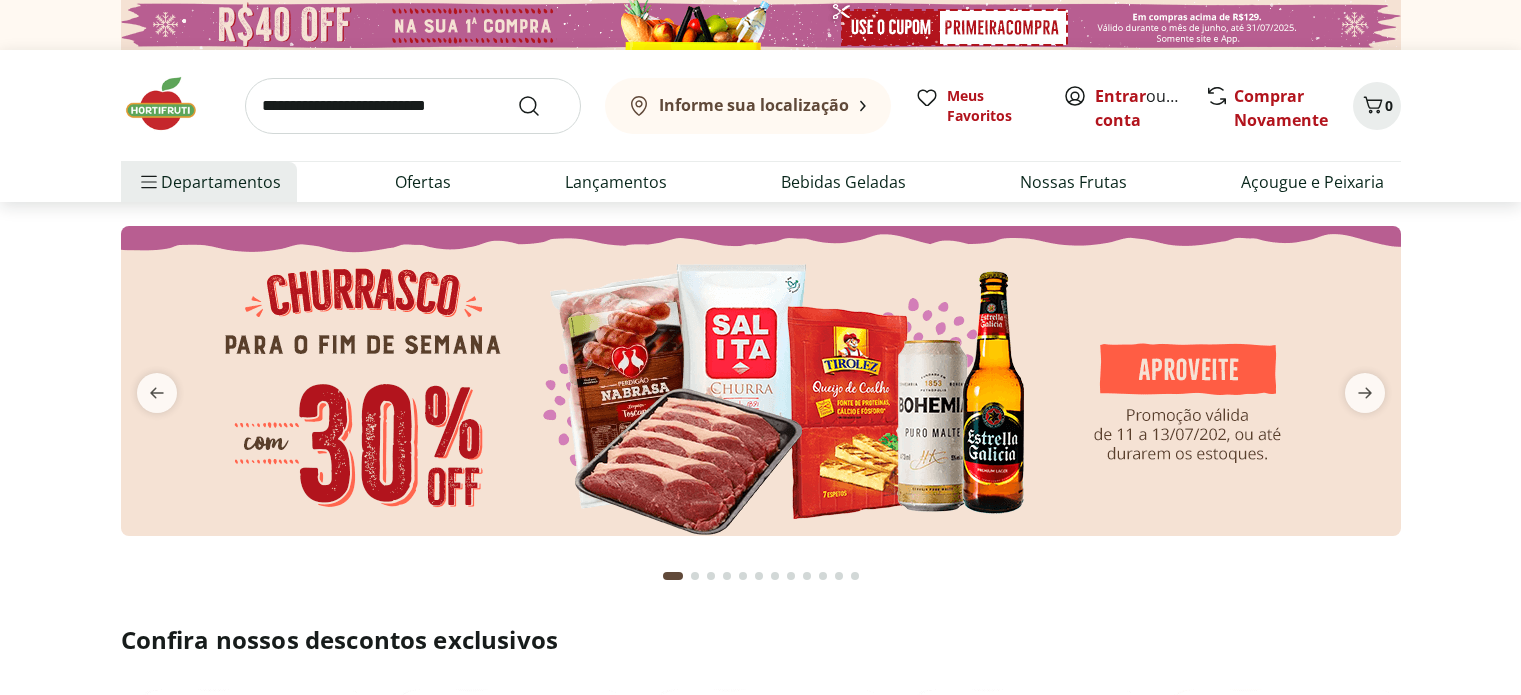 scroll, scrollTop: 0, scrollLeft: 0, axis: both 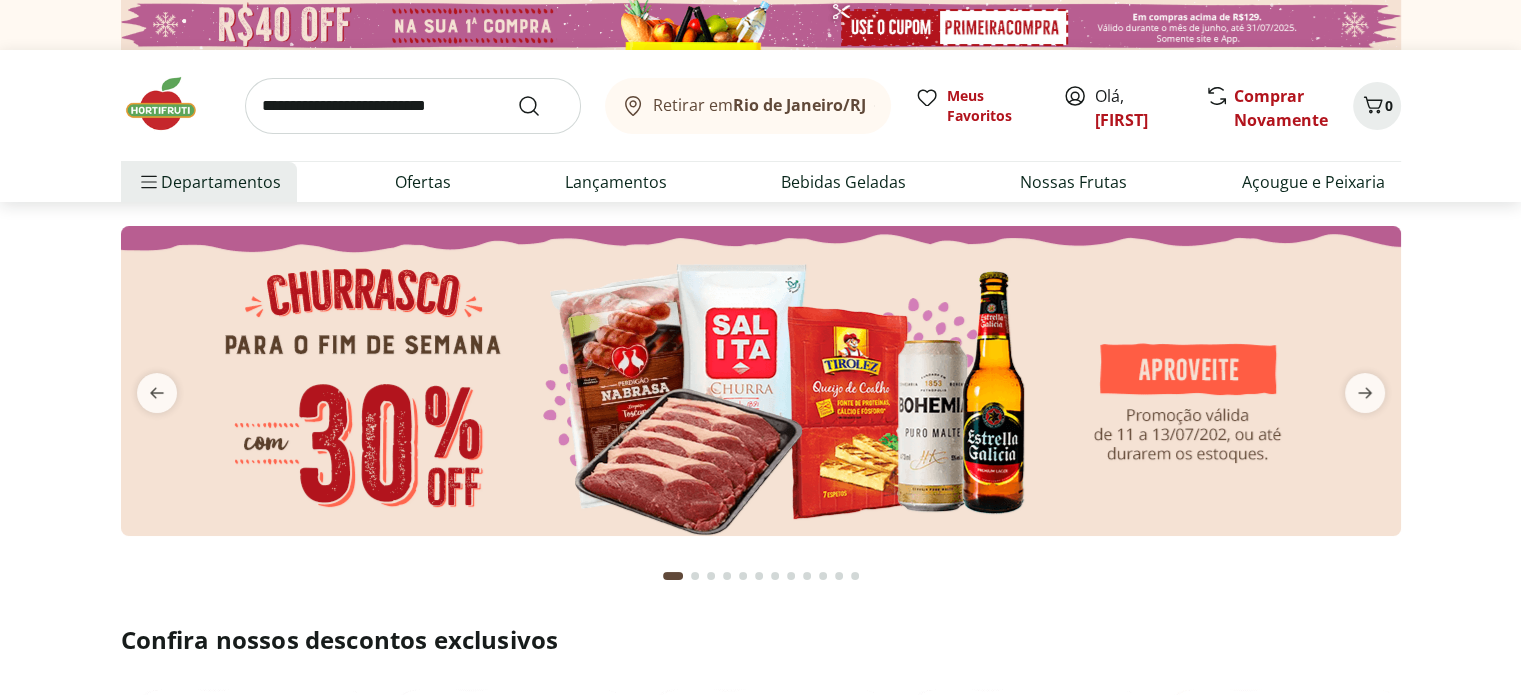 click at bounding box center (413, 106) 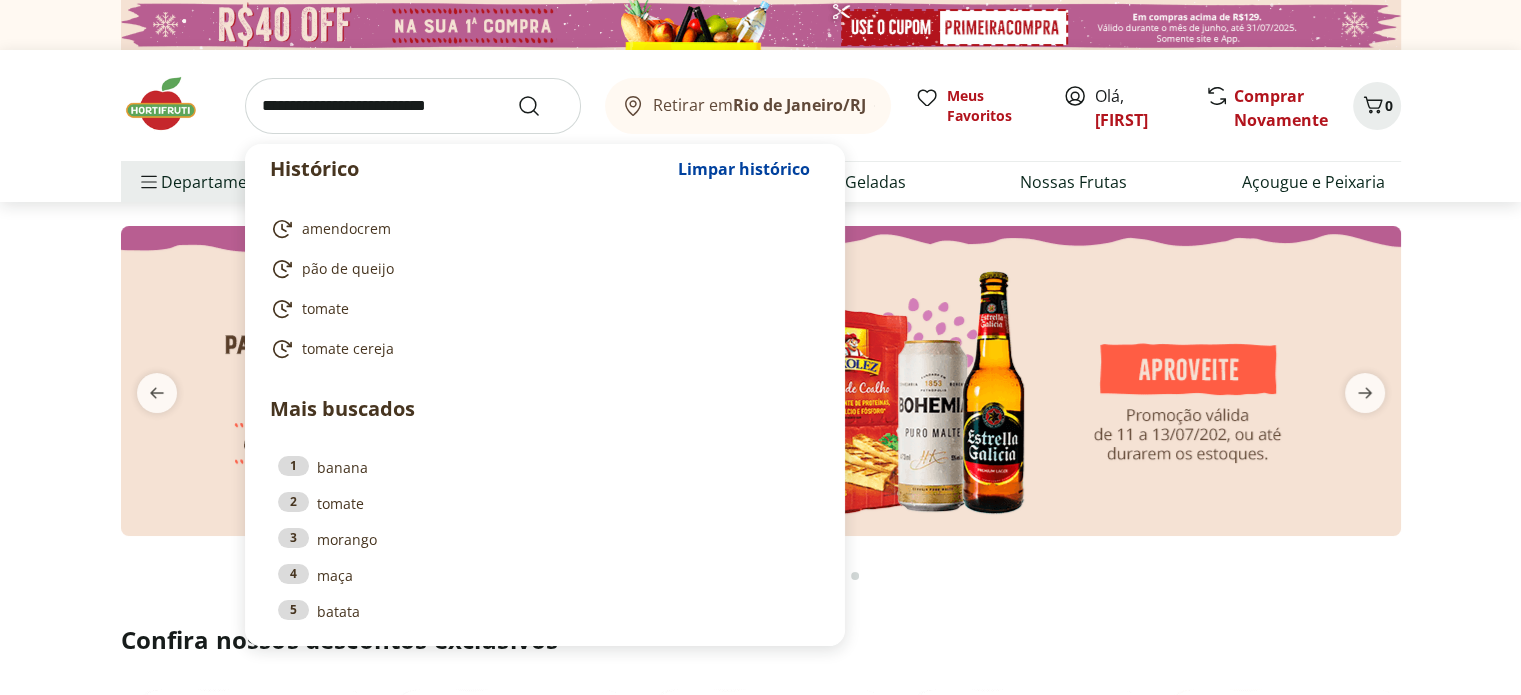 type on "*" 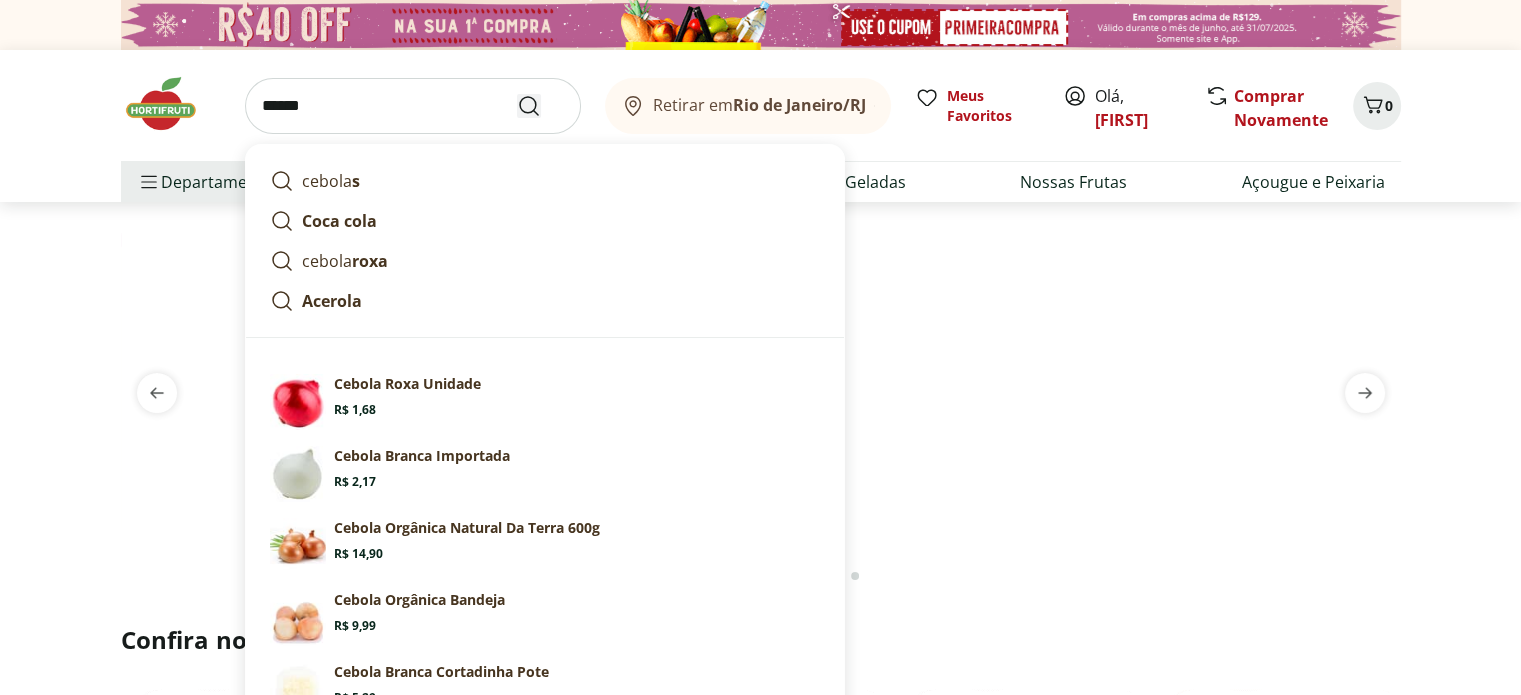 type on "******" 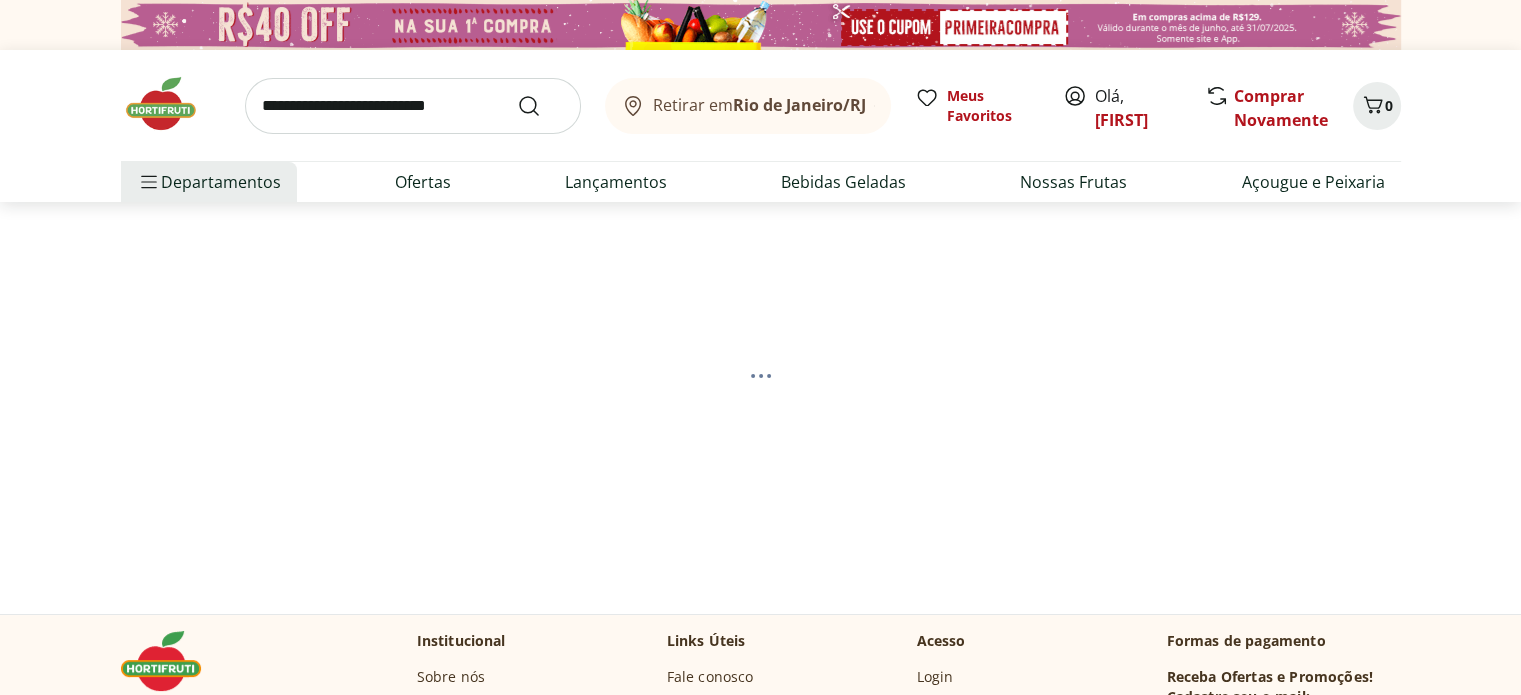 select on "**********" 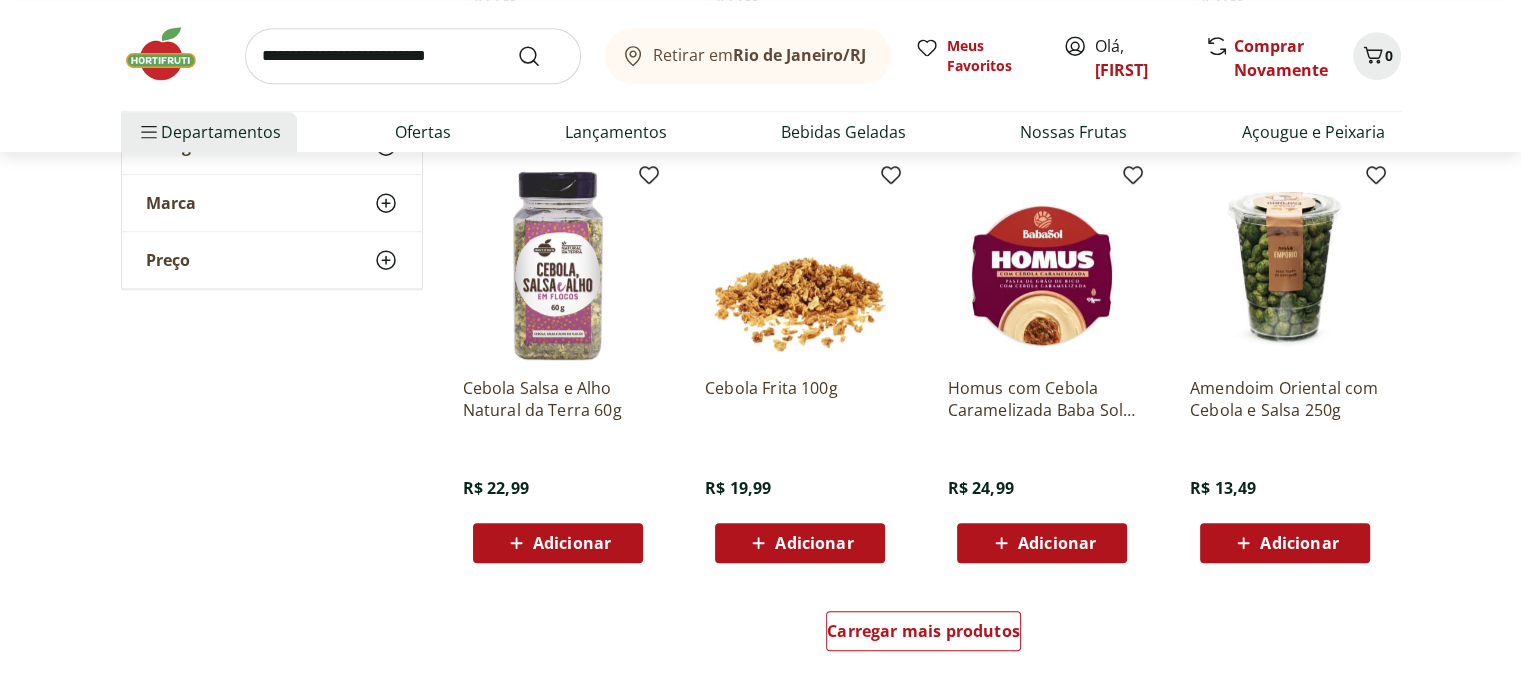 scroll, scrollTop: 1400, scrollLeft: 0, axis: vertical 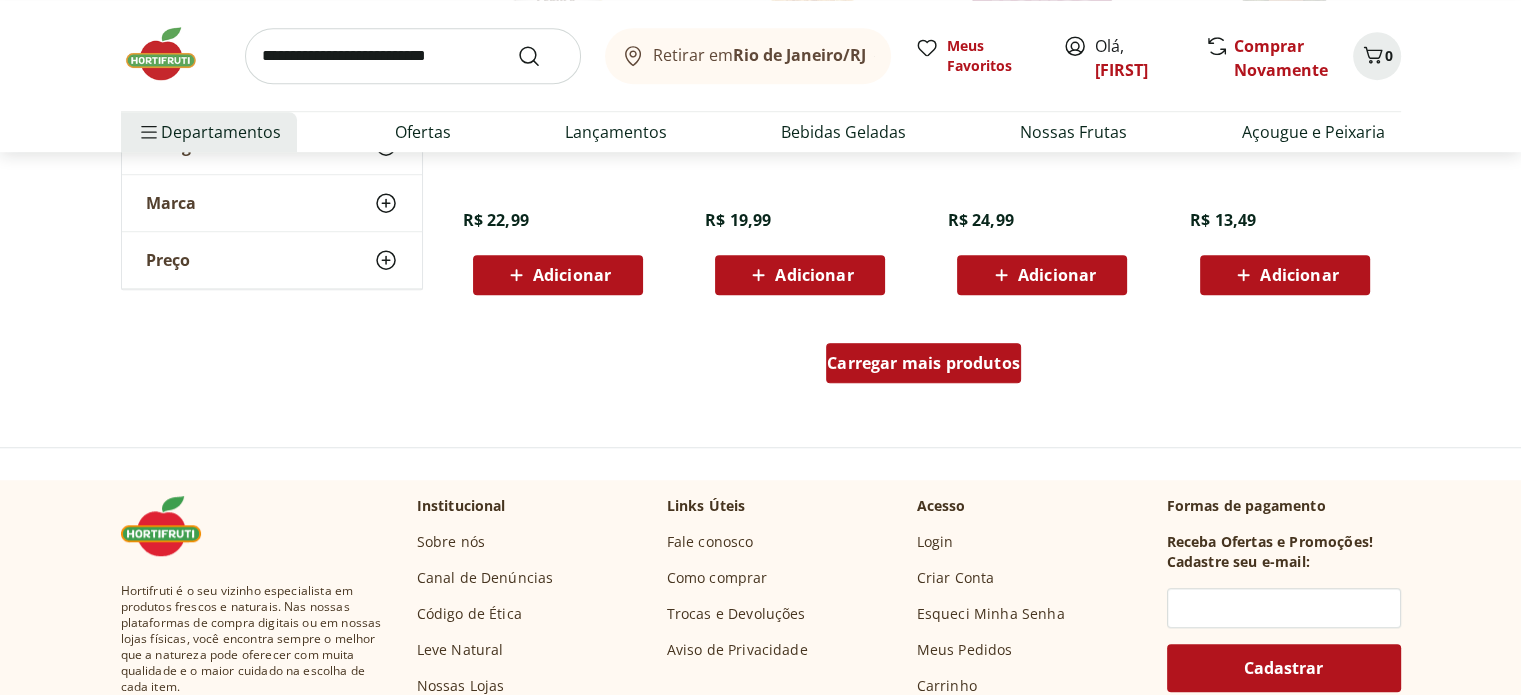 click on "Carregar mais produtos" at bounding box center (923, 363) 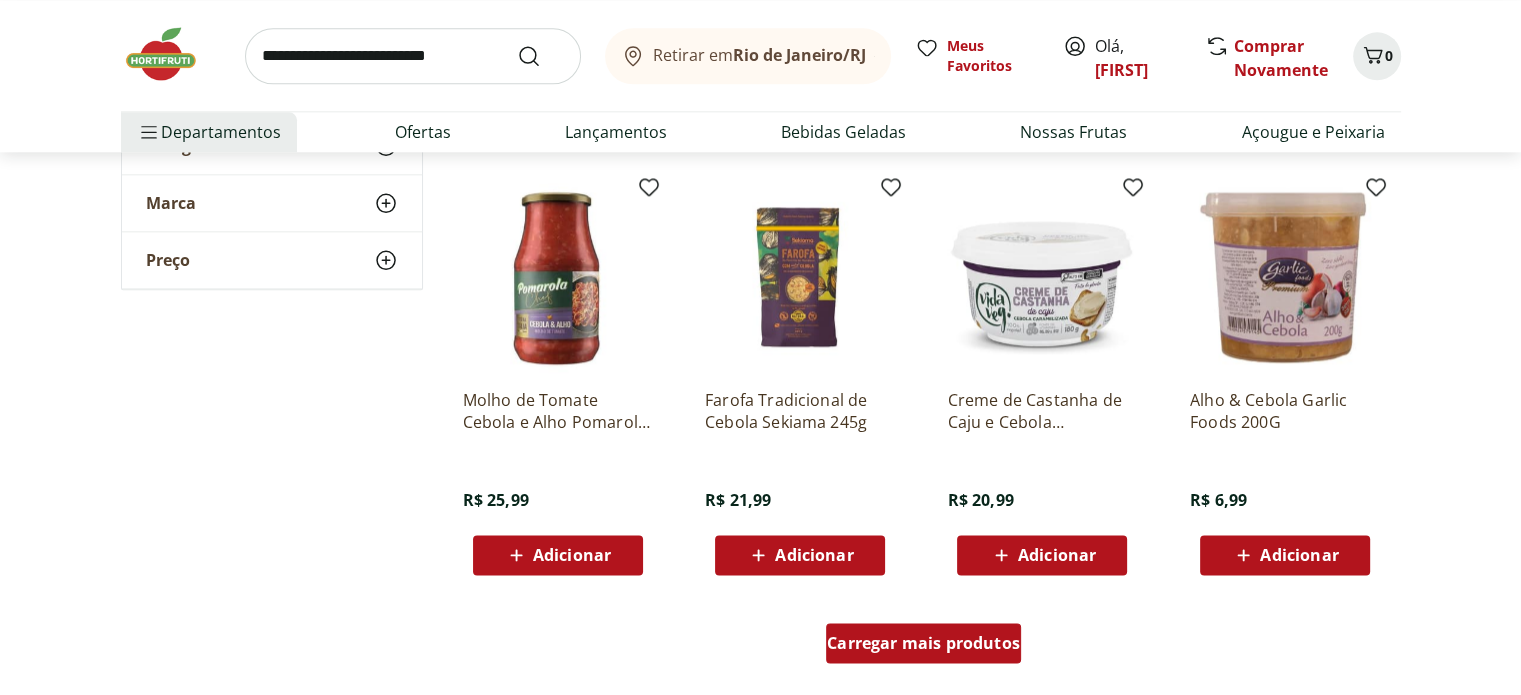 scroll, scrollTop: 2500, scrollLeft: 0, axis: vertical 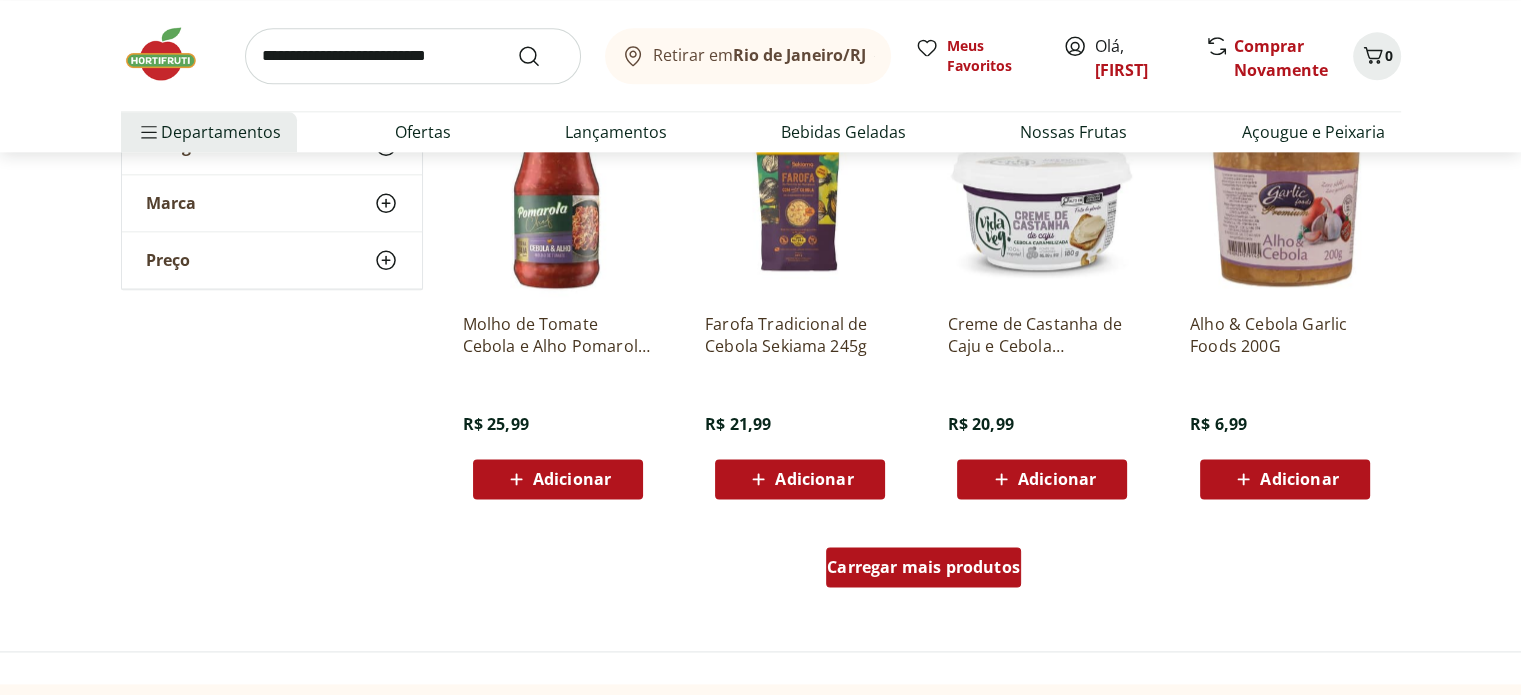 click on "Carregar mais produtos" at bounding box center (923, 567) 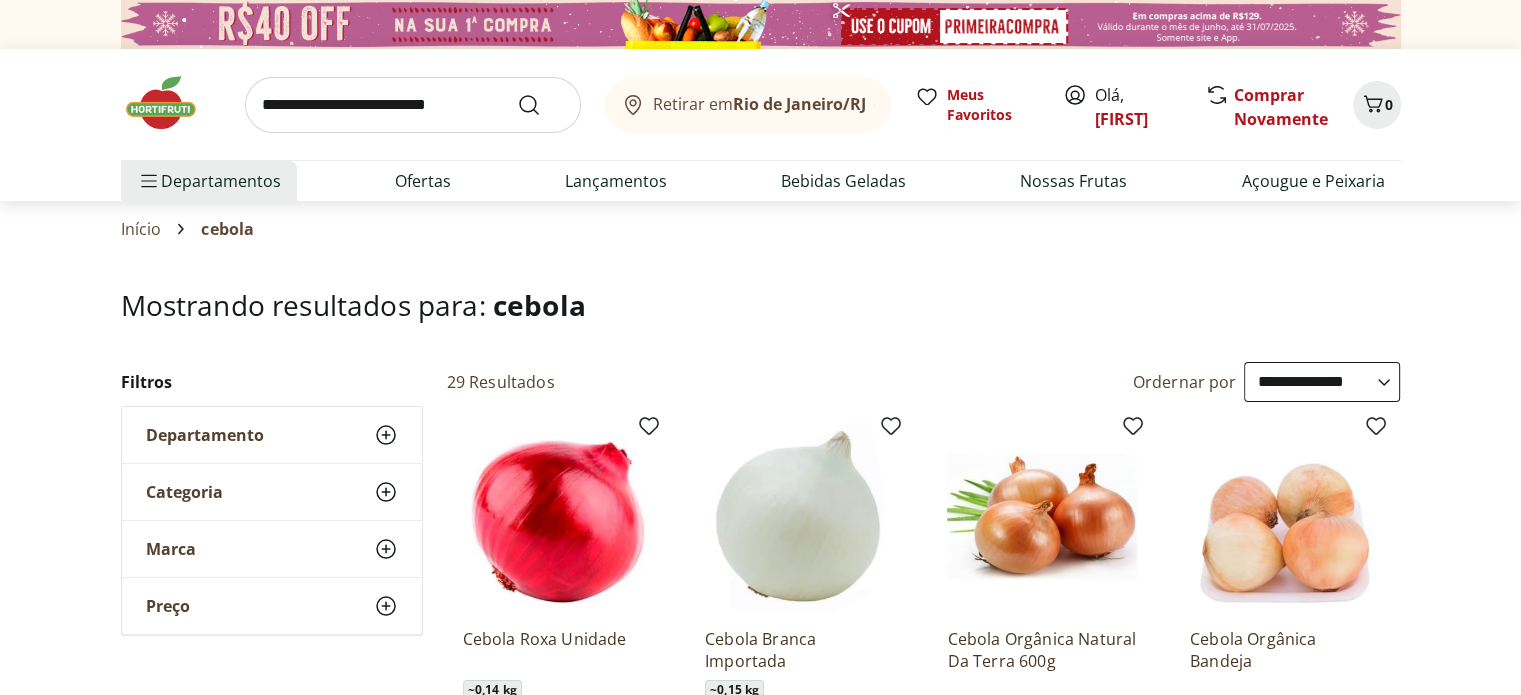 scroll, scrollTop: 0, scrollLeft: 0, axis: both 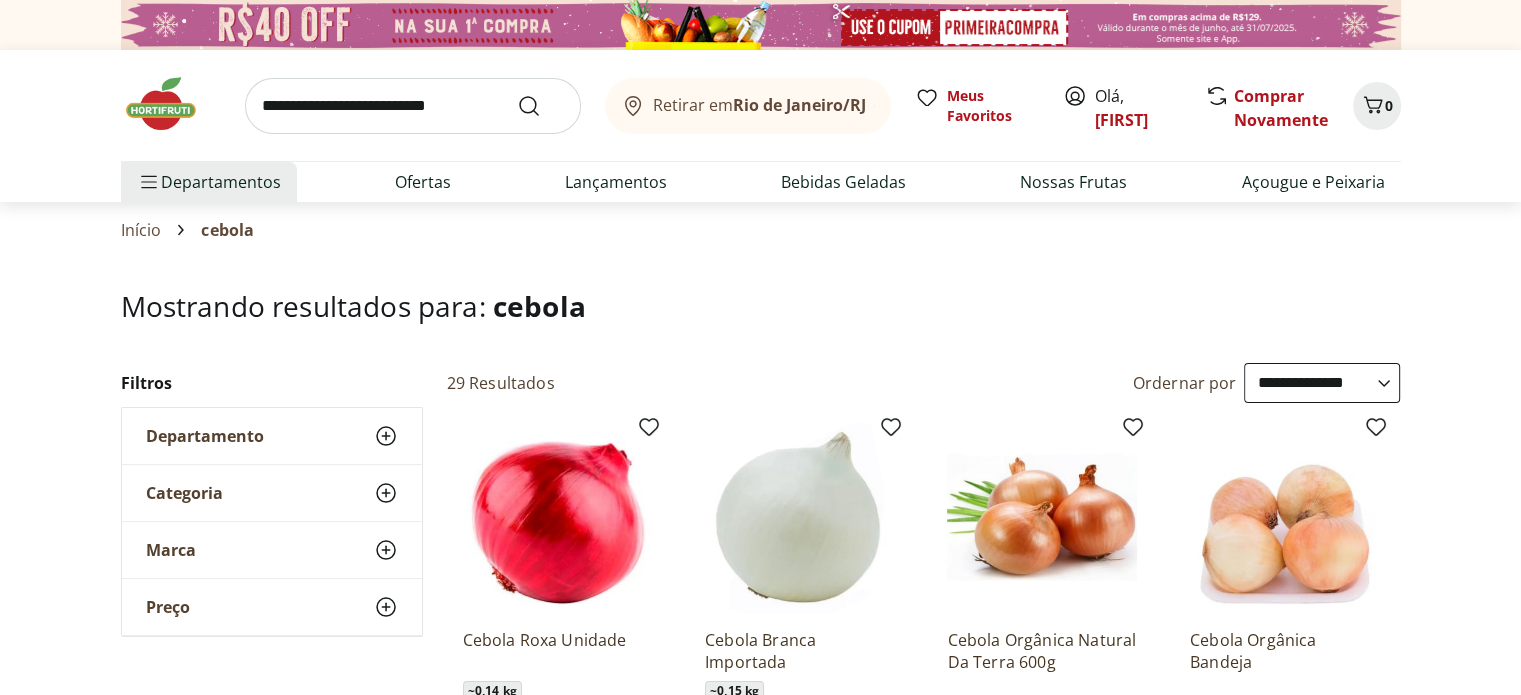 click at bounding box center [413, 106] 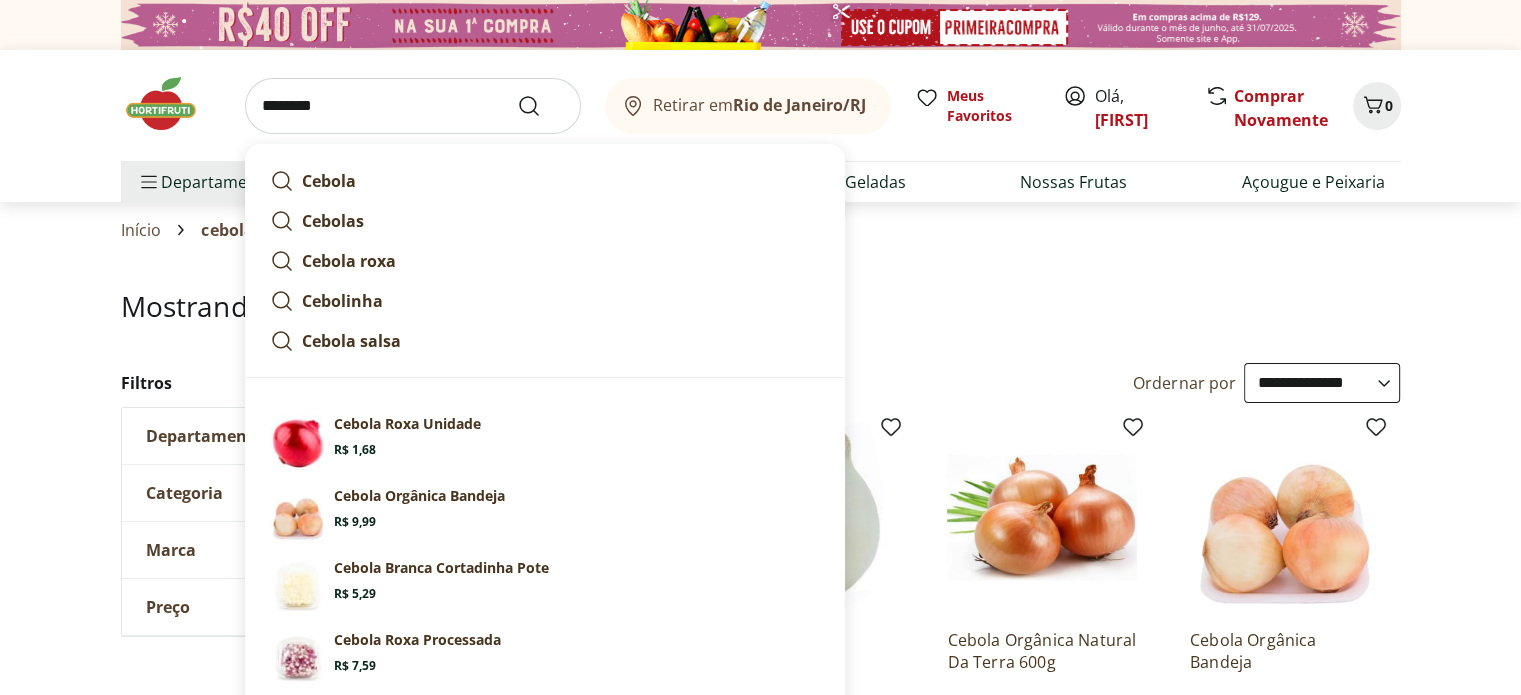 click on "*******" at bounding box center (413, 106) 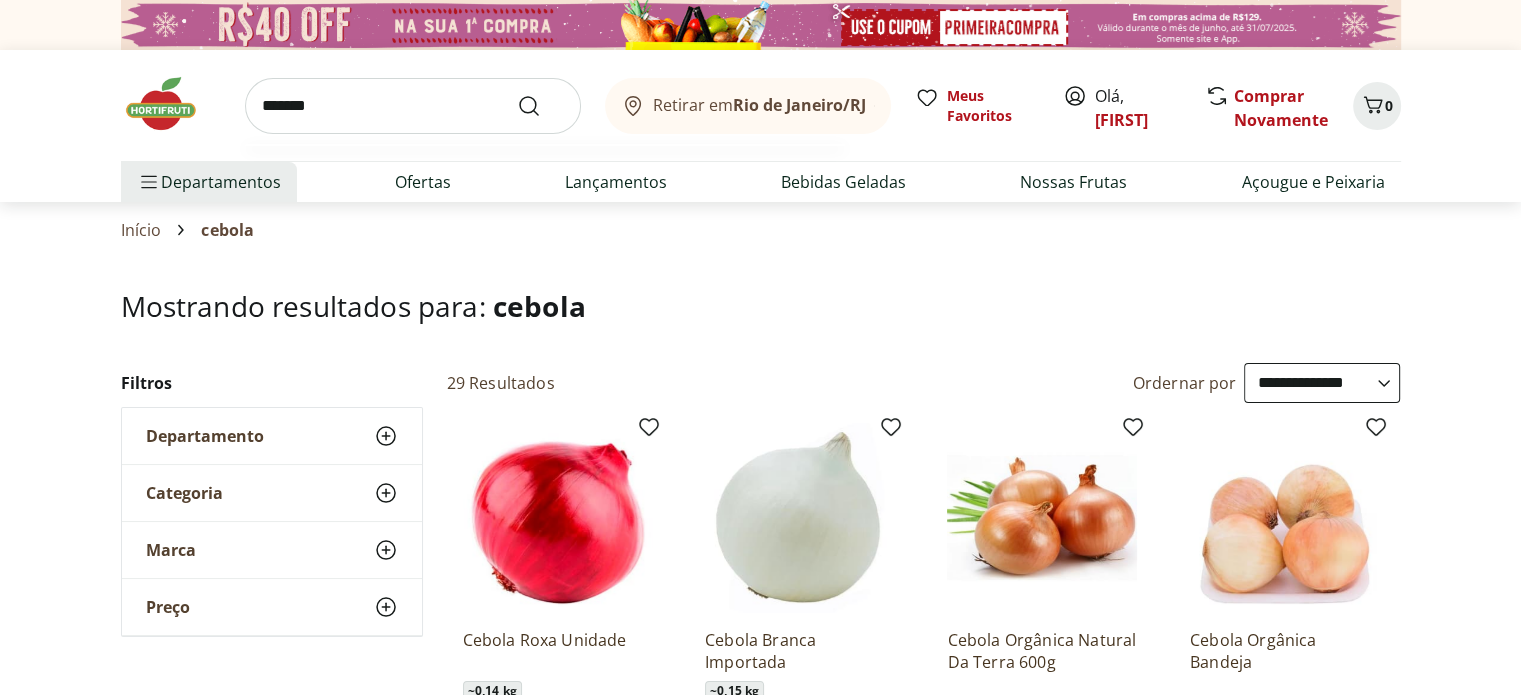 click on "******" at bounding box center (413, 106) 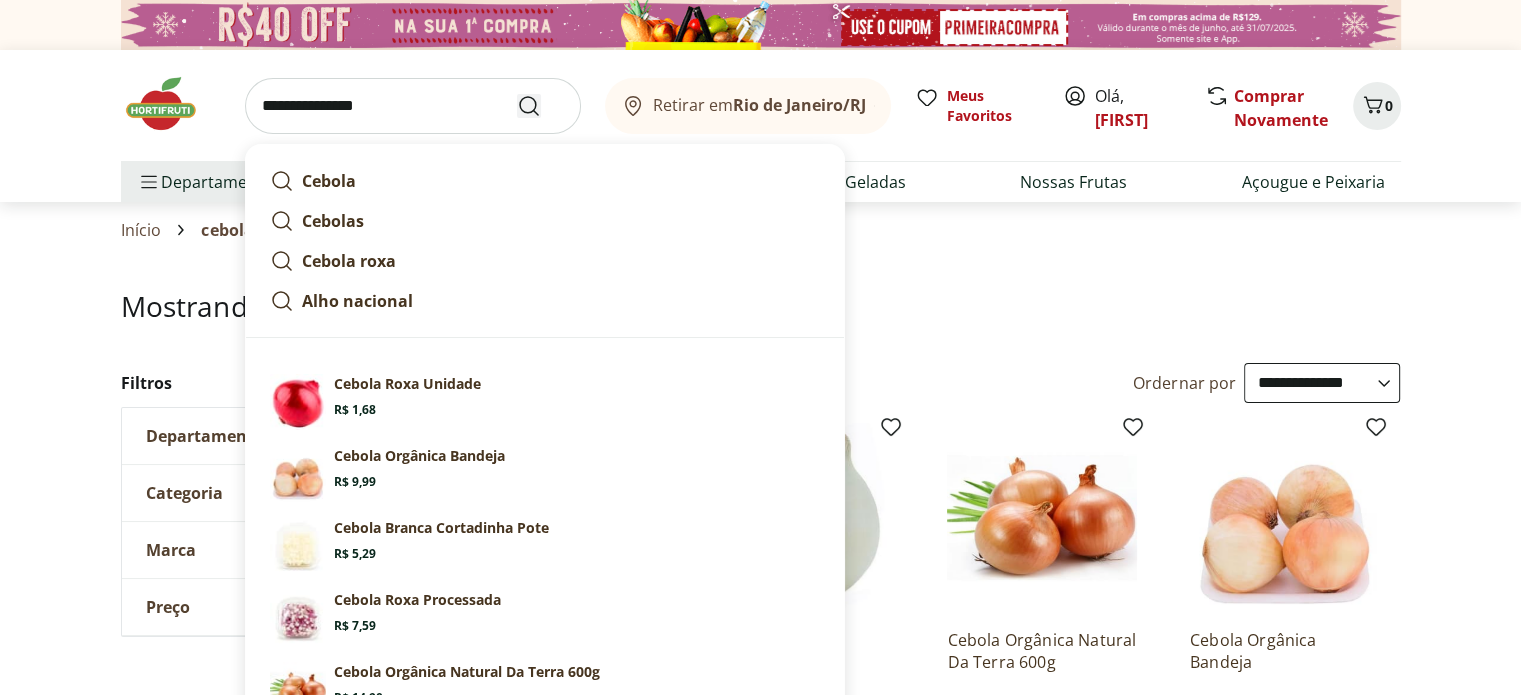 type on "**********" 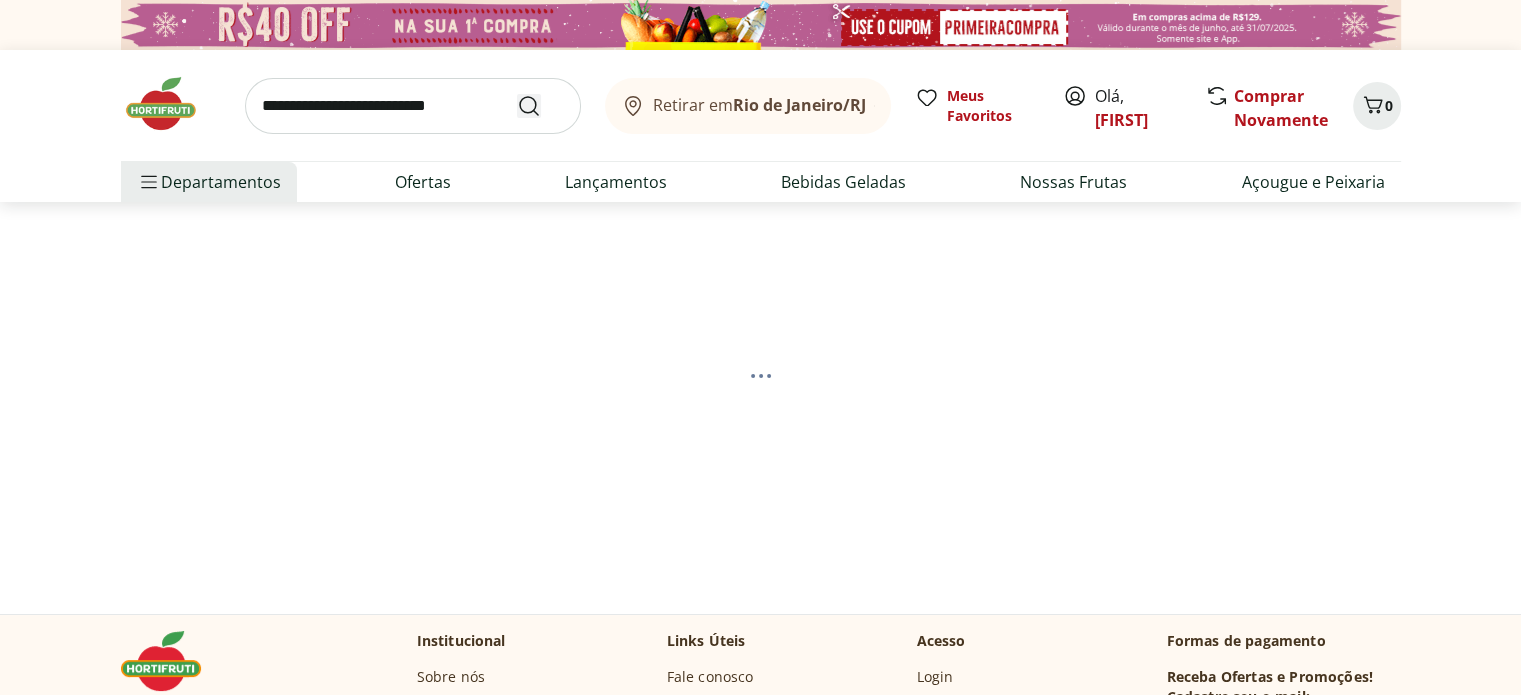 select on "**********" 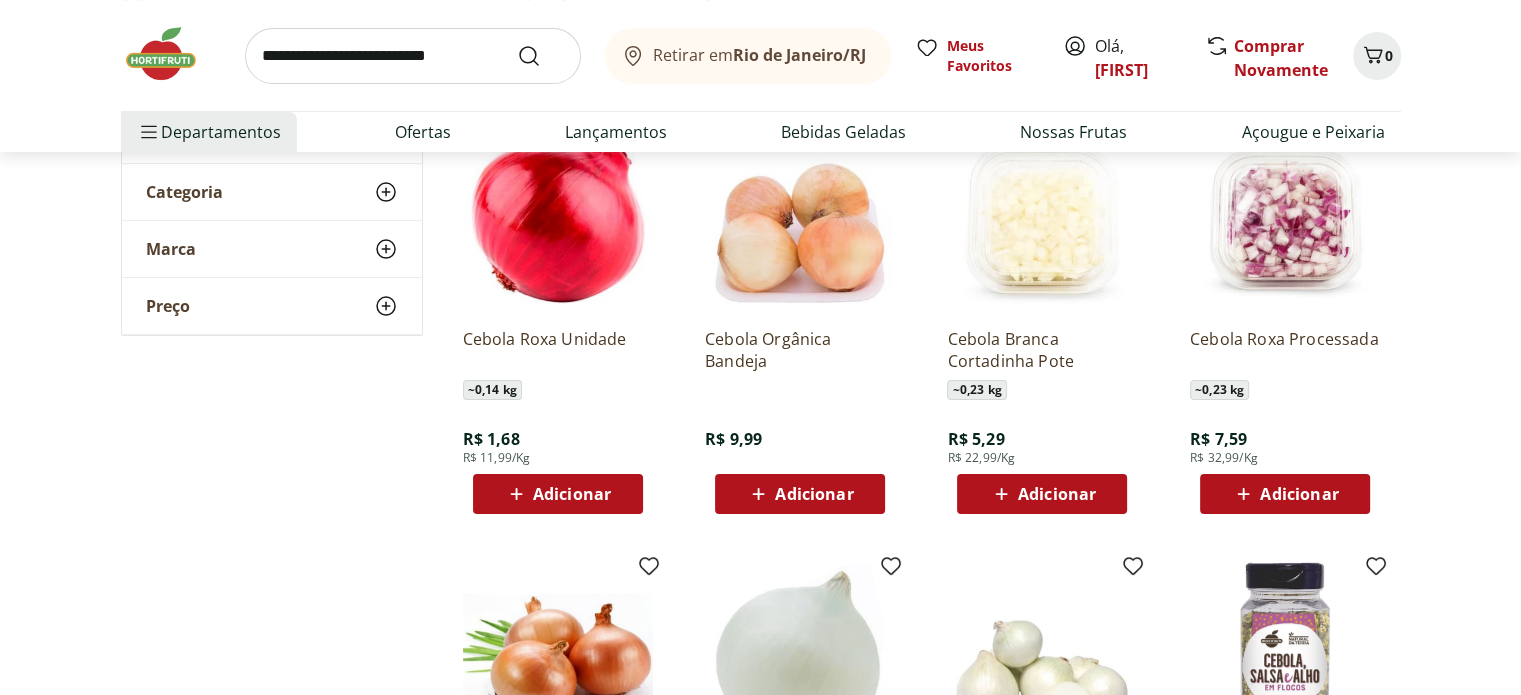 scroll, scrollTop: 300, scrollLeft: 0, axis: vertical 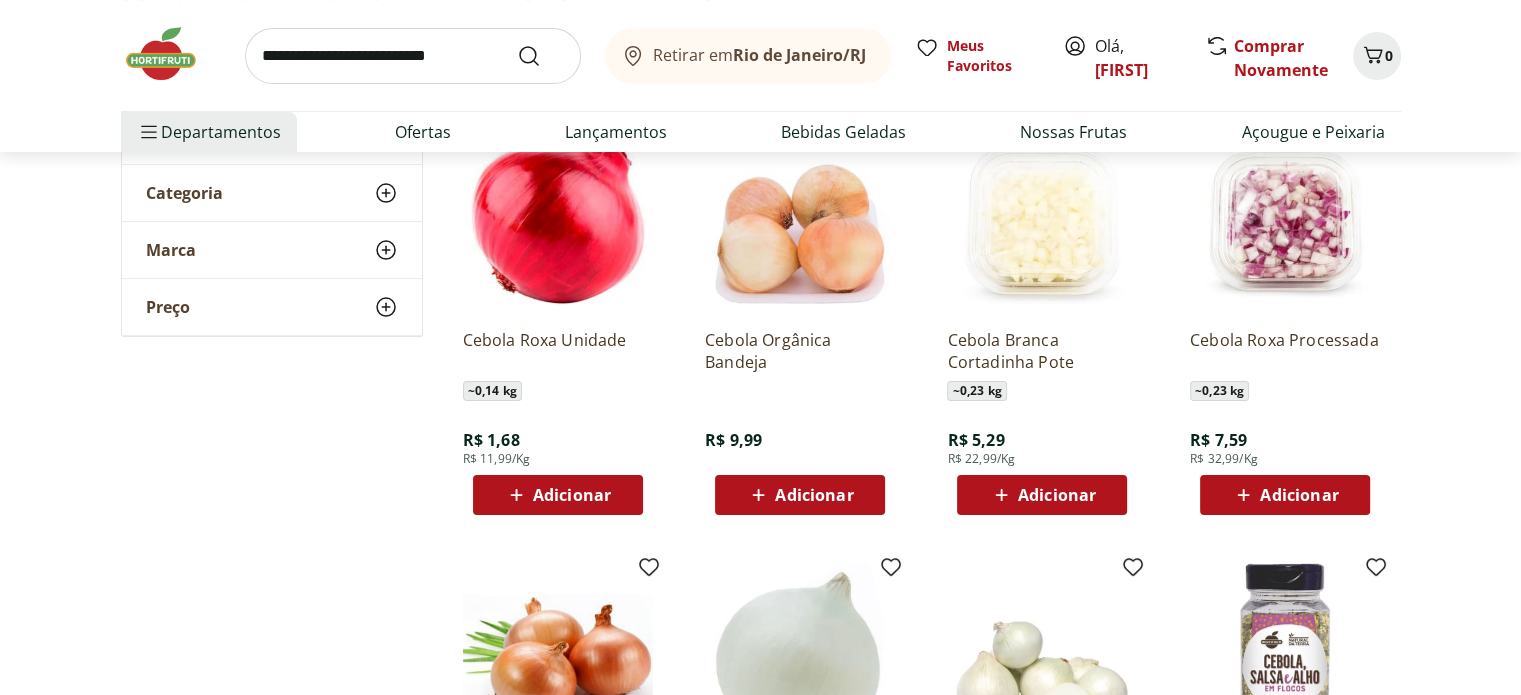 click on "Adicionar" at bounding box center (814, 495) 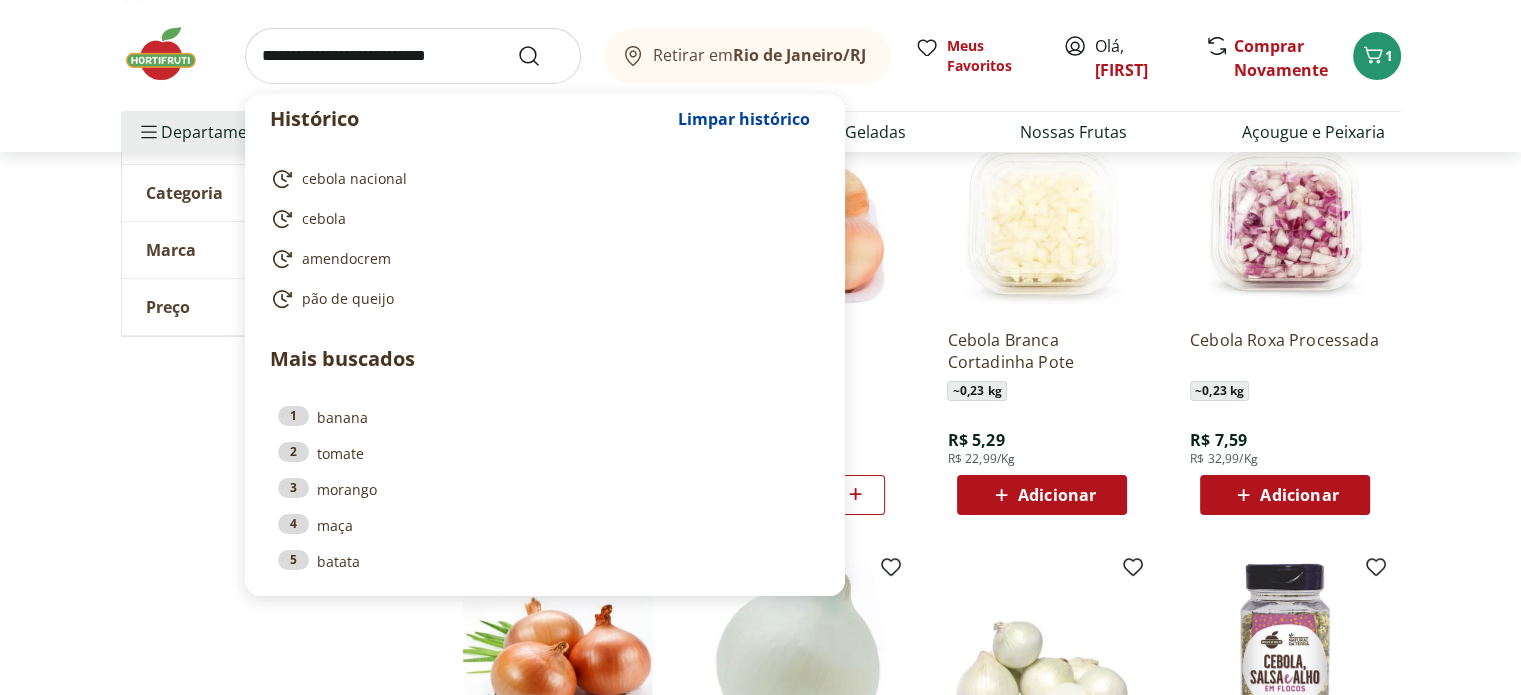 click at bounding box center [413, 56] 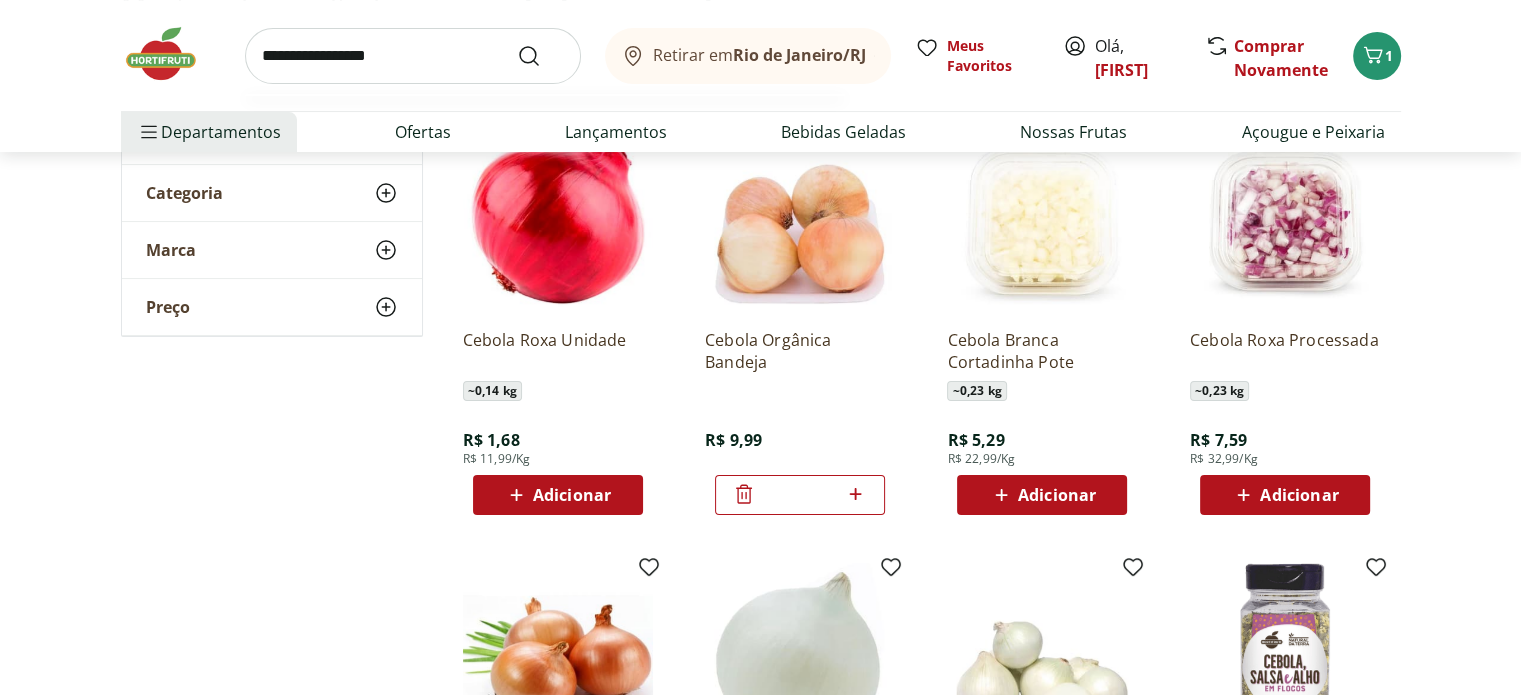 type on "**********" 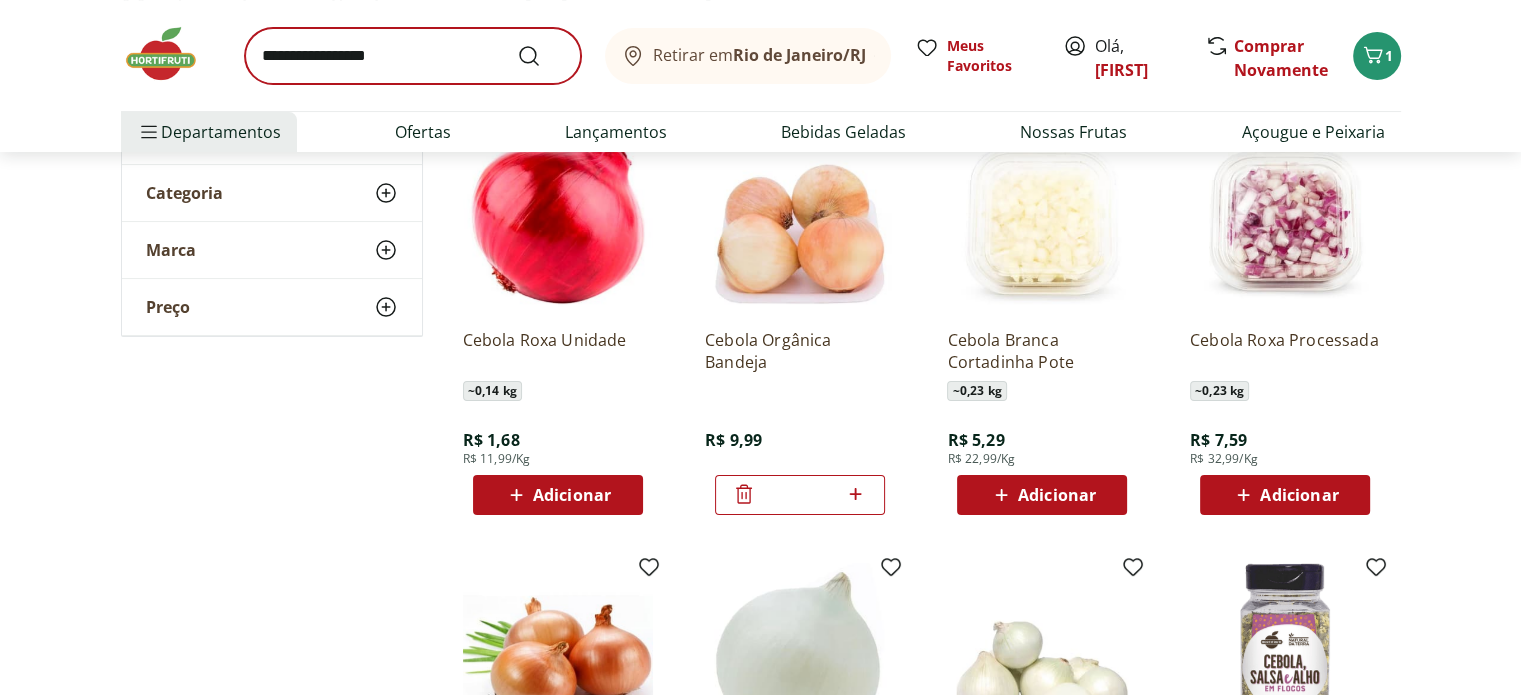scroll, scrollTop: 0, scrollLeft: 0, axis: both 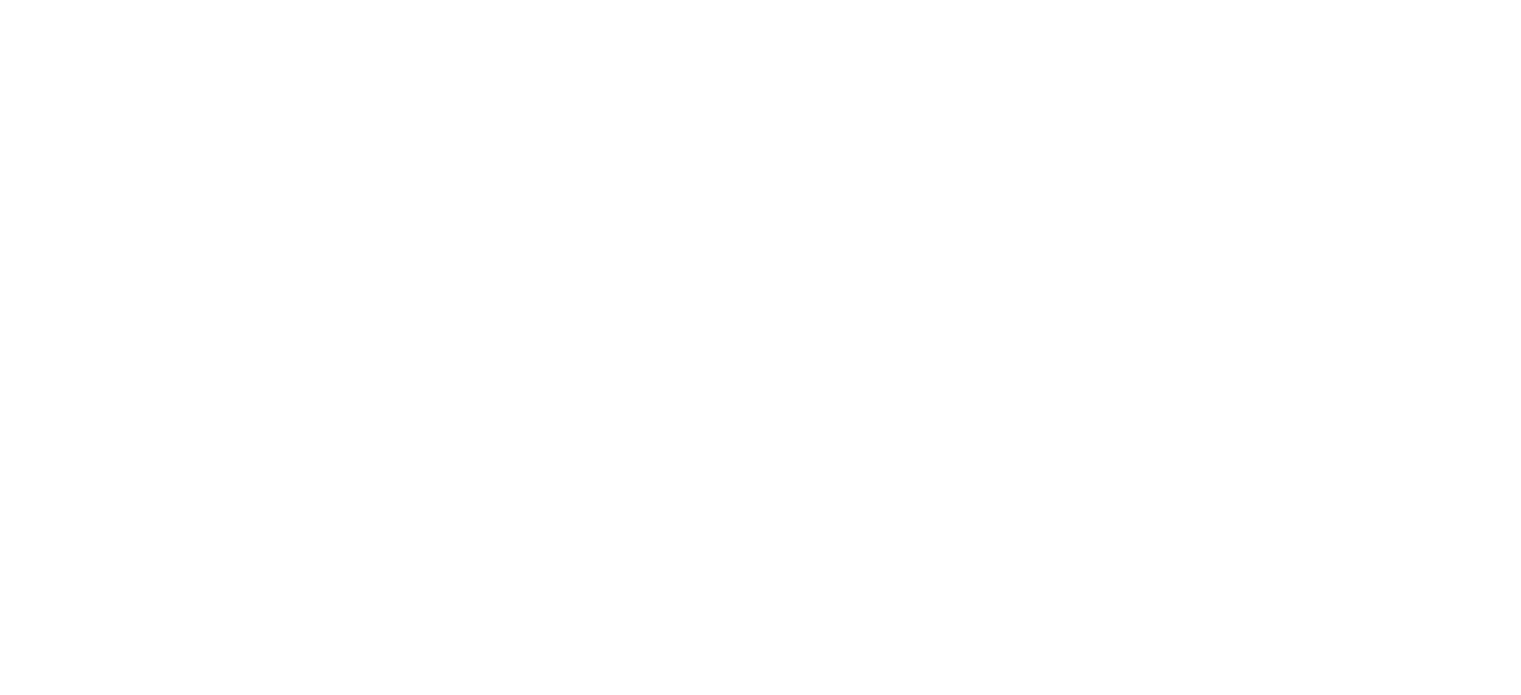 select on "**********" 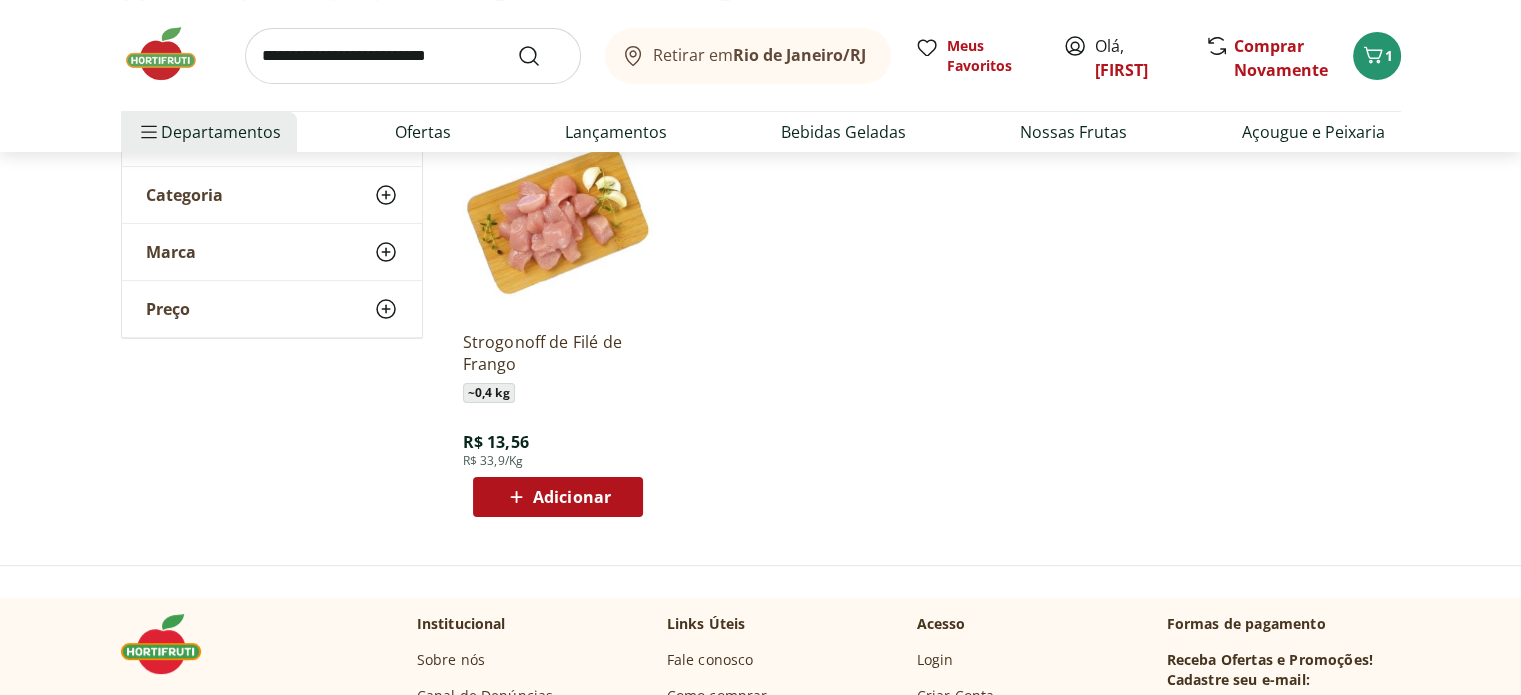 scroll, scrollTop: 300, scrollLeft: 0, axis: vertical 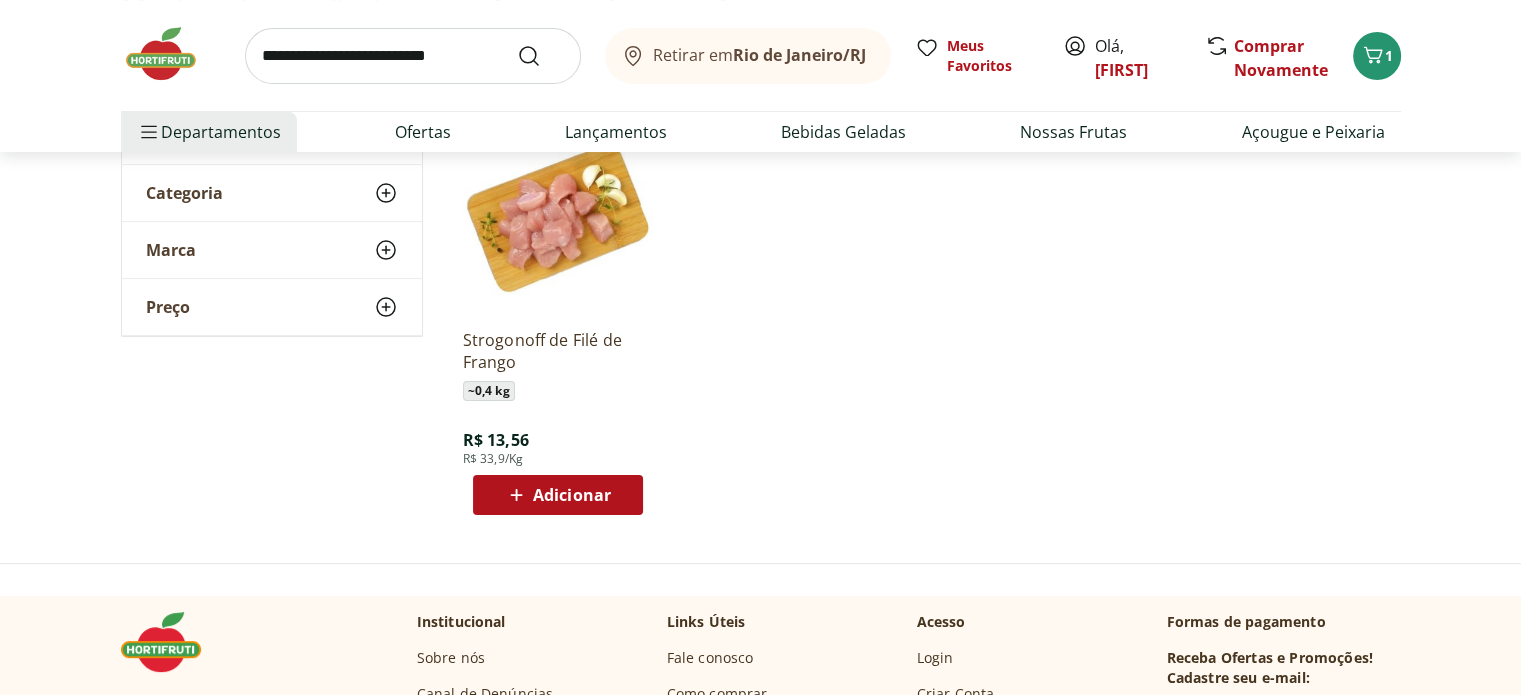 click on "Adicionar" at bounding box center (572, 495) 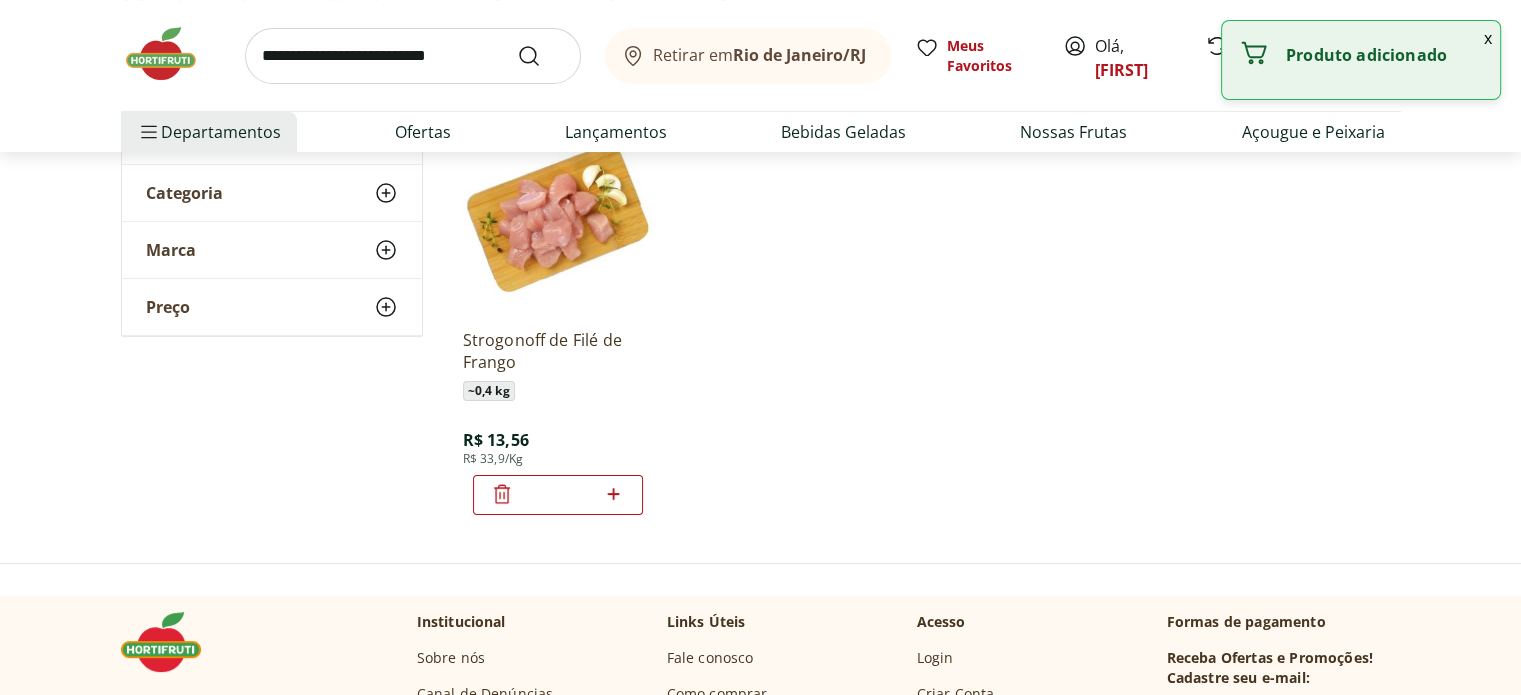 click 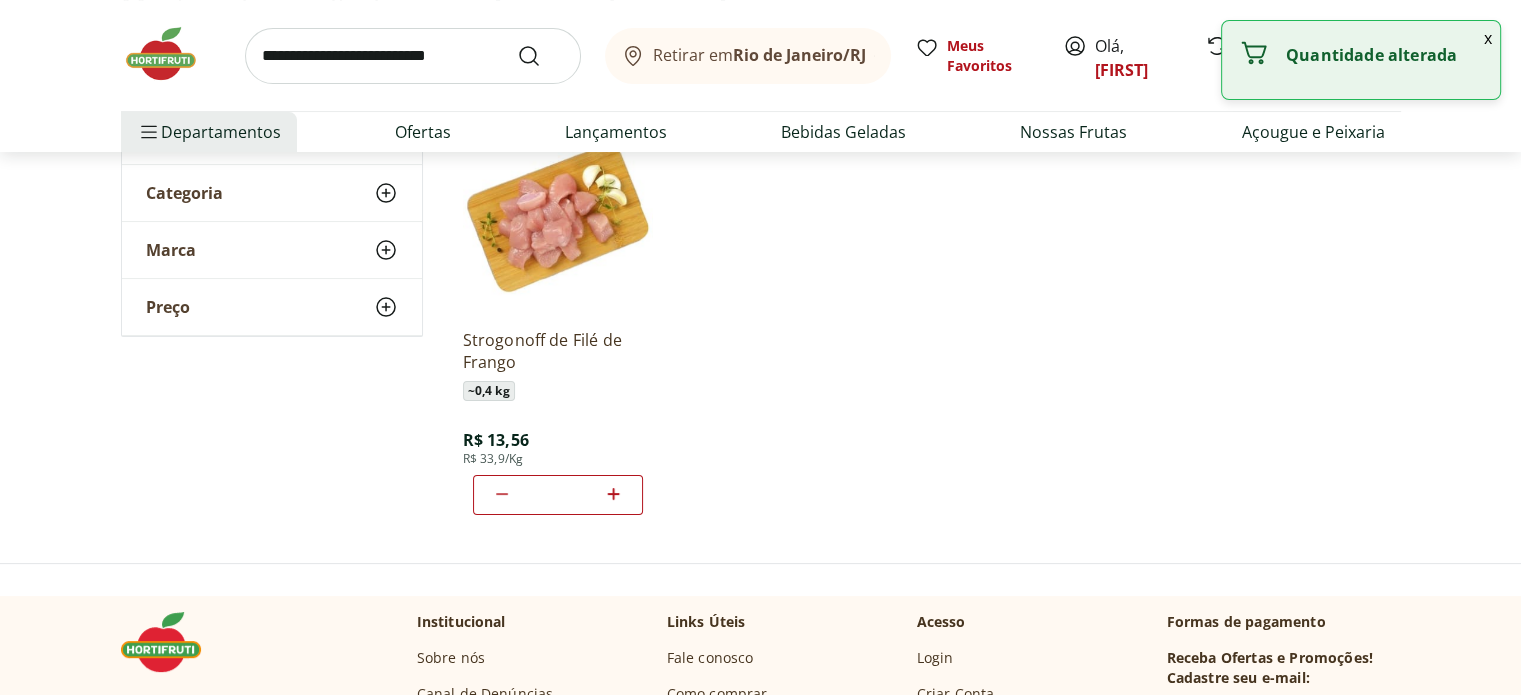 click at bounding box center [413, 56] 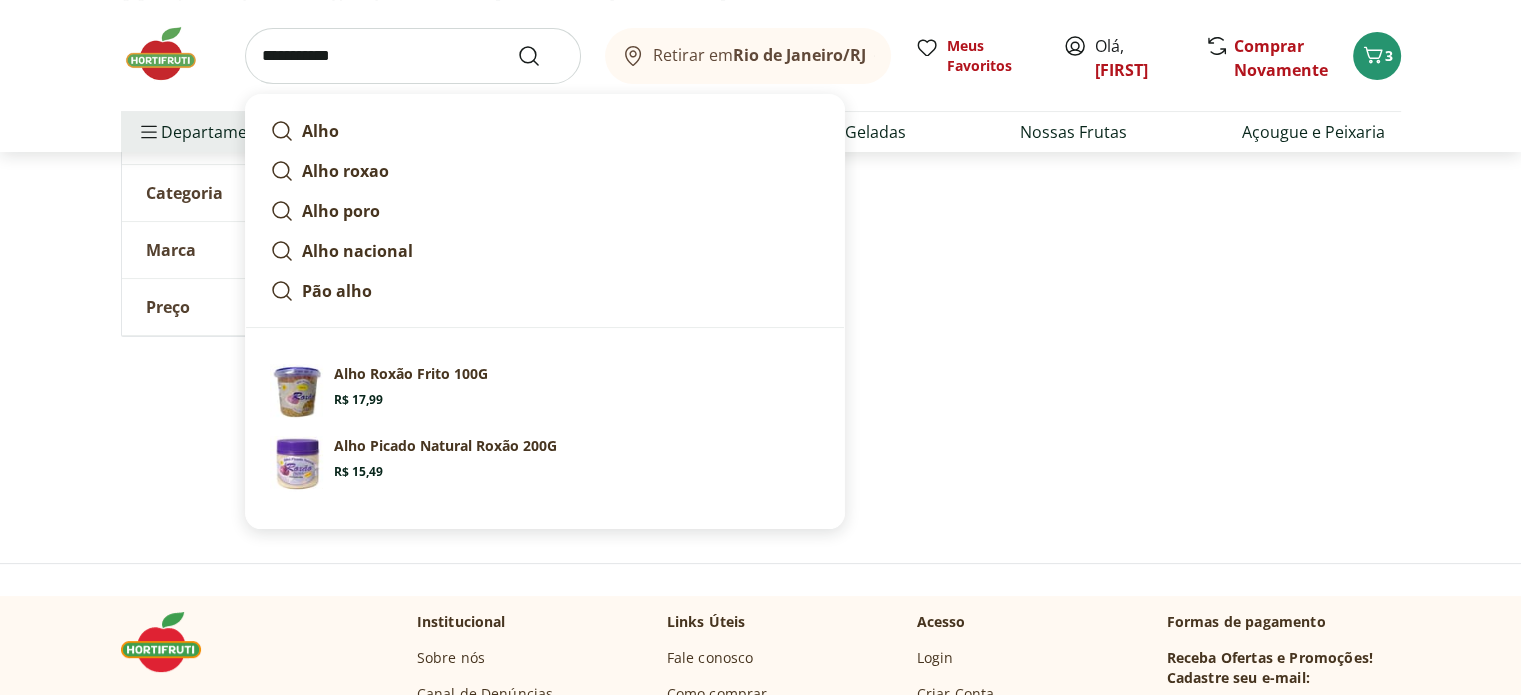 type on "**********" 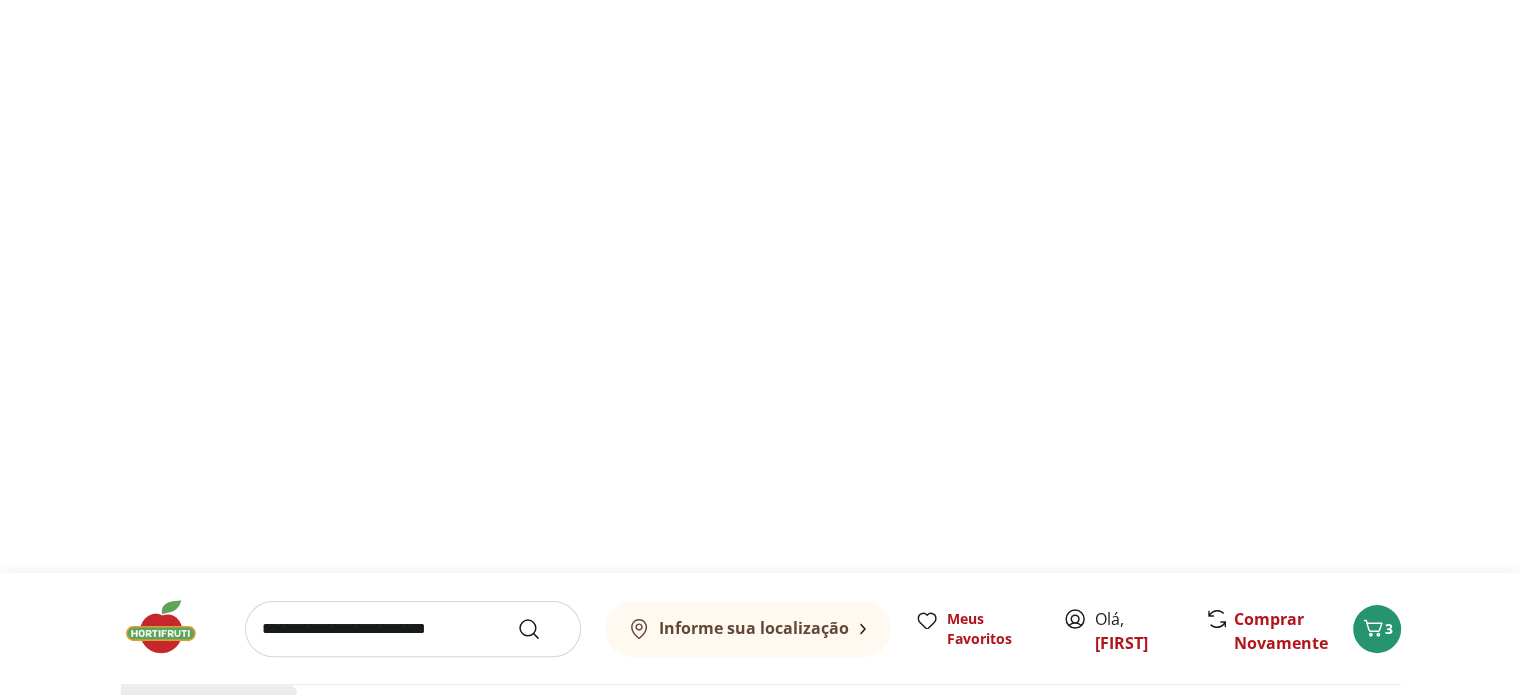scroll, scrollTop: 0, scrollLeft: 0, axis: both 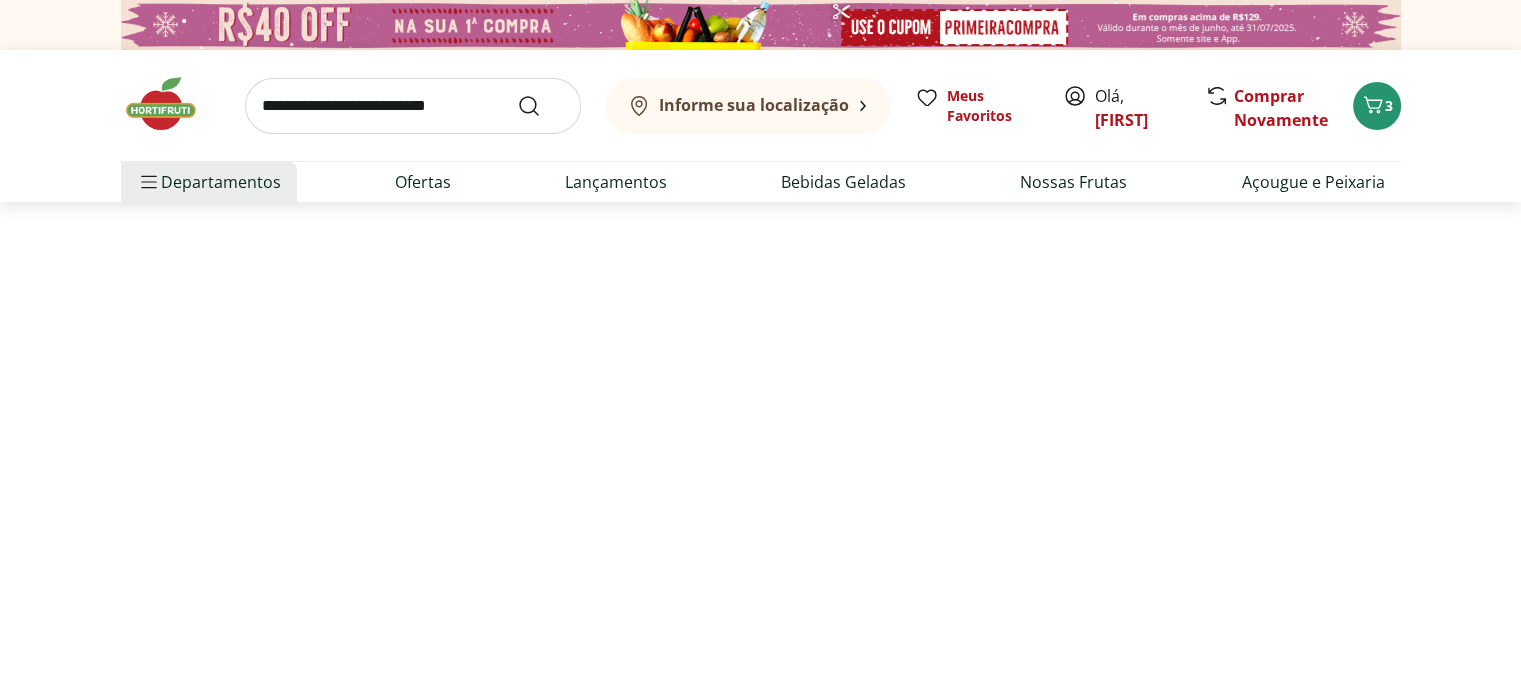 select on "**********" 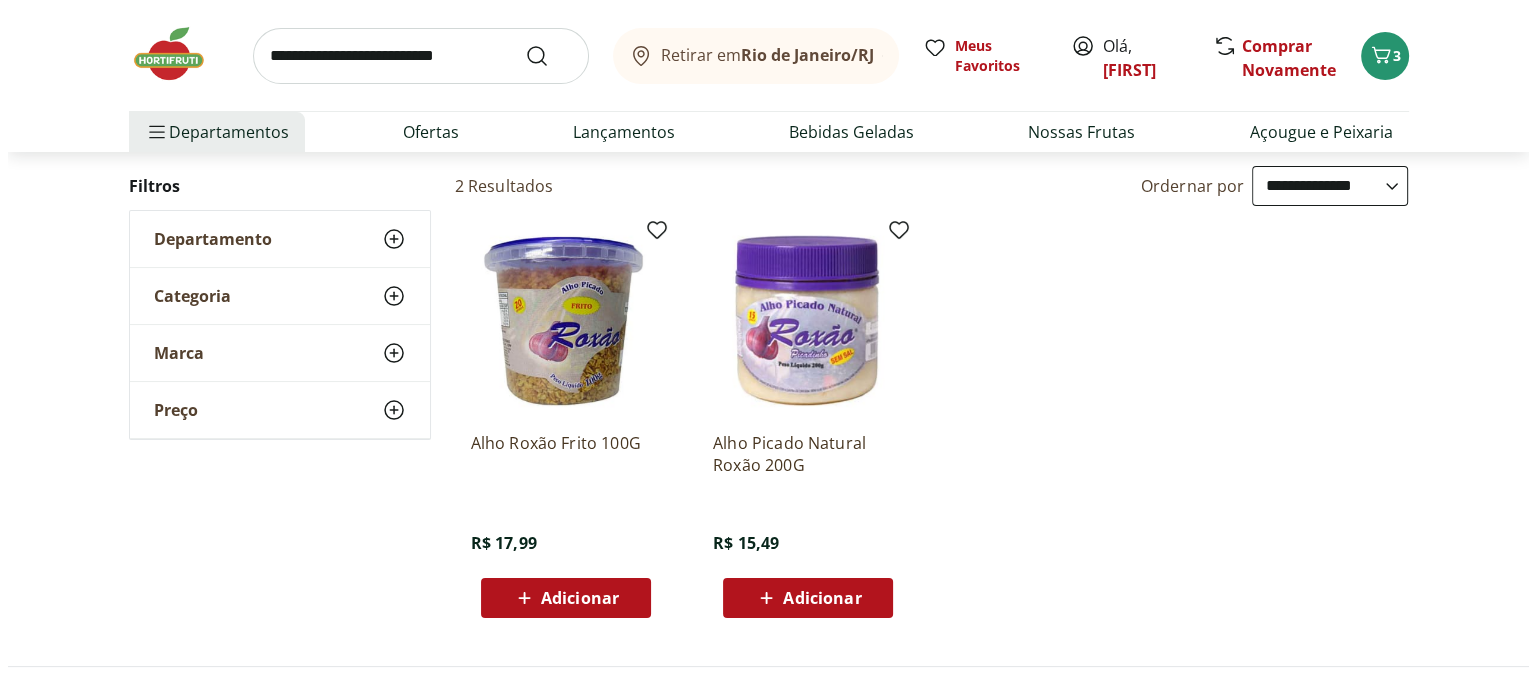 scroll, scrollTop: 200, scrollLeft: 0, axis: vertical 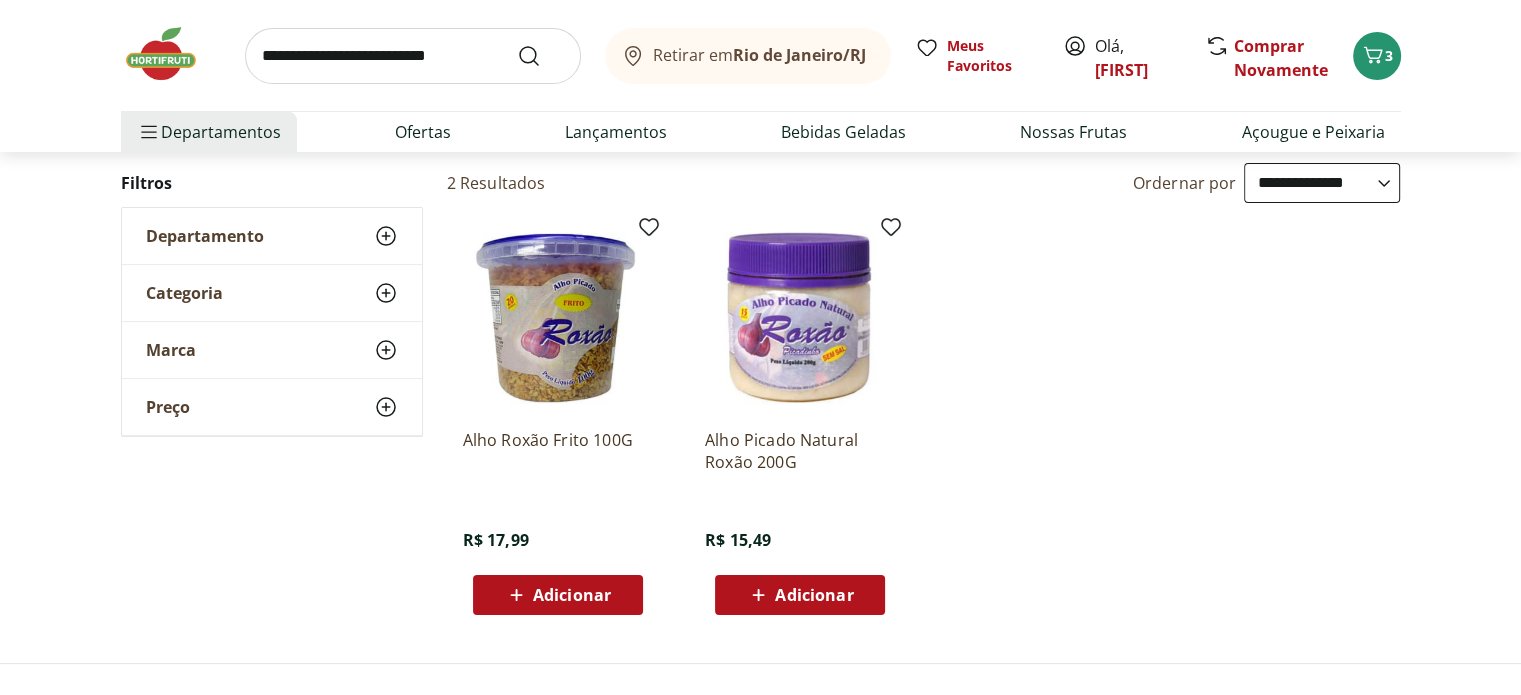 click on "Adicionar" at bounding box center [814, 595] 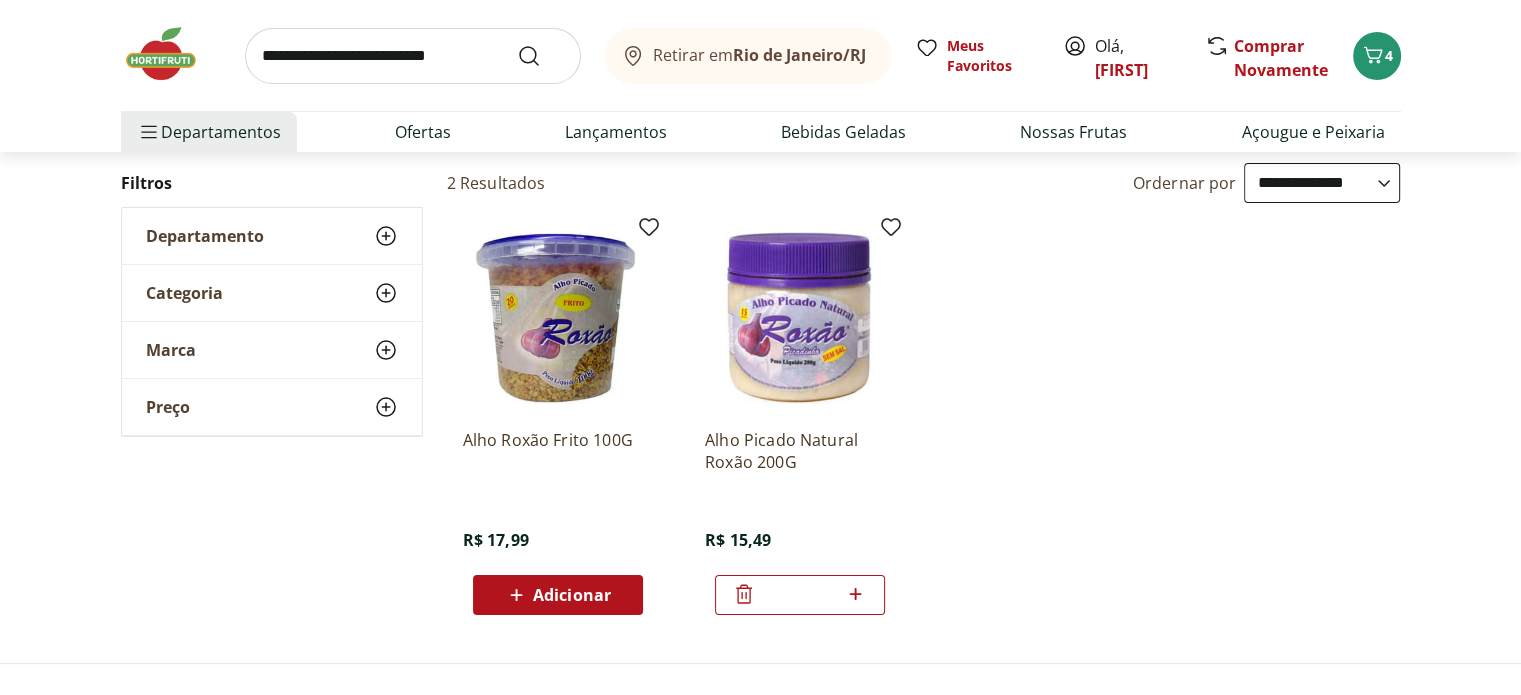 click on "Adicionar" at bounding box center [572, 595] 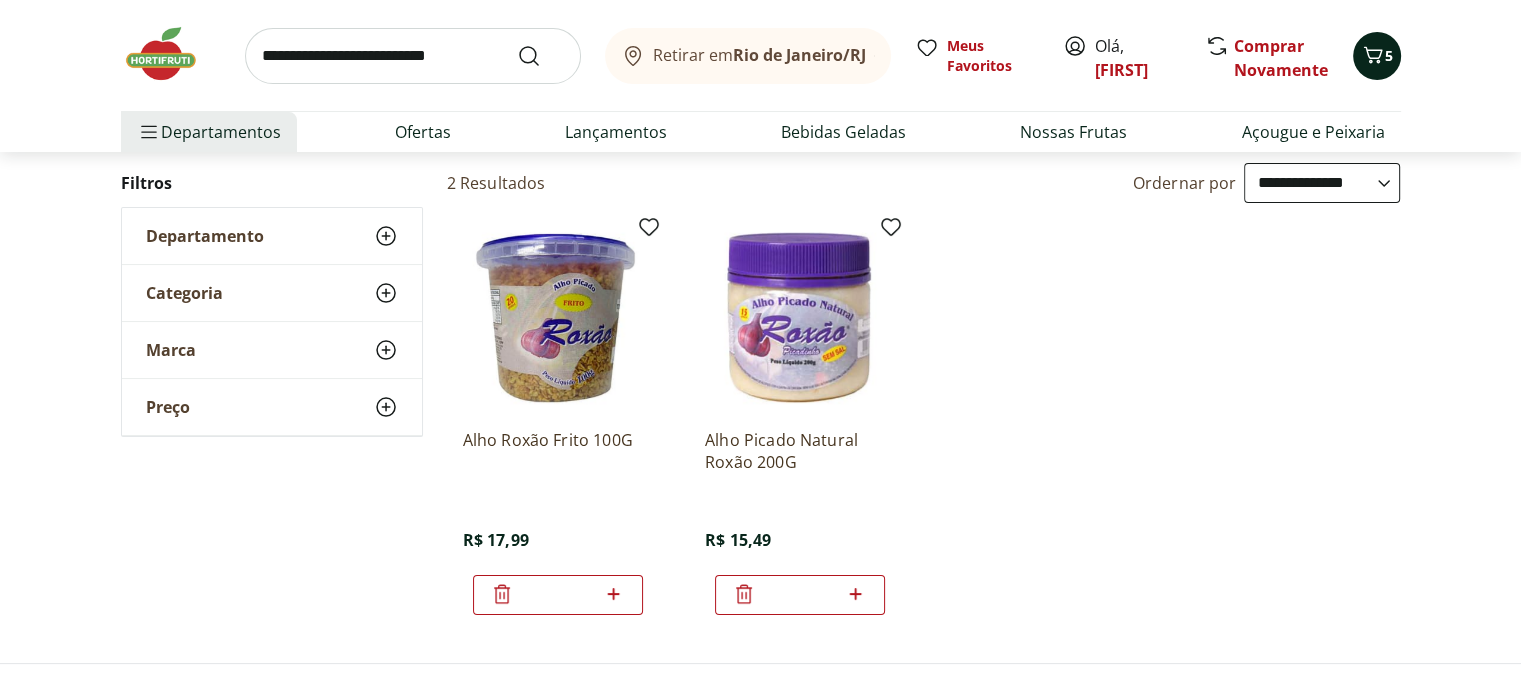 click 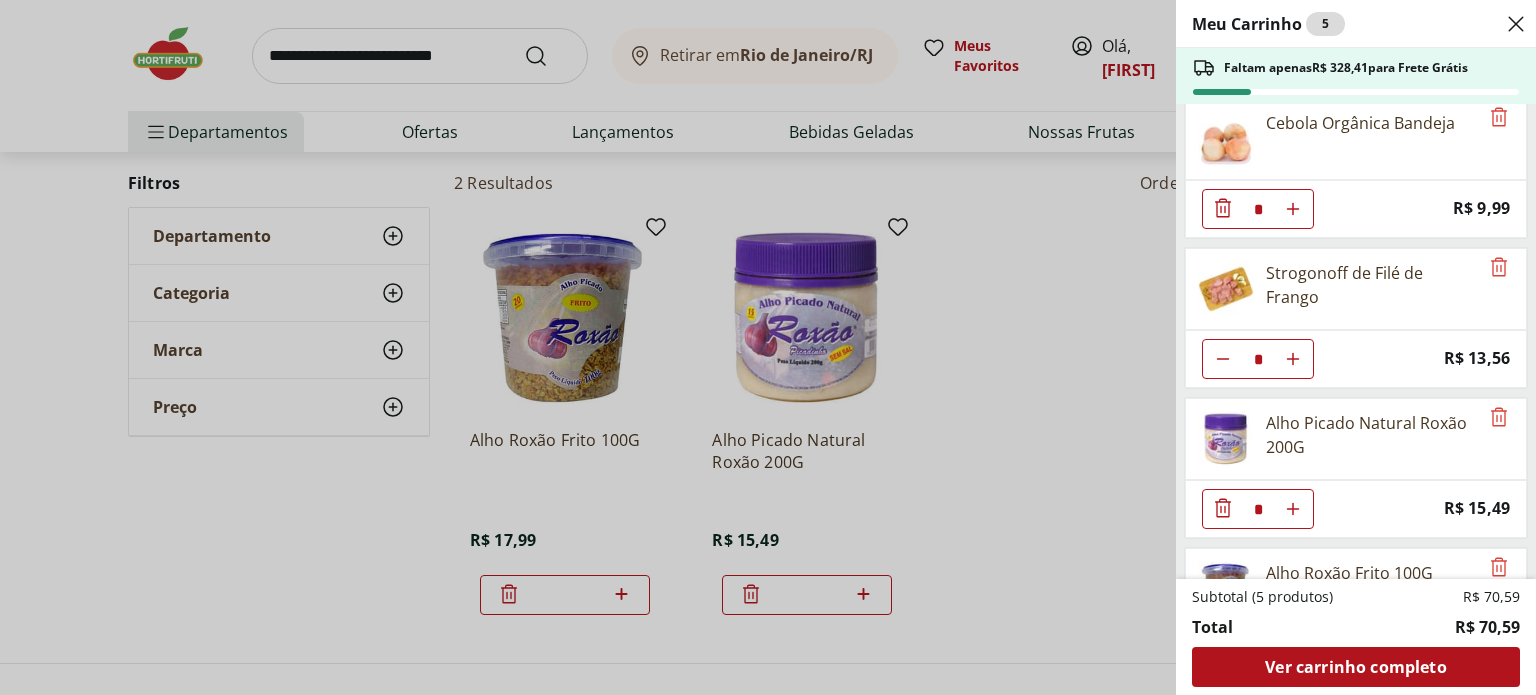 scroll, scrollTop: 0, scrollLeft: 0, axis: both 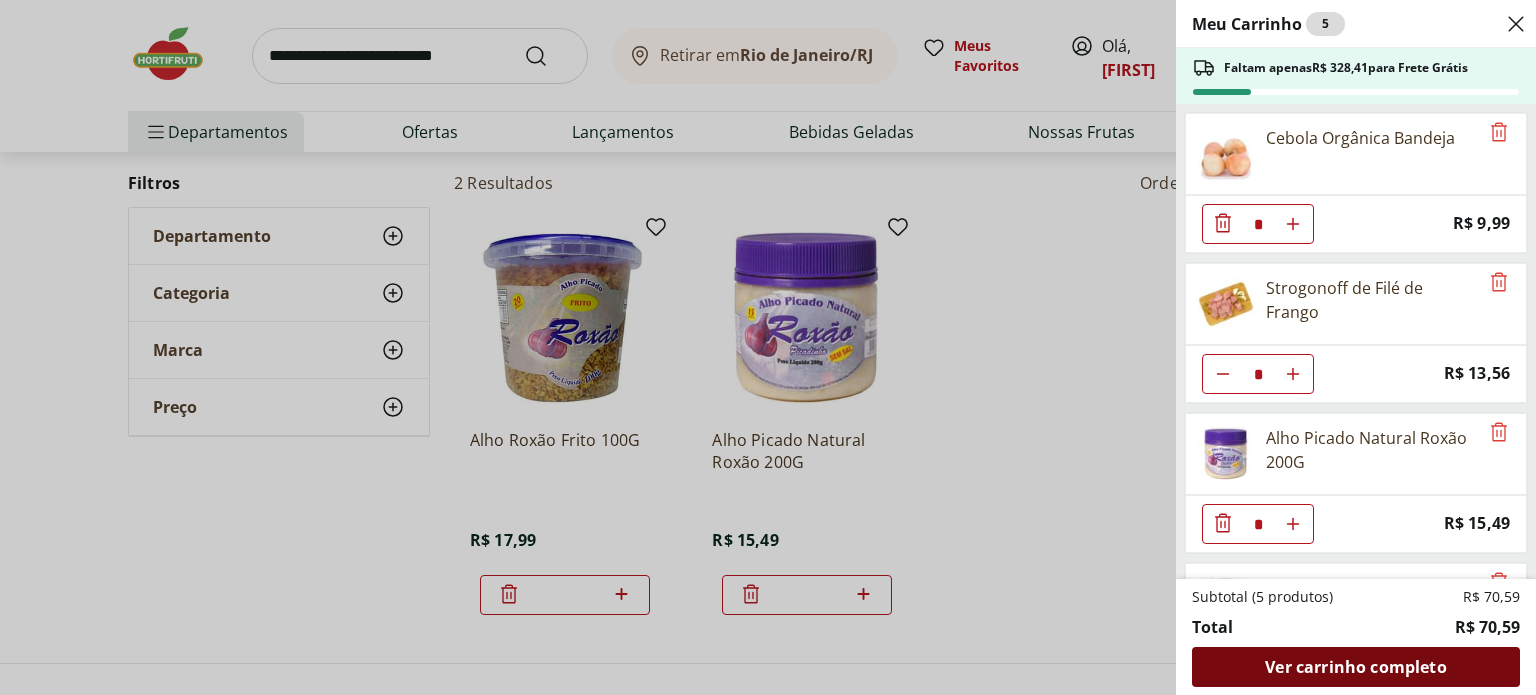 click on "Ver carrinho completo" at bounding box center [1355, 667] 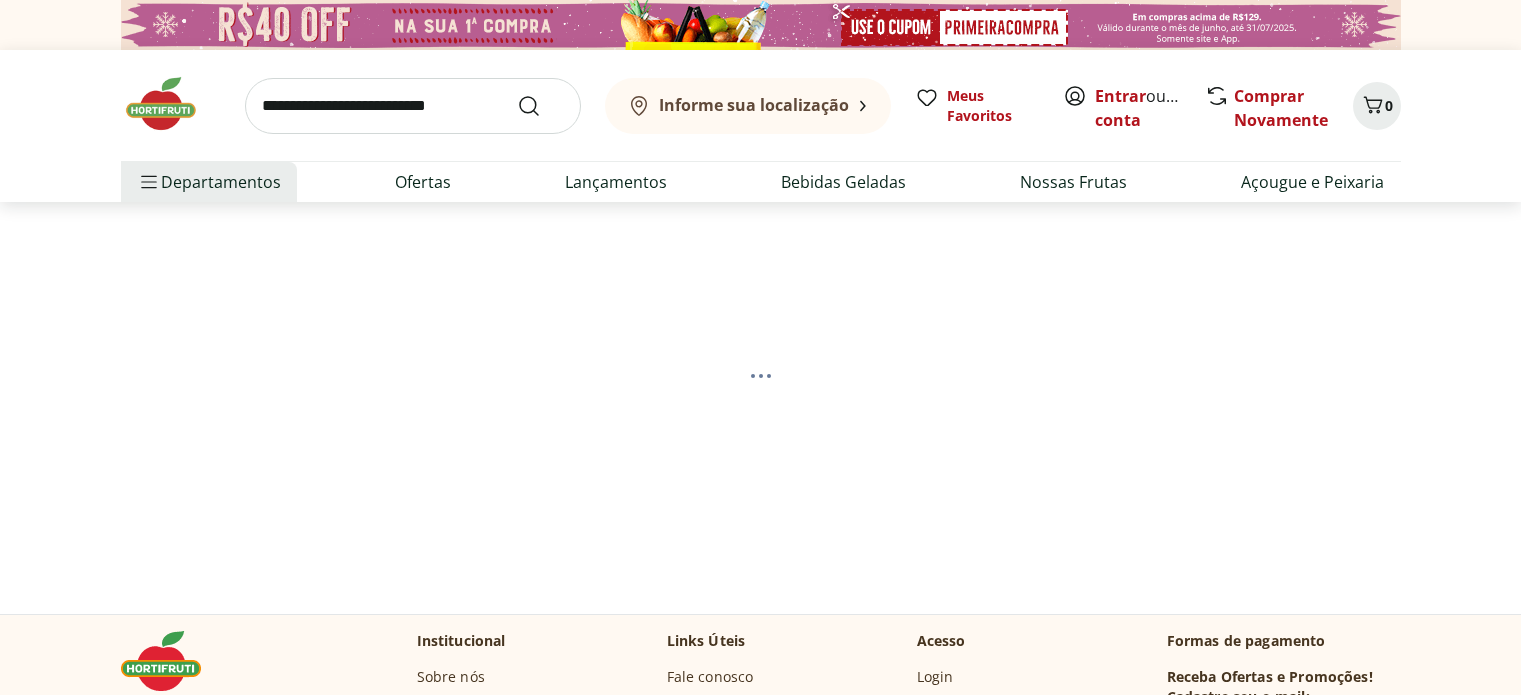 scroll, scrollTop: 0, scrollLeft: 0, axis: both 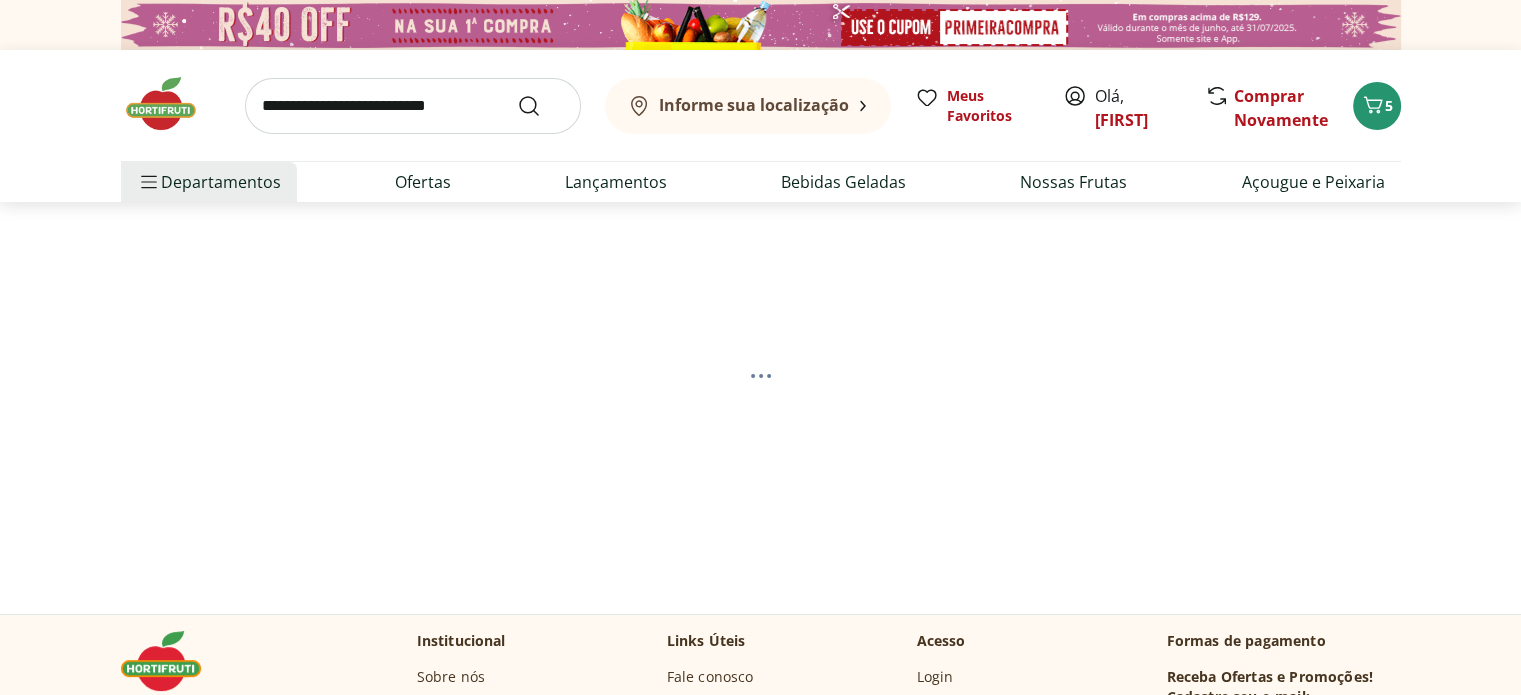 select on "**********" 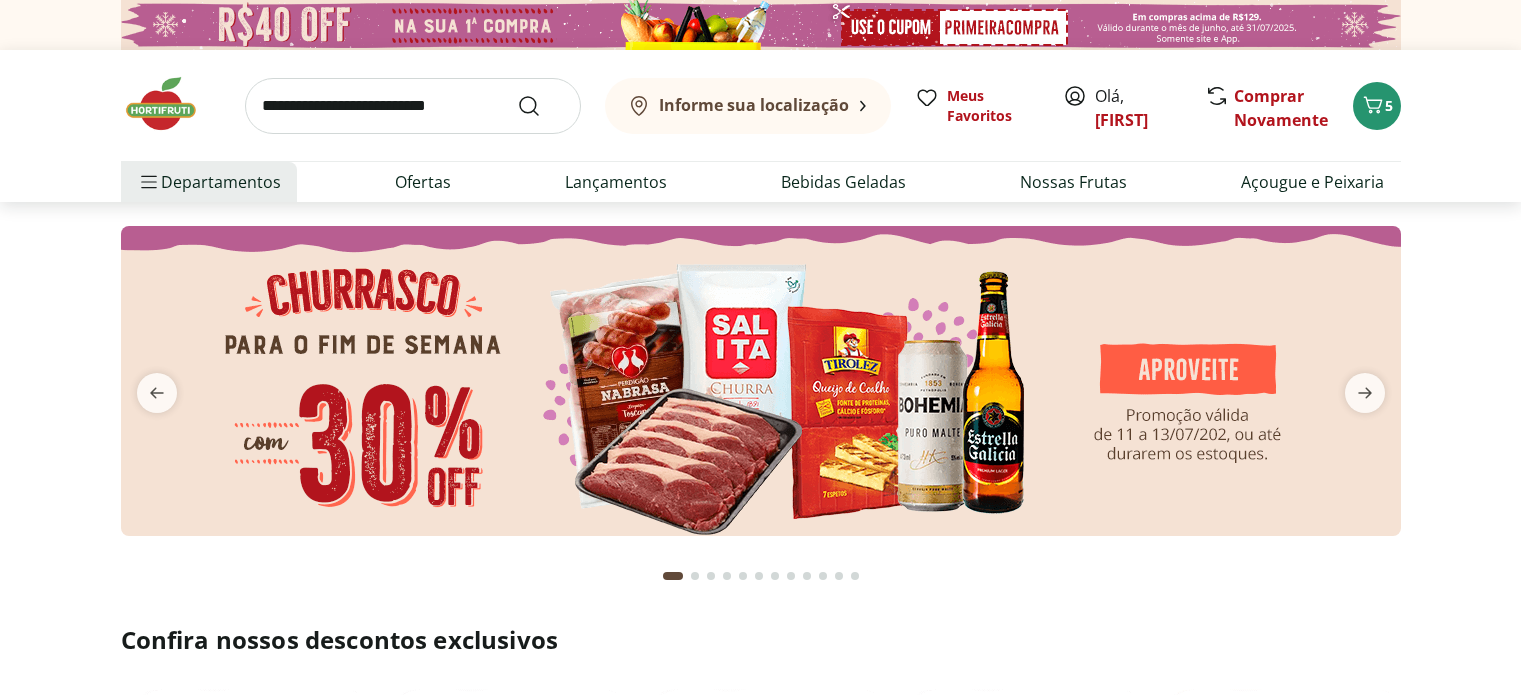 scroll, scrollTop: 0, scrollLeft: 0, axis: both 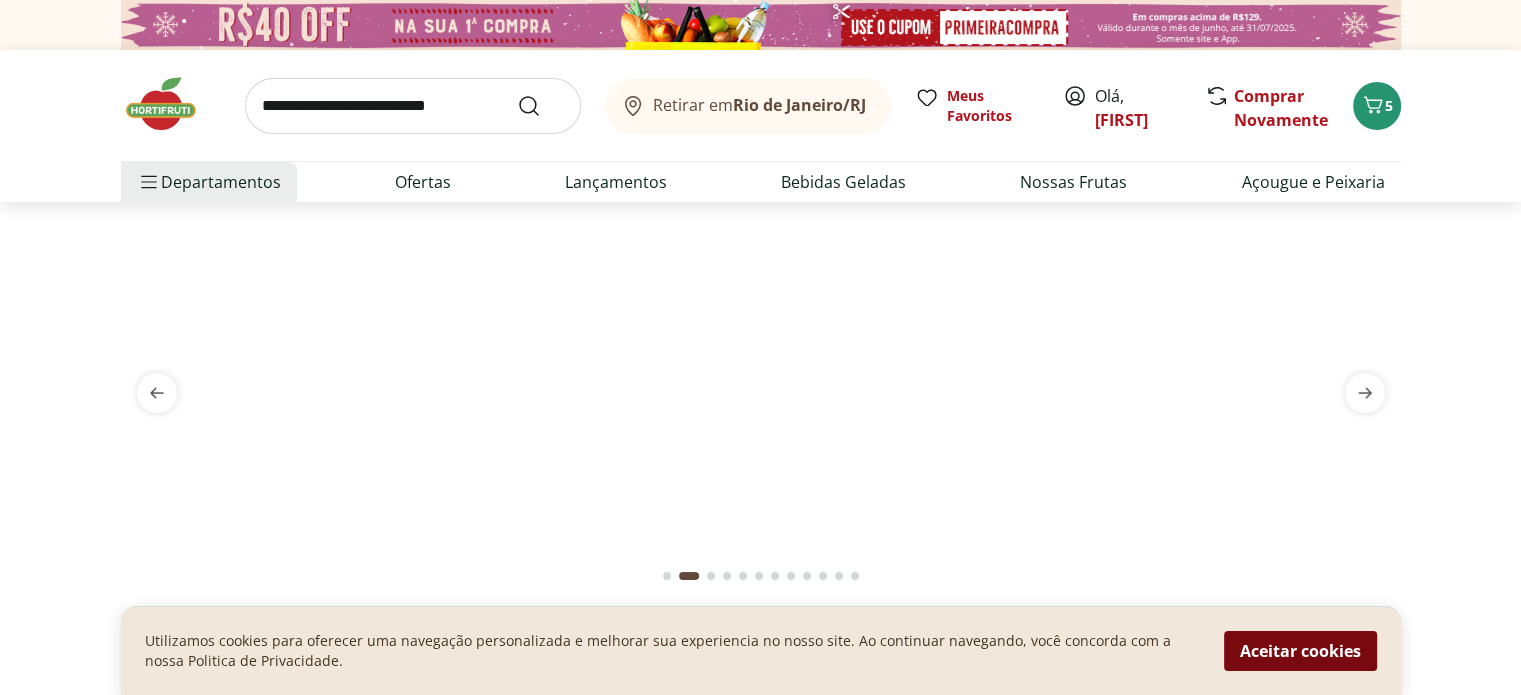 click on "Aceitar cookies" at bounding box center [1300, 651] 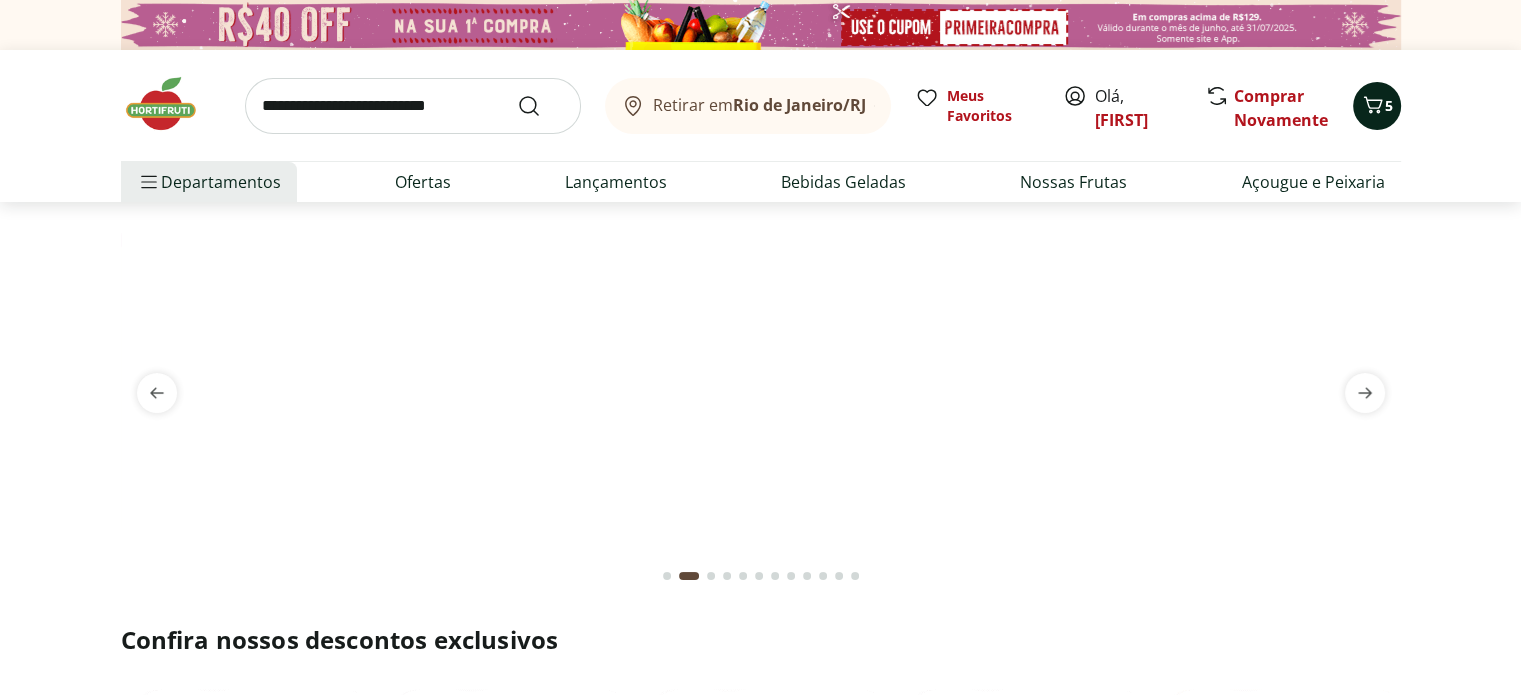 click 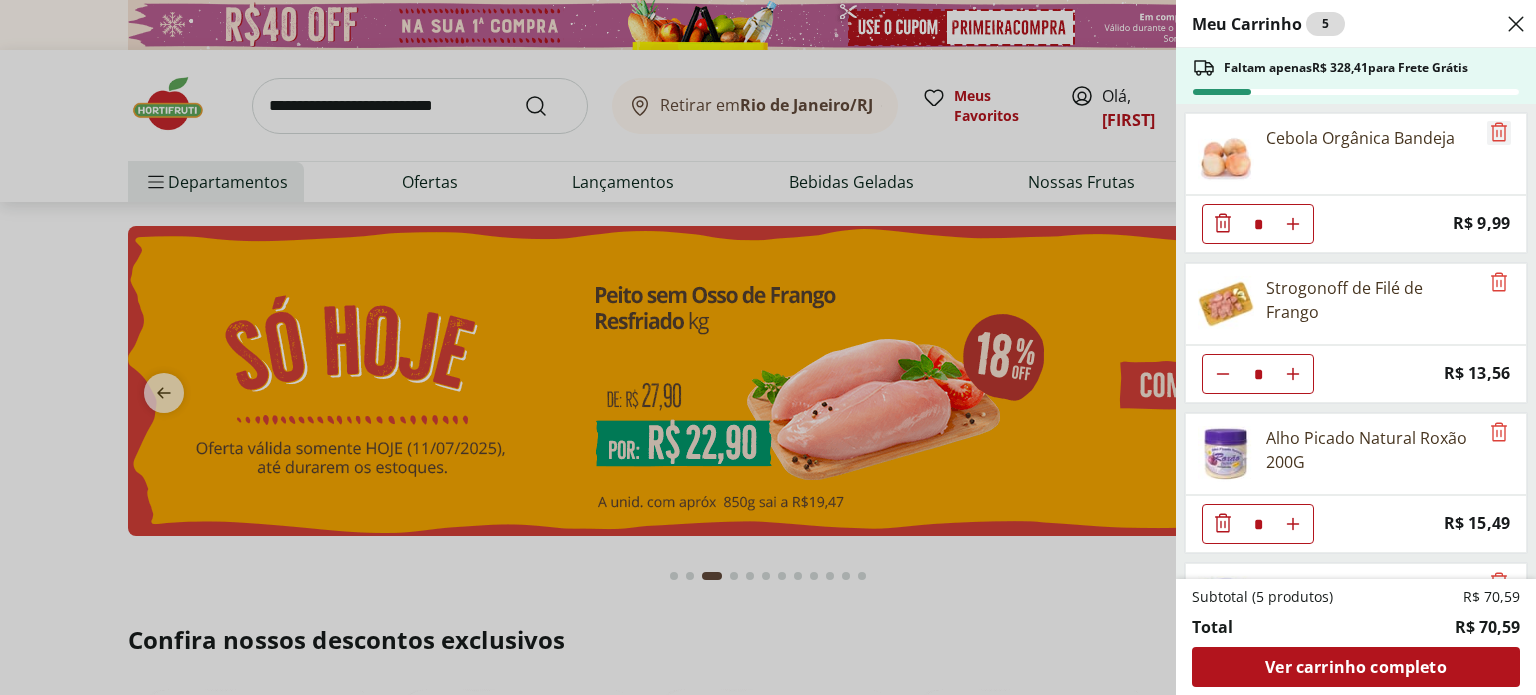 click 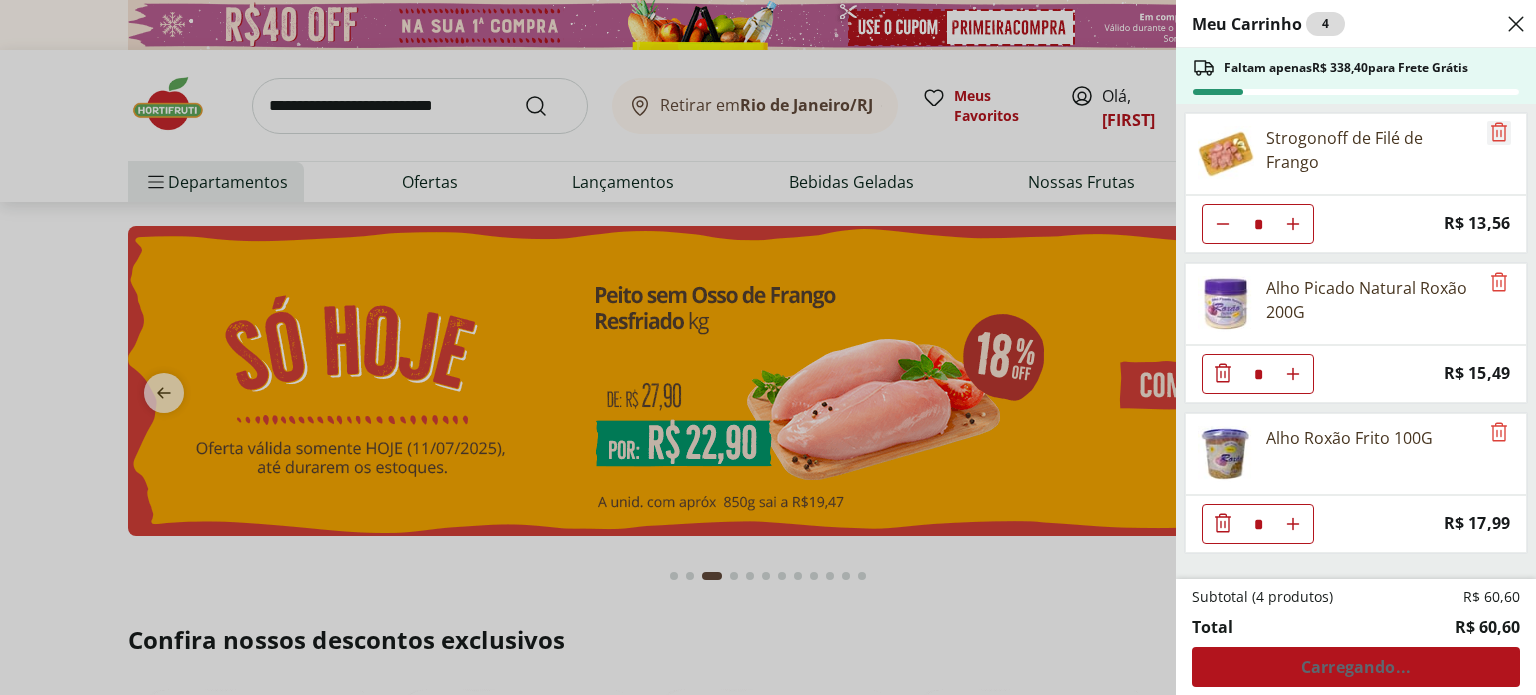 click 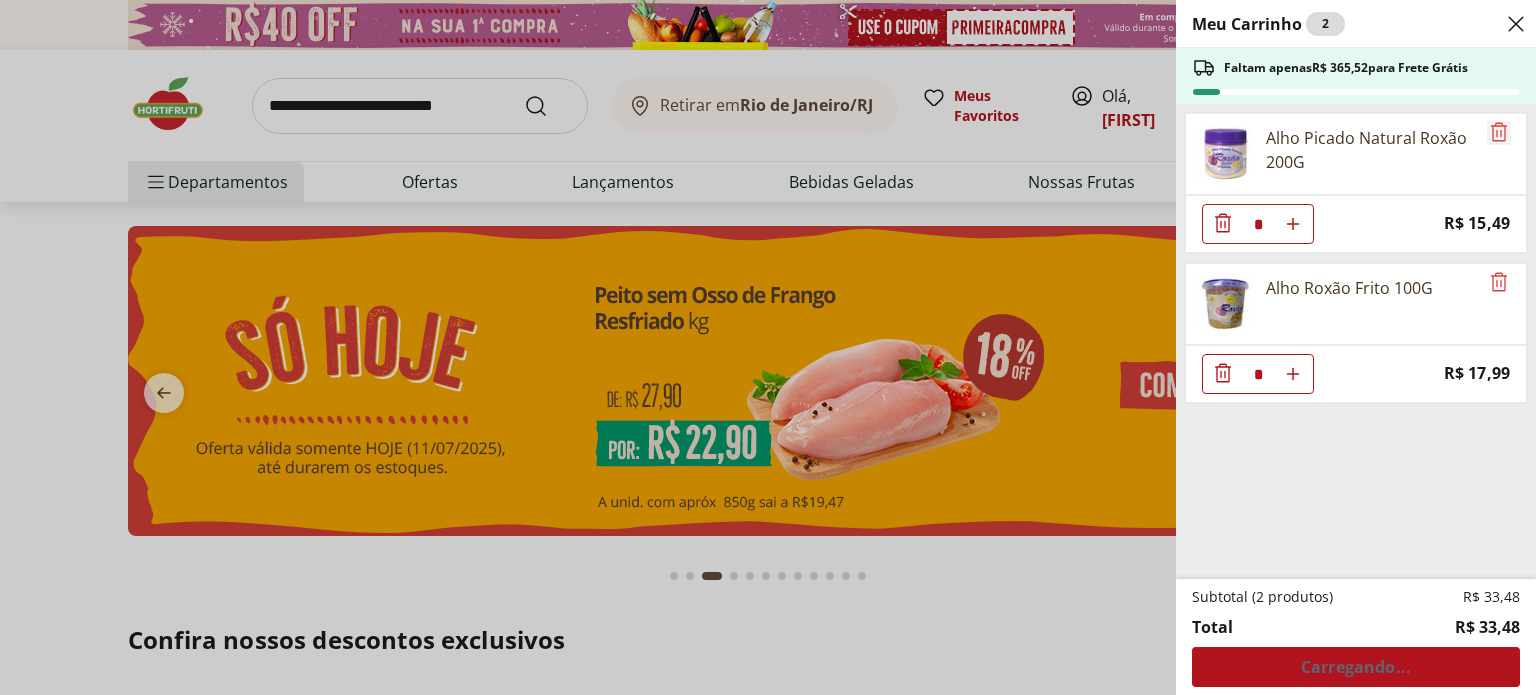 click 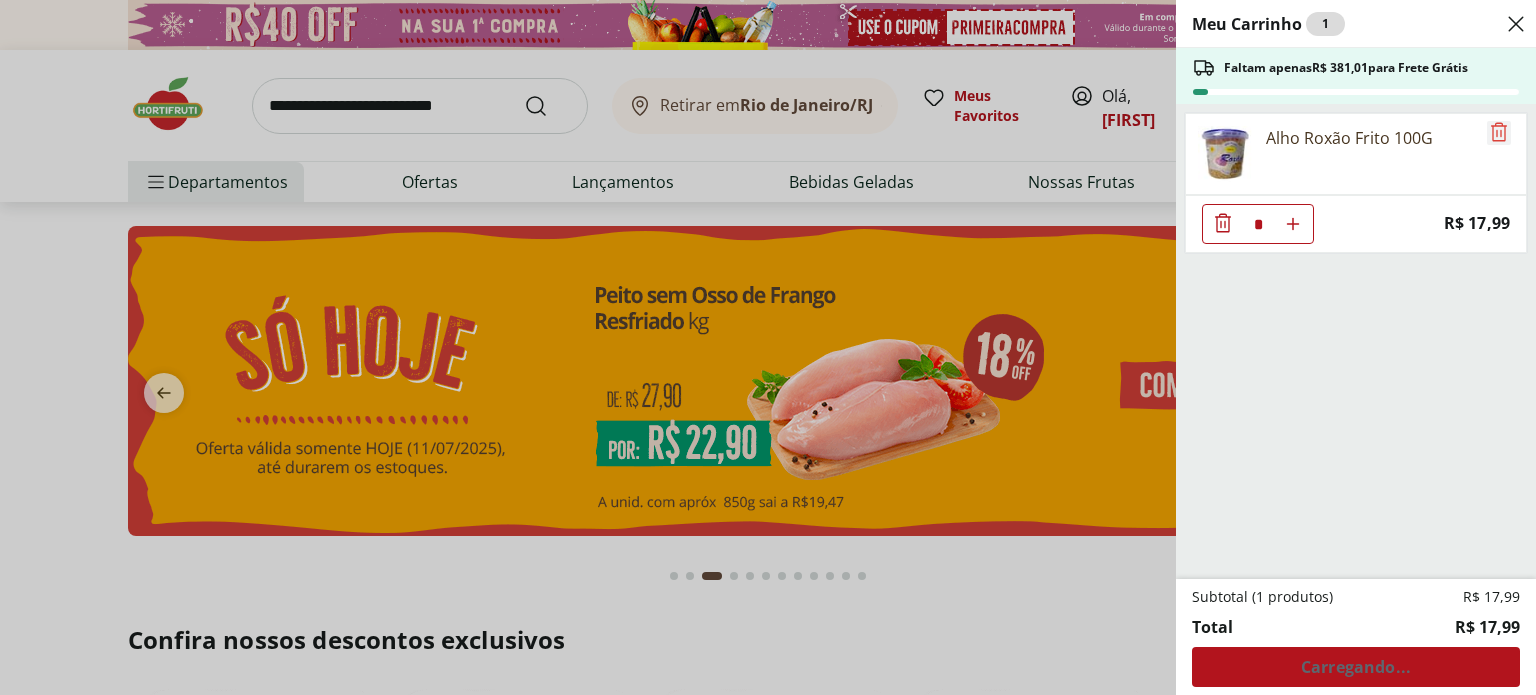 click 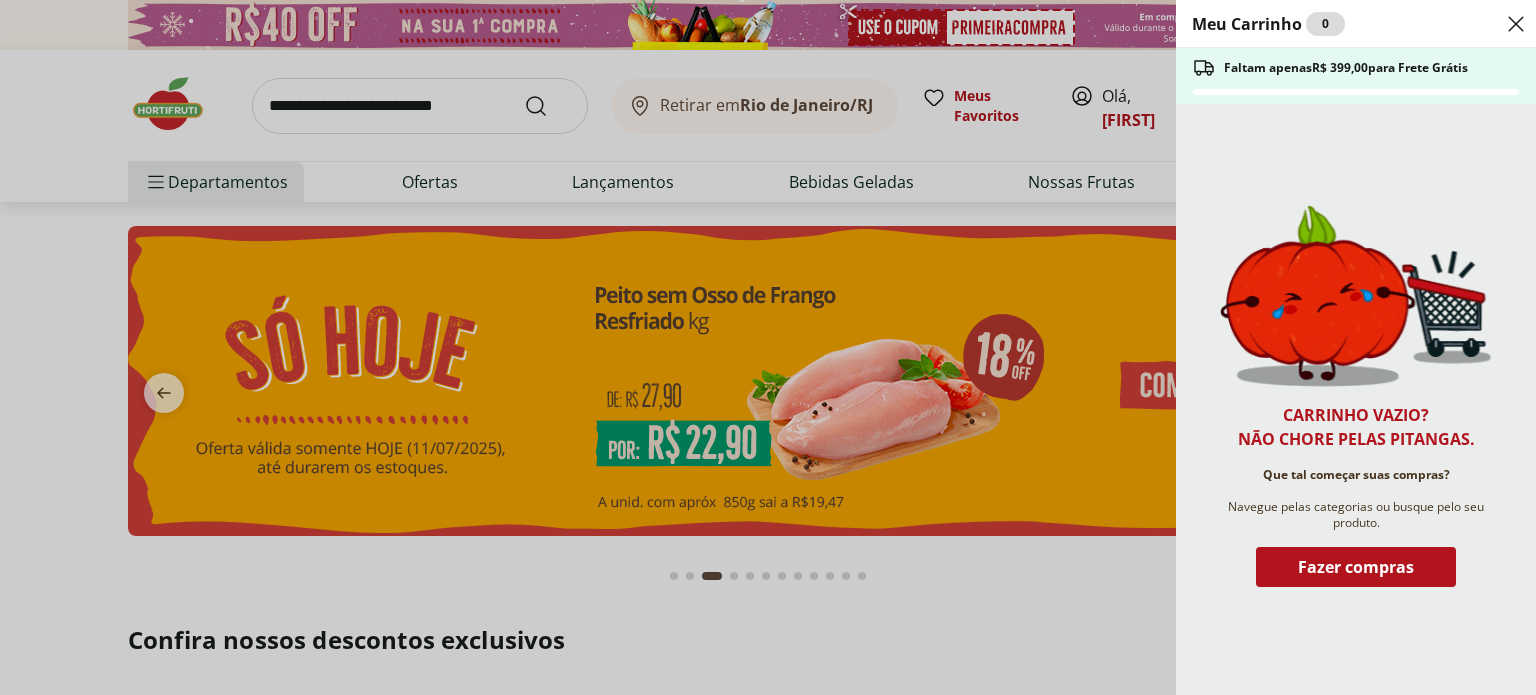 click 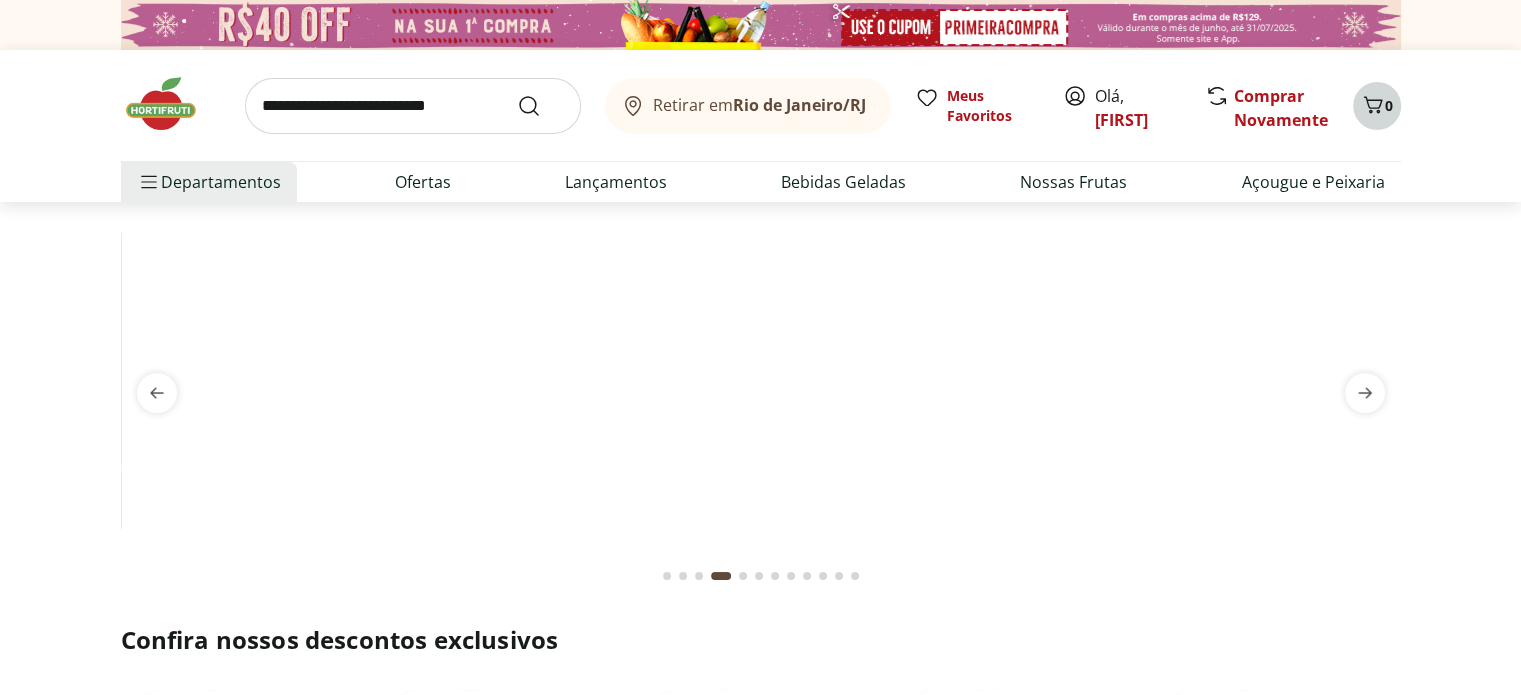 click 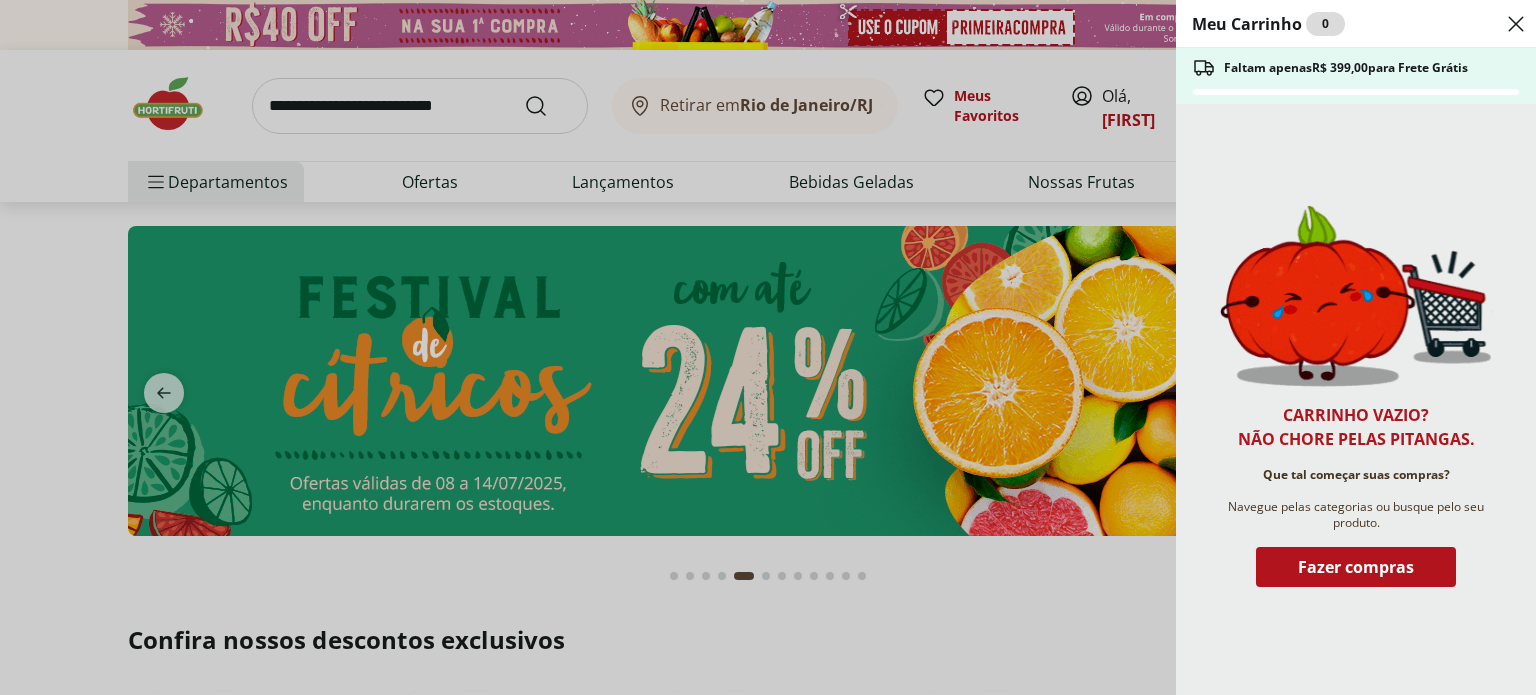 click on "Meu Carrinho 0 Faltam apenas  R$ 399,00  para Frete Grátis Carrinho vazio?   Não chore pelas pitangas. Que tal começar suas compras? Navegue pelas categorias ou busque pelo seu produto. Fazer compras" at bounding box center [768, 347] 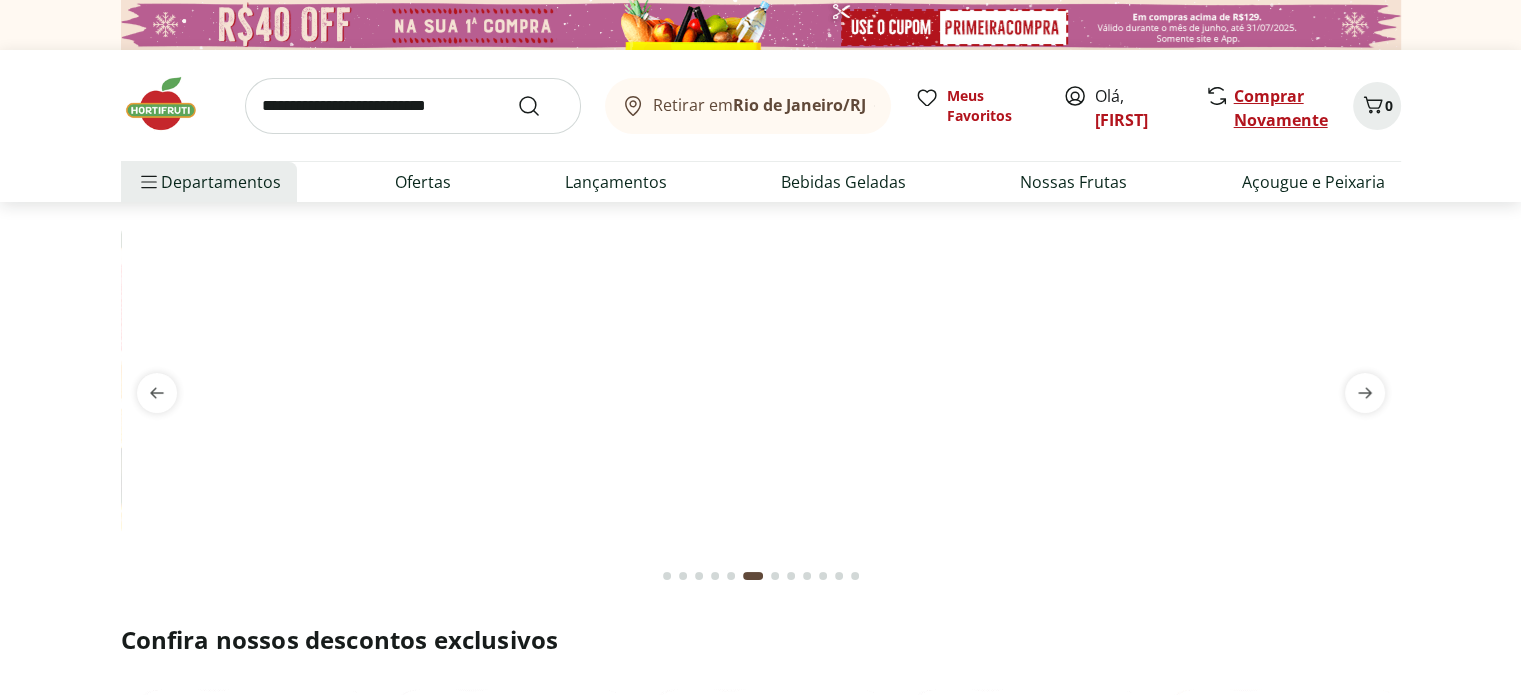click on "Comprar Novamente" at bounding box center (1281, 108) 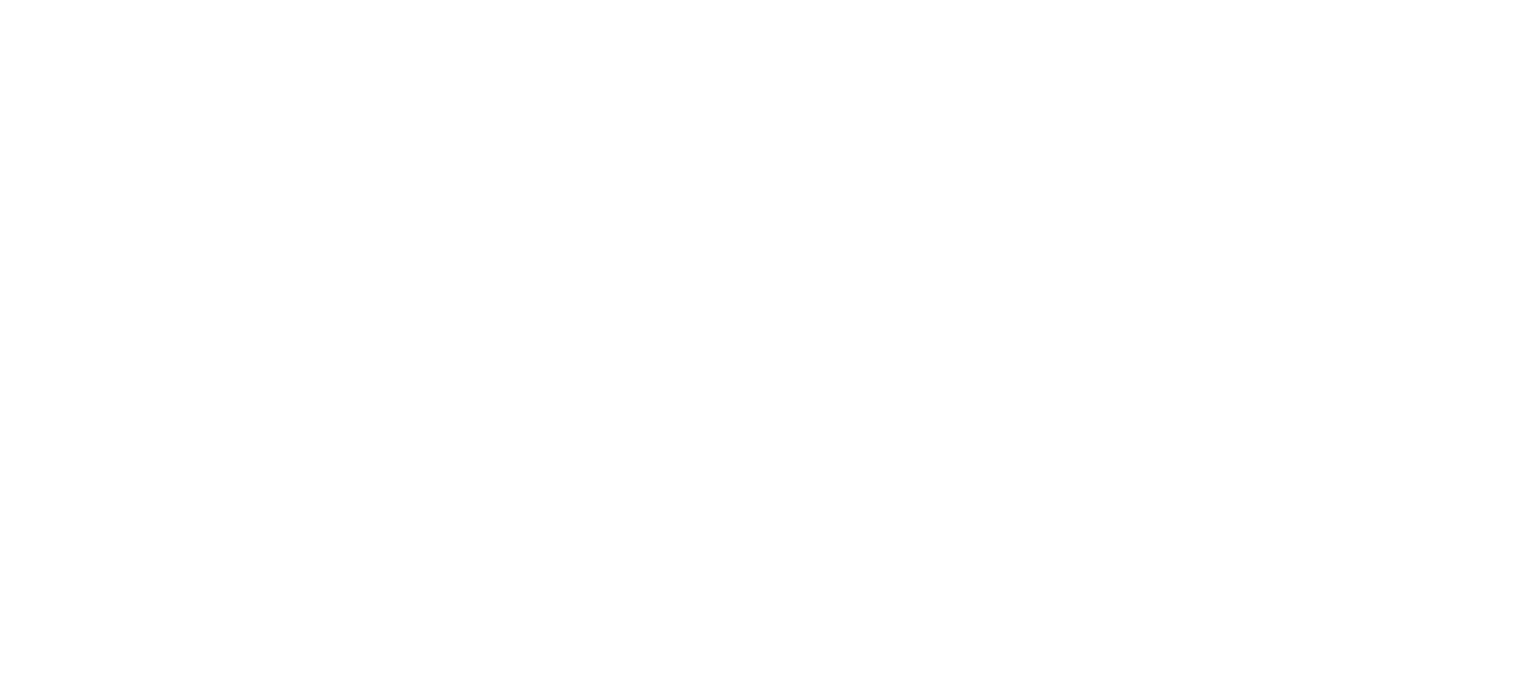 scroll, scrollTop: 0, scrollLeft: 0, axis: both 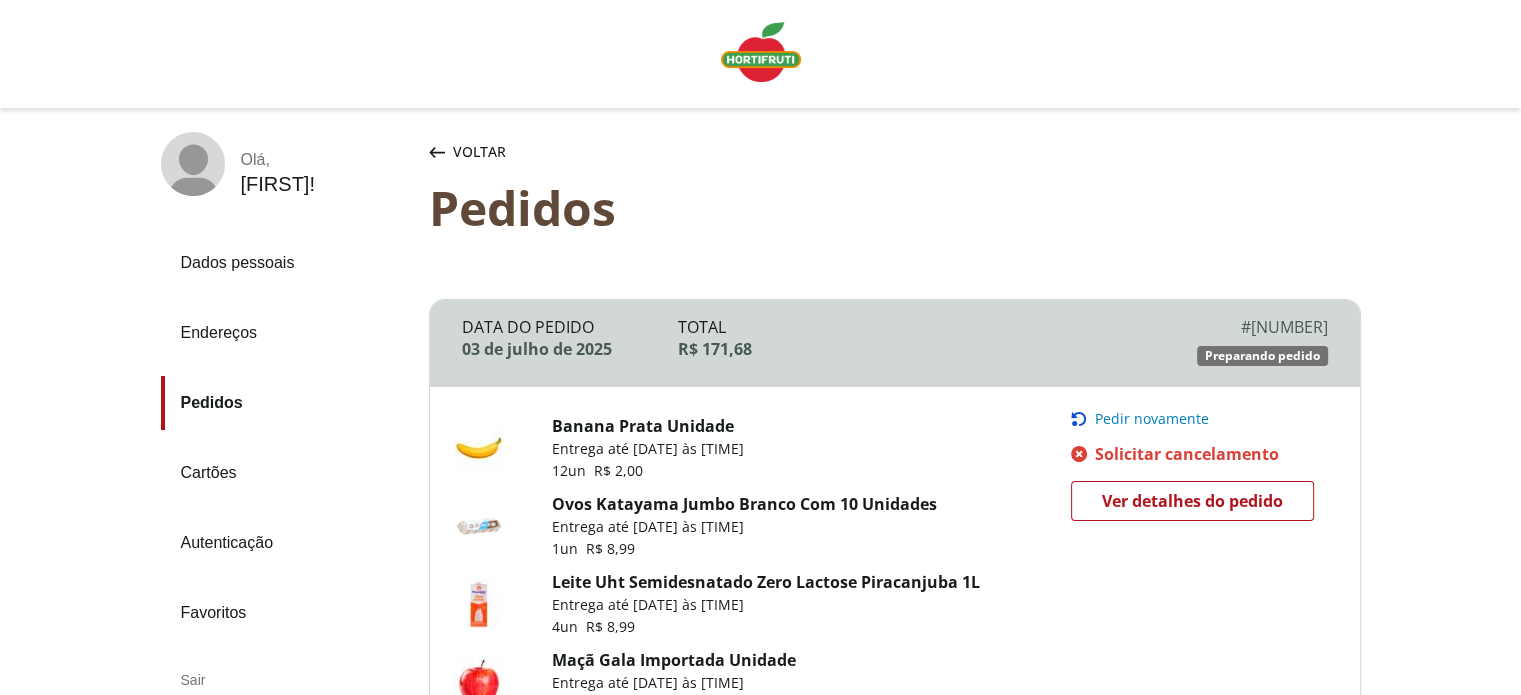 click on "Pedir novamente" at bounding box center [1152, 419] 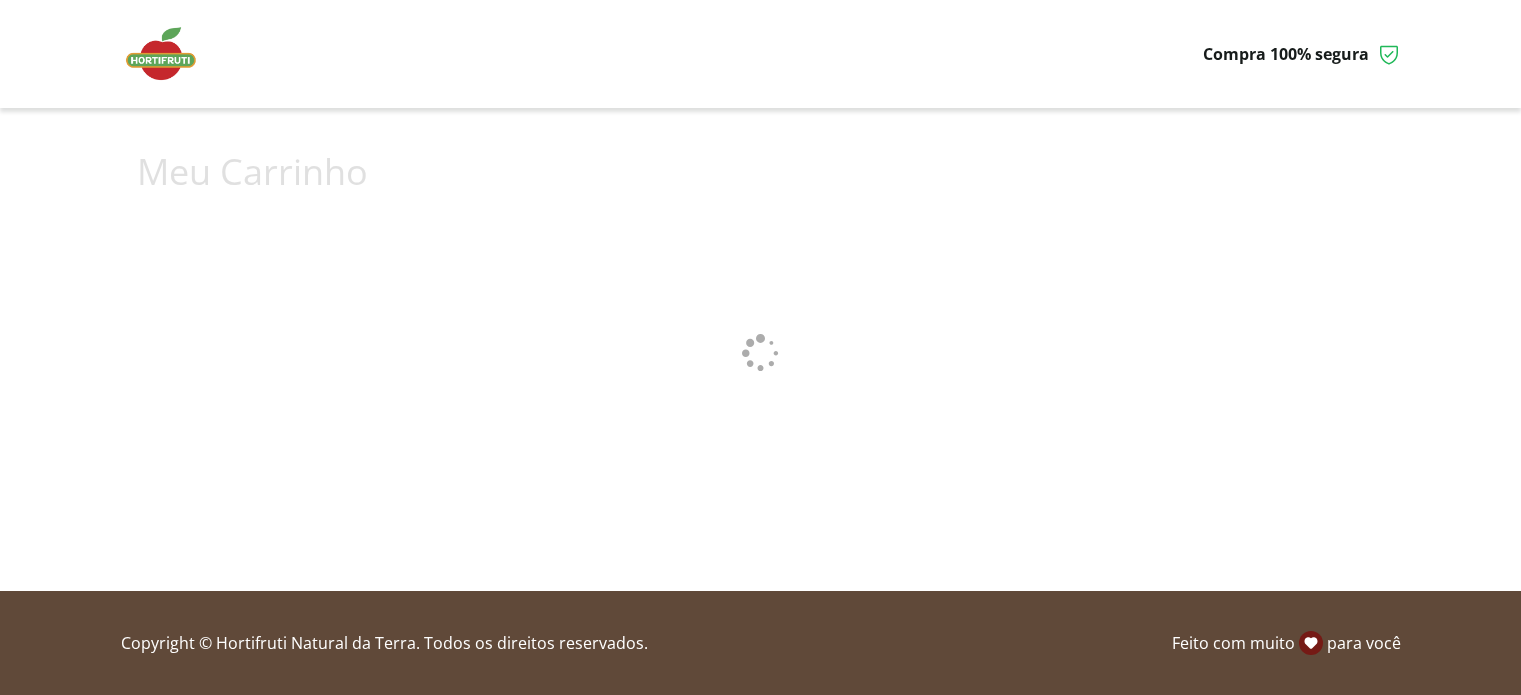scroll, scrollTop: 0, scrollLeft: 0, axis: both 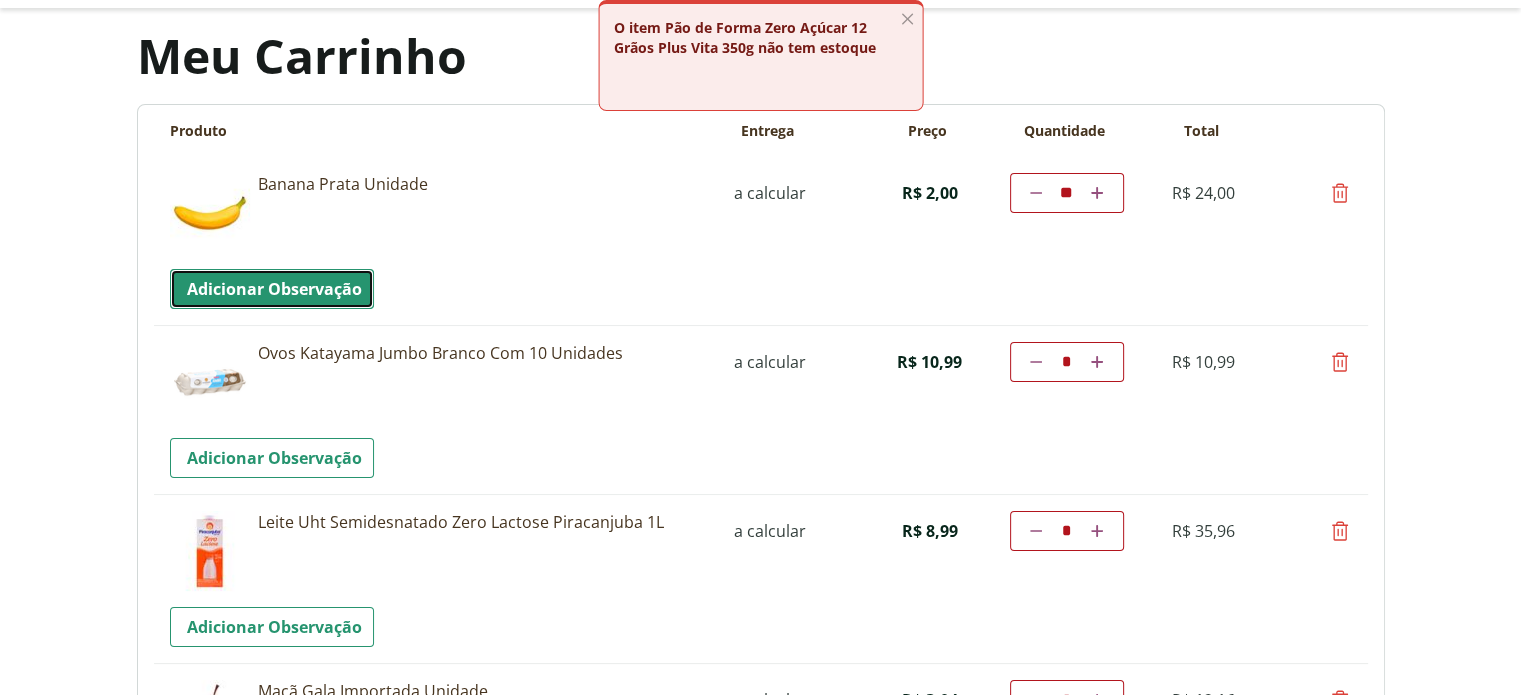 click on "Adicionar Observação" at bounding box center (272, 289) 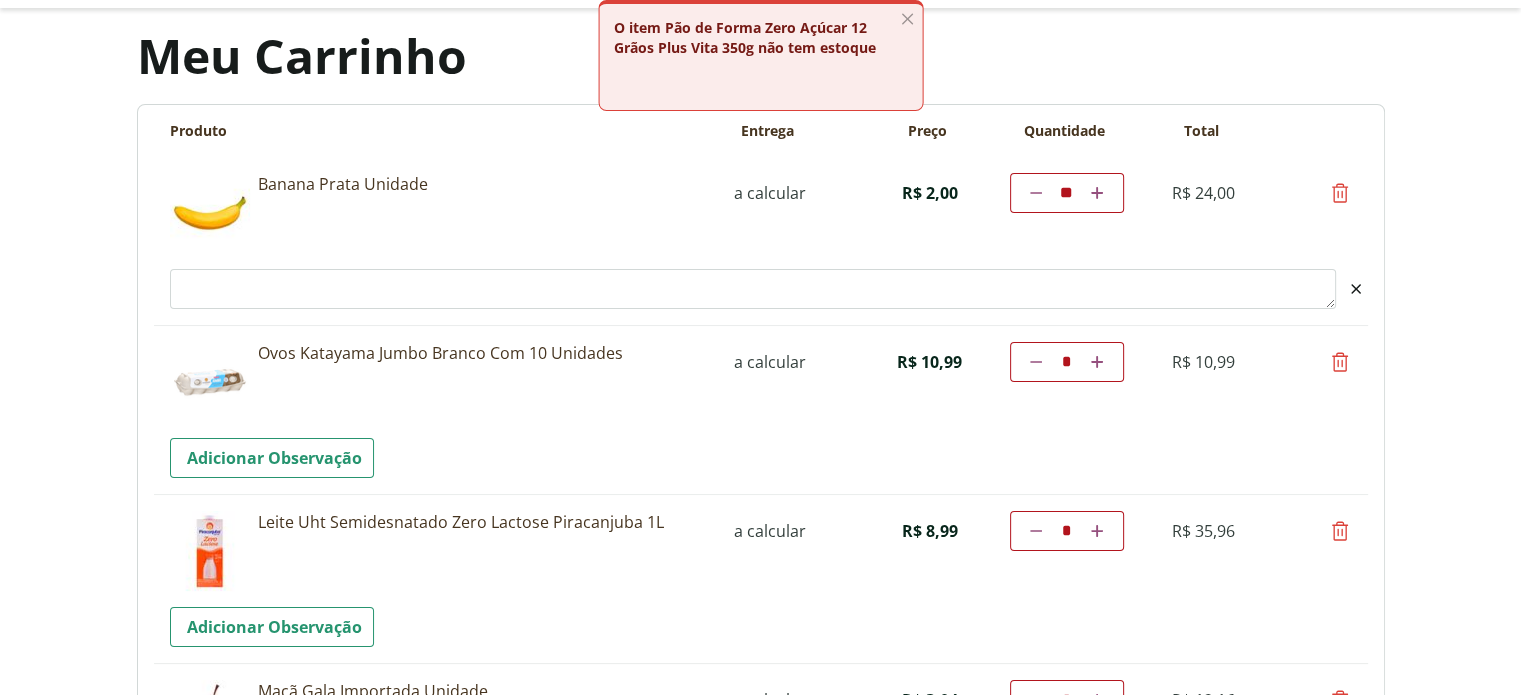 click on "Observacao" at bounding box center (753, 289) 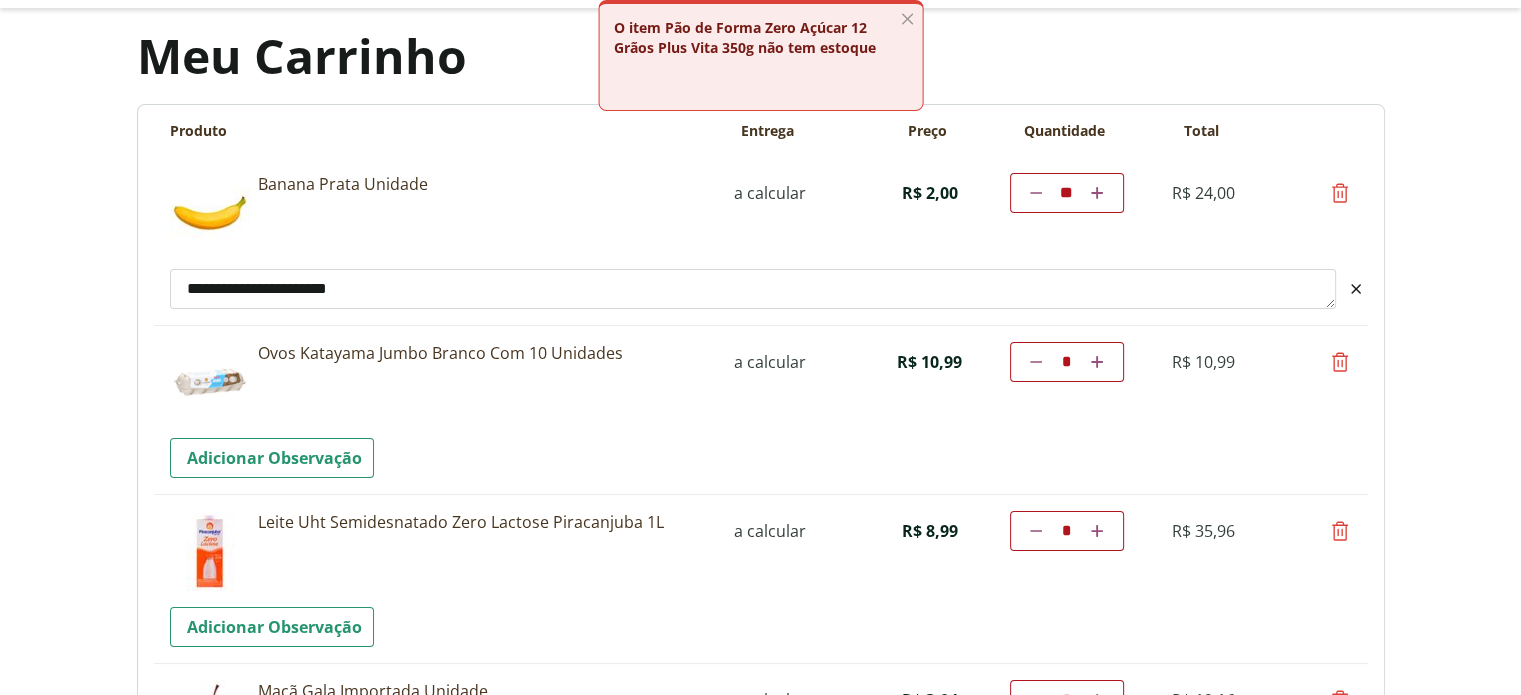 type on "**********" 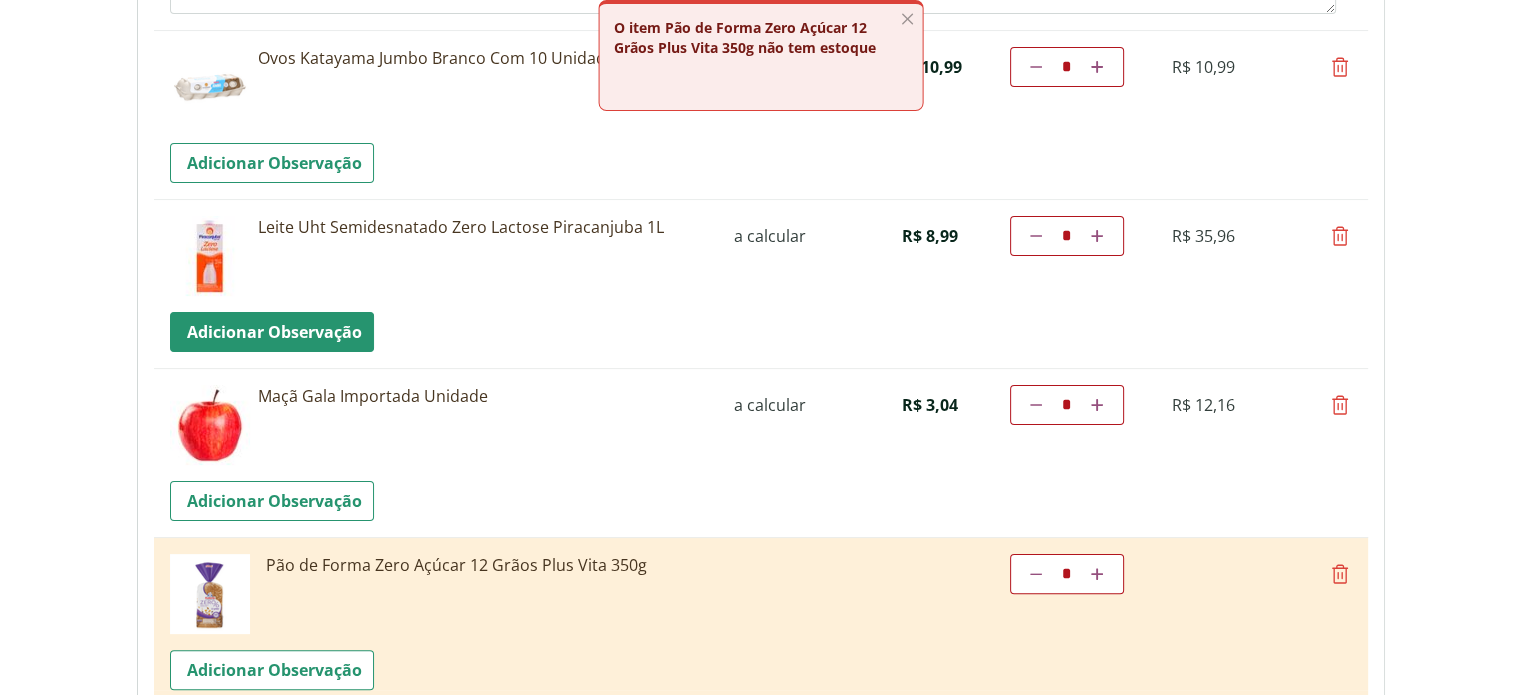 scroll, scrollTop: 400, scrollLeft: 0, axis: vertical 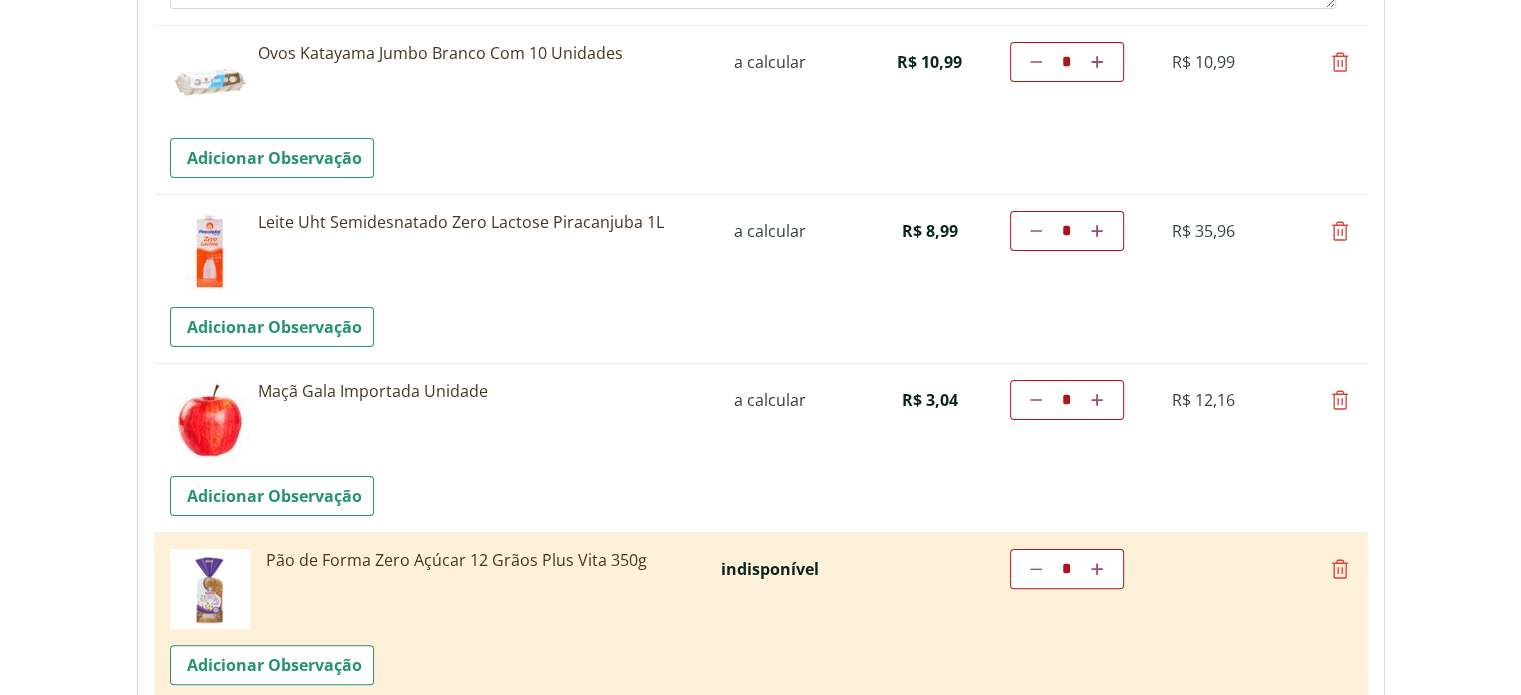 click at bounding box center (1097, 400) 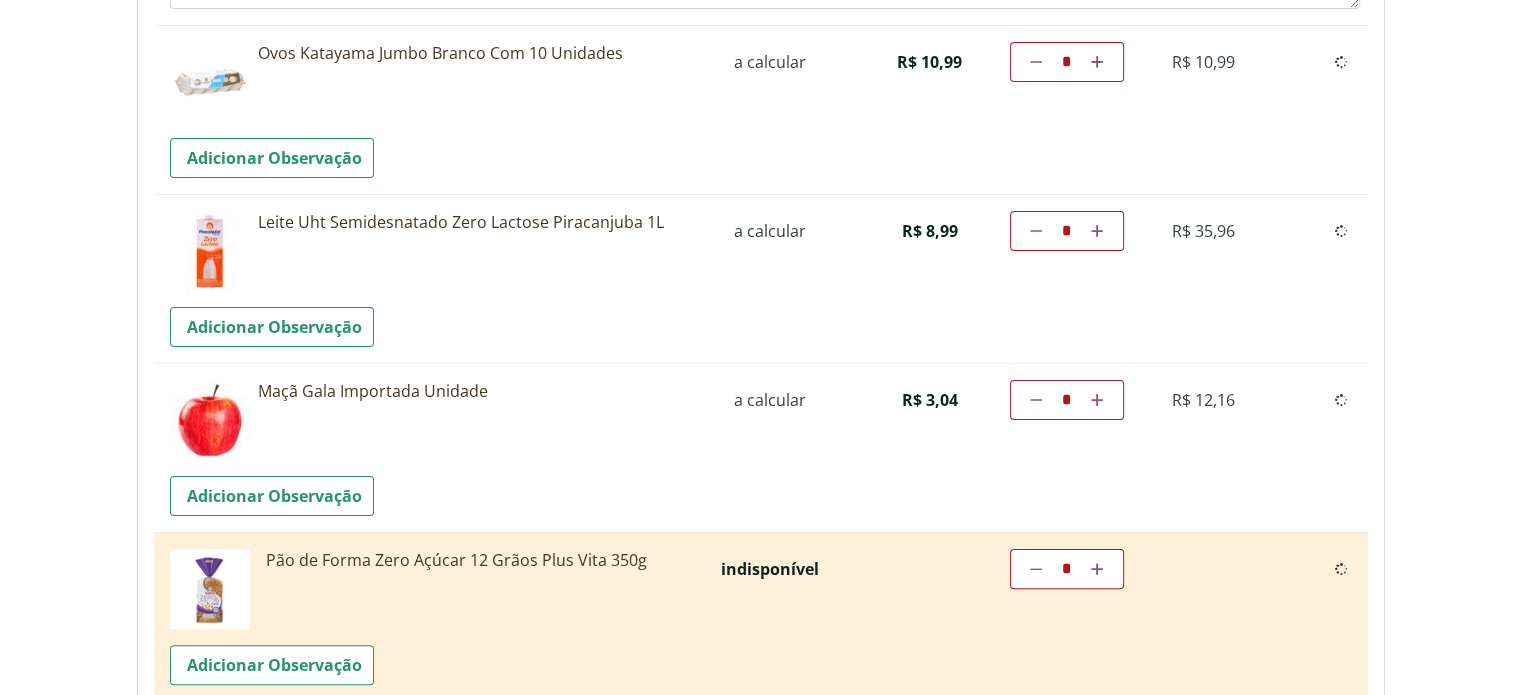 click on "Diminuir a quantidade                                 *                                          Aumentar a quantidade" at bounding box center [1067, 400] 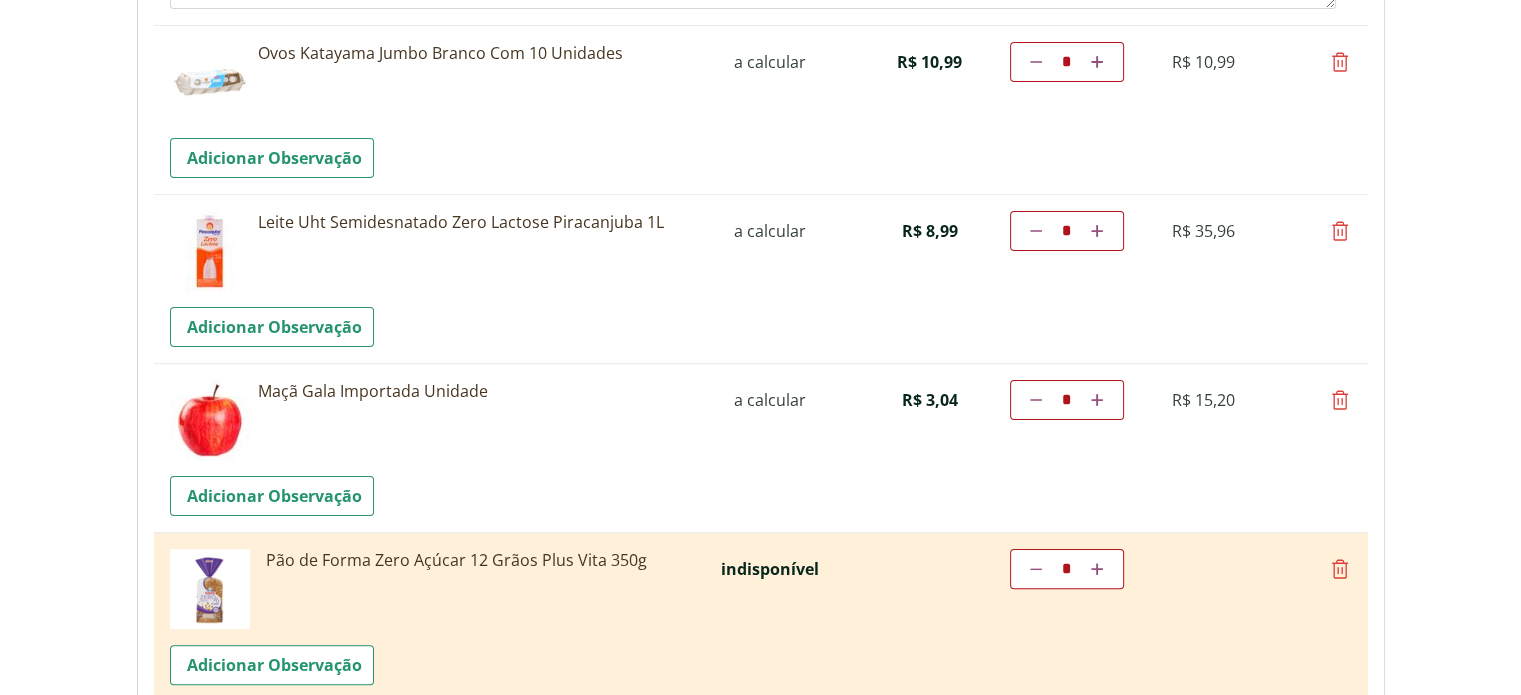 click at bounding box center (1097, 400) 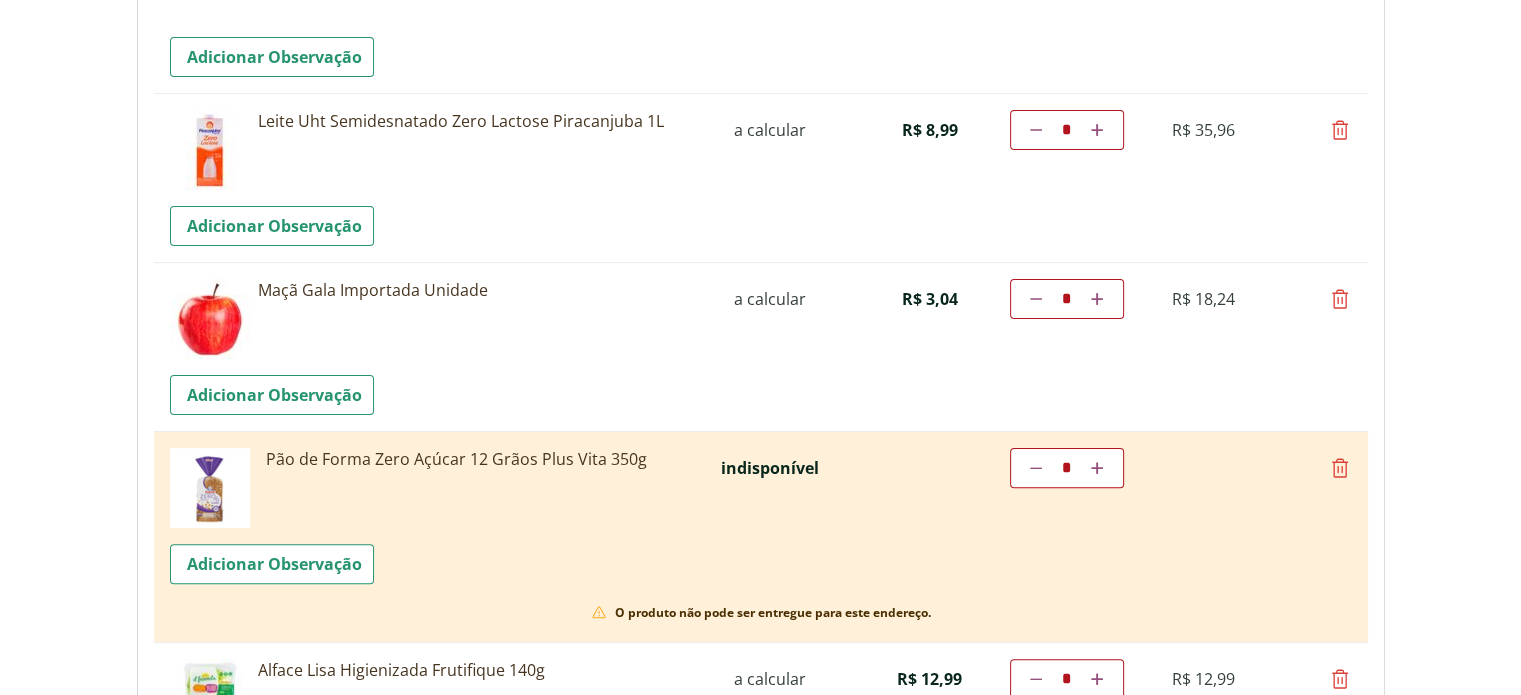 scroll, scrollTop: 528, scrollLeft: 0, axis: vertical 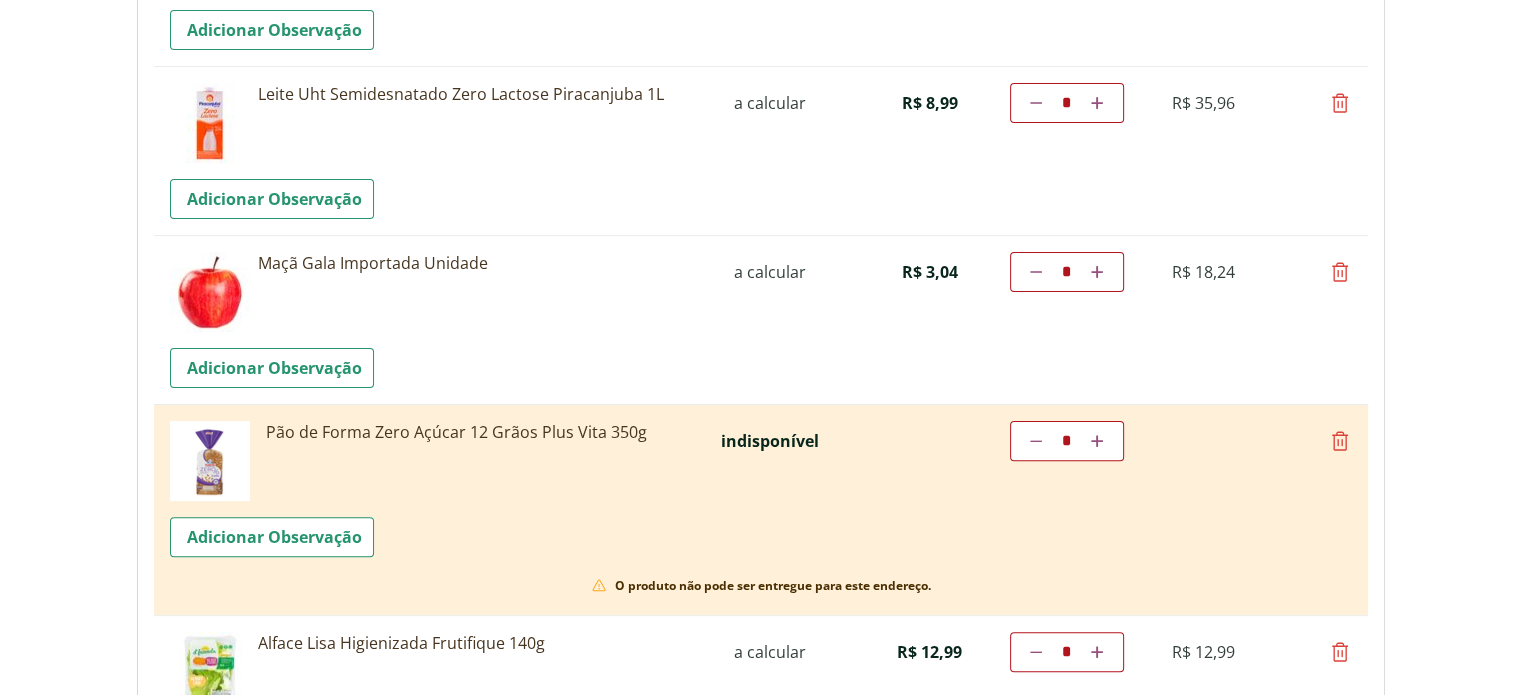 click at bounding box center (1340, 441) 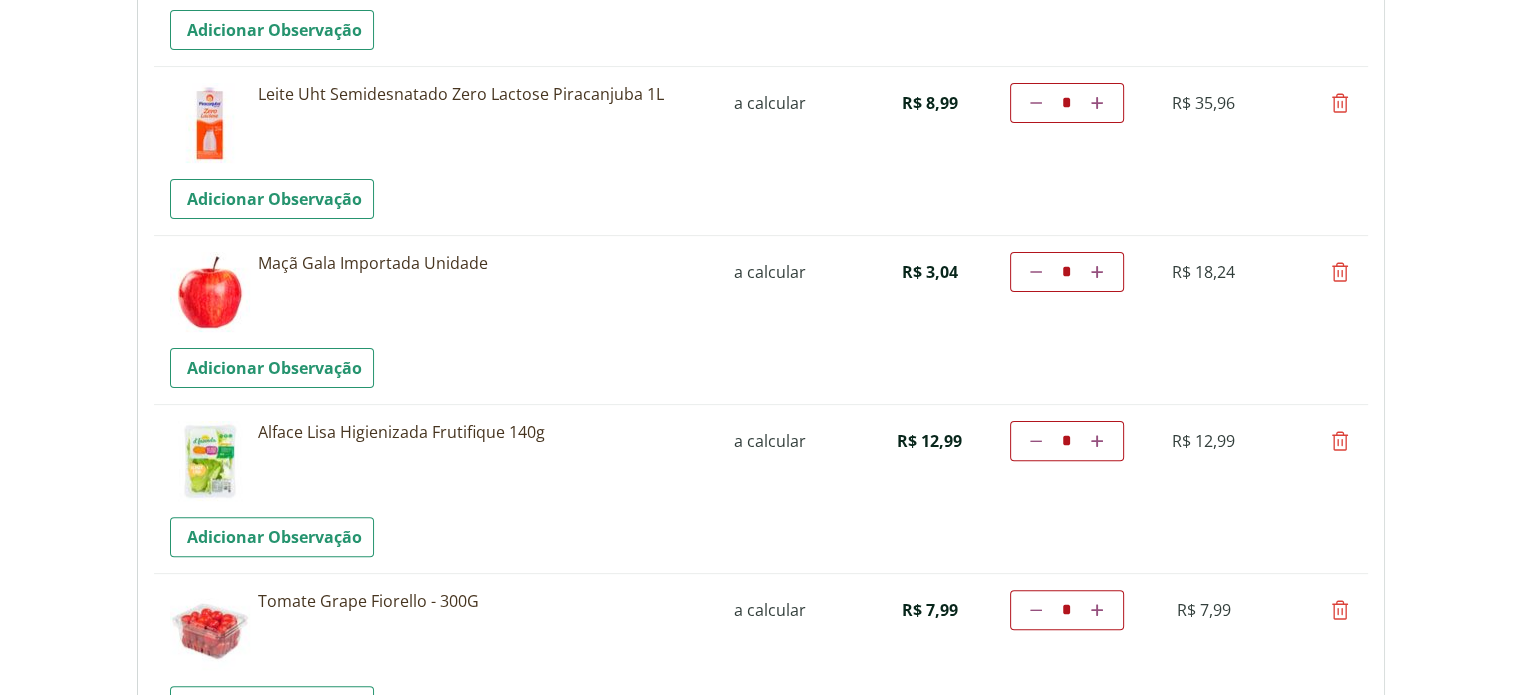 click at bounding box center [1340, 441] 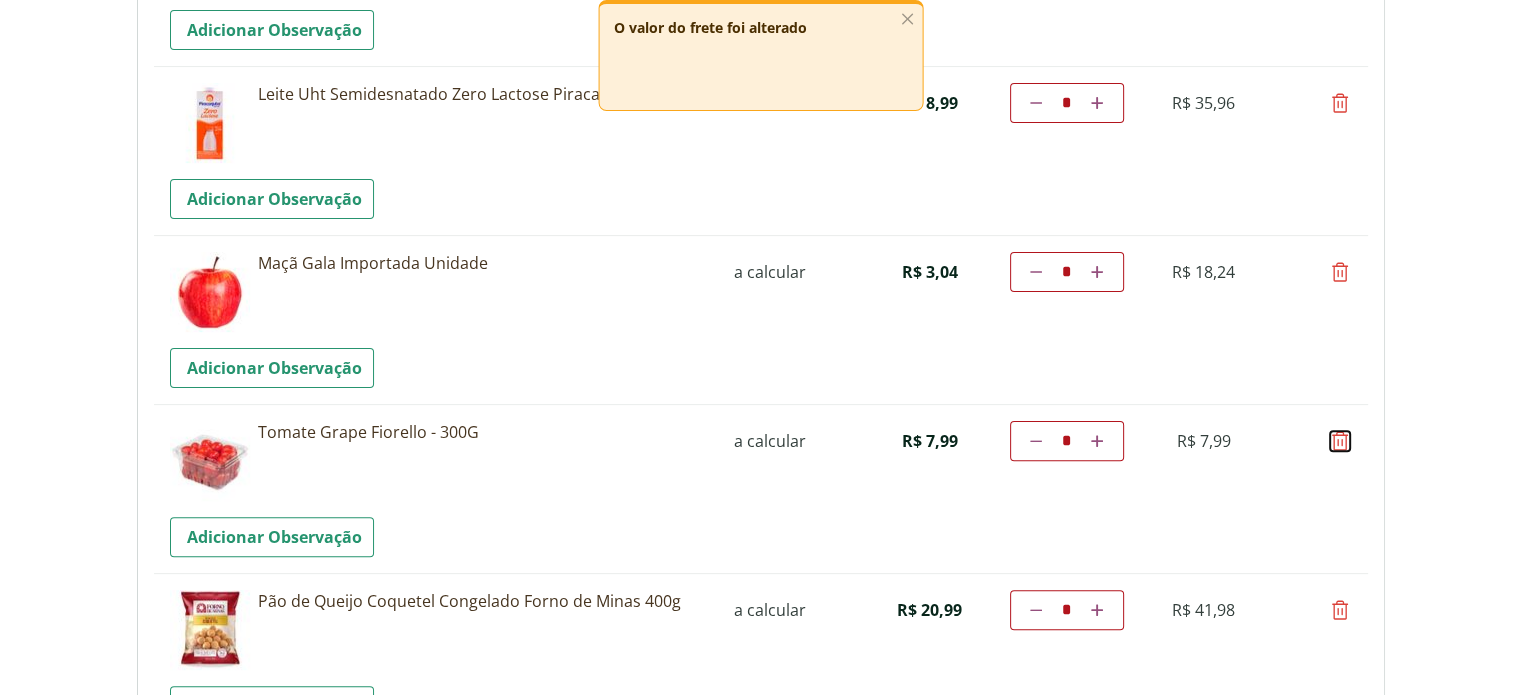 click at bounding box center [1340, 441] 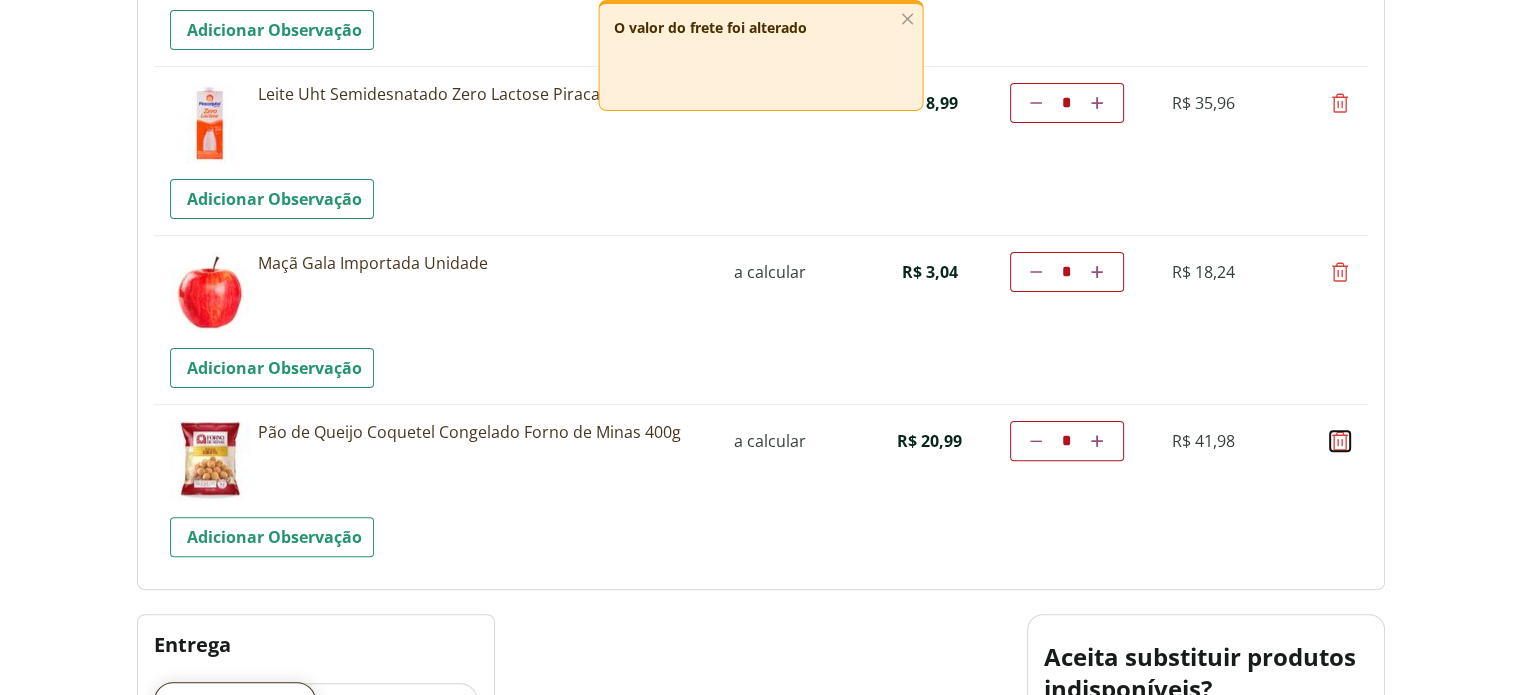 click at bounding box center [1340, 441] 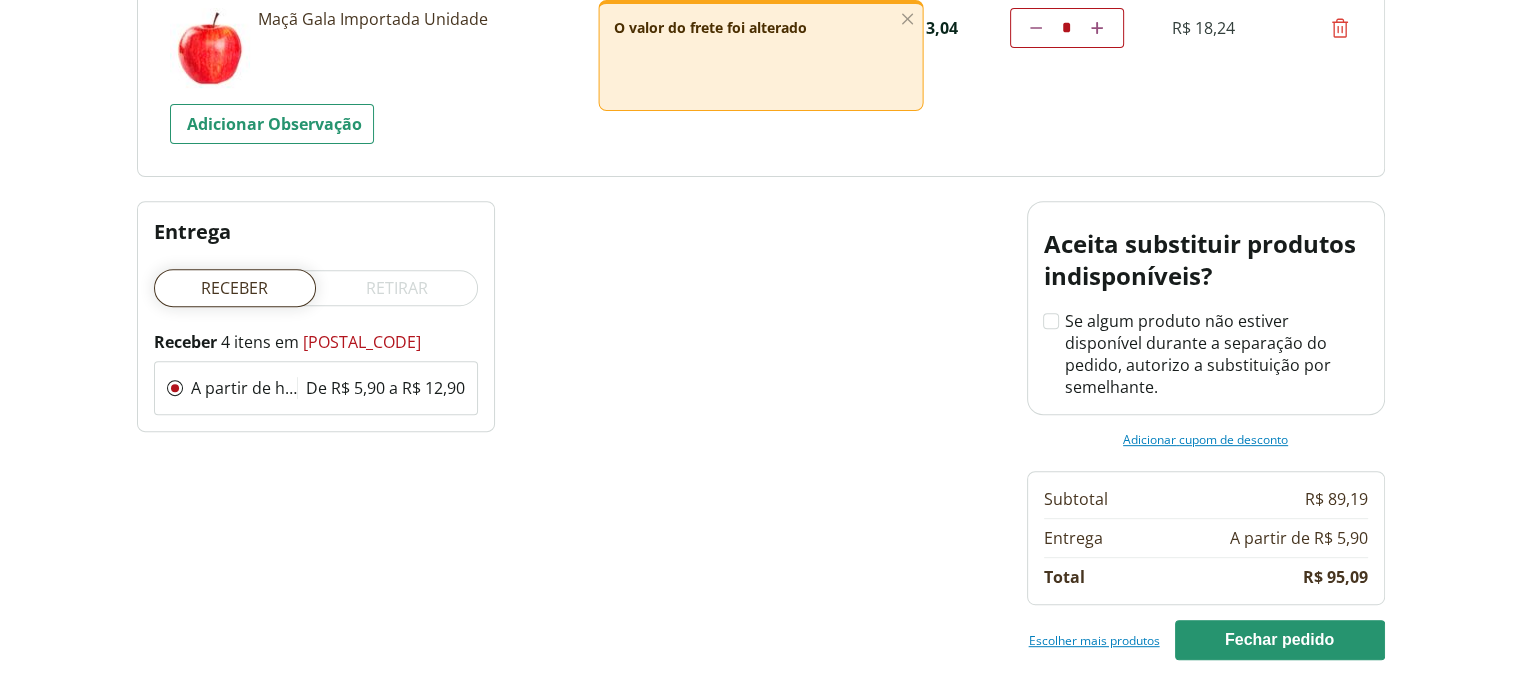 scroll, scrollTop: 878, scrollLeft: 0, axis: vertical 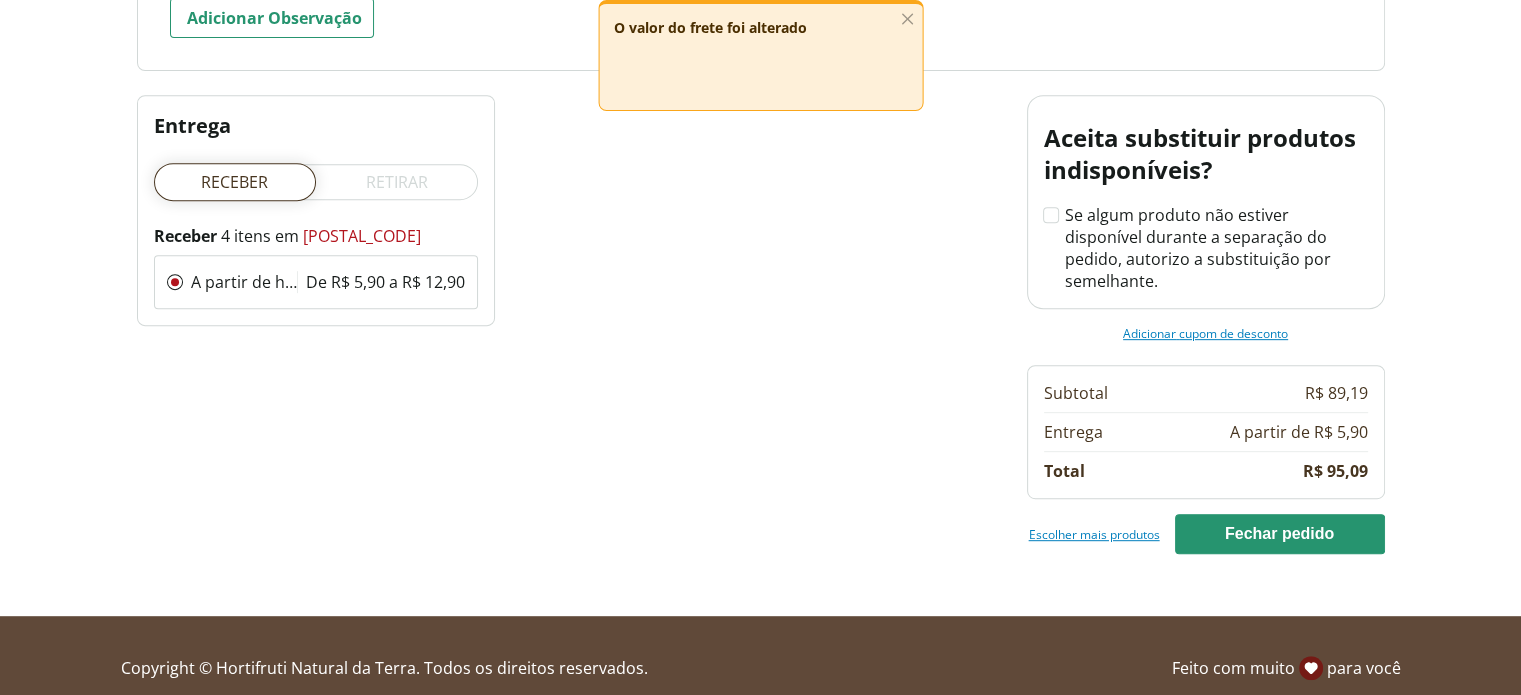click on "Escolher mais produtos" at bounding box center [1094, 534] 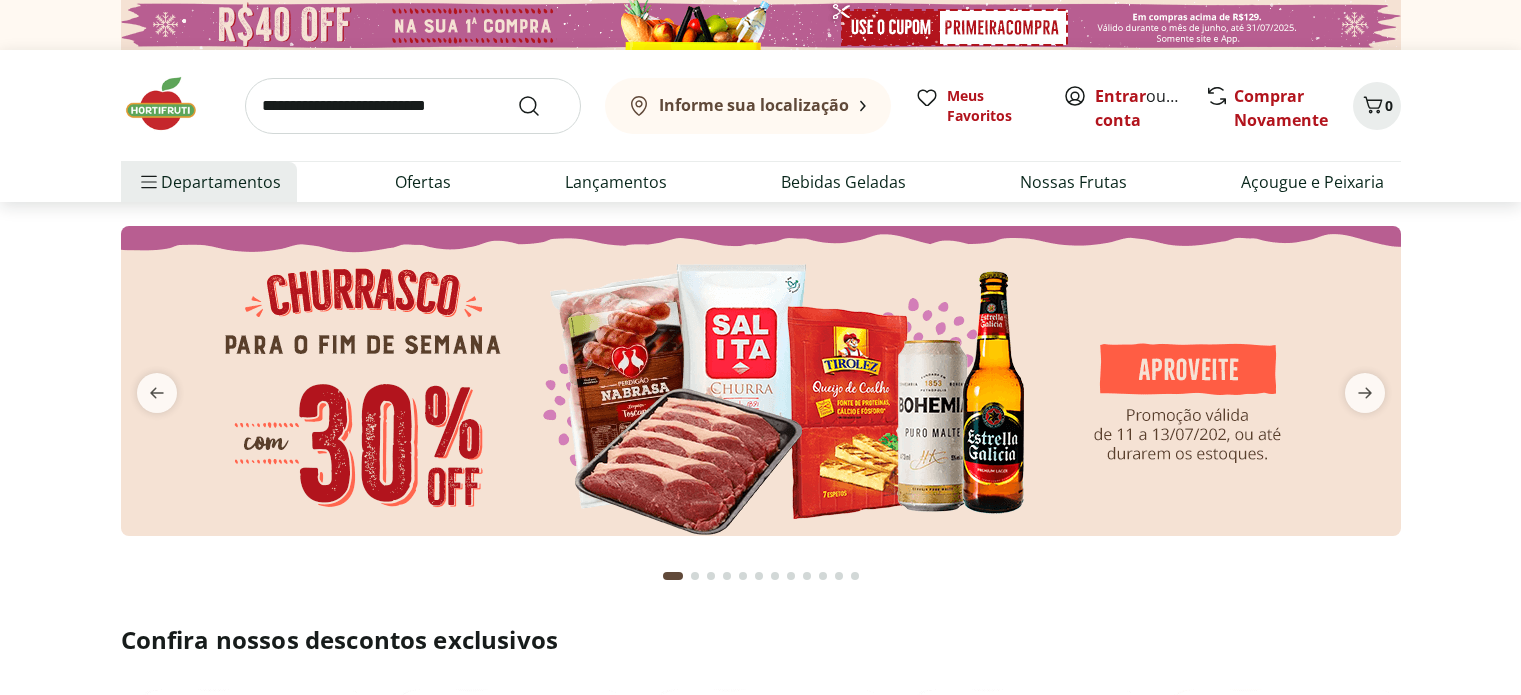 scroll, scrollTop: 0, scrollLeft: 0, axis: both 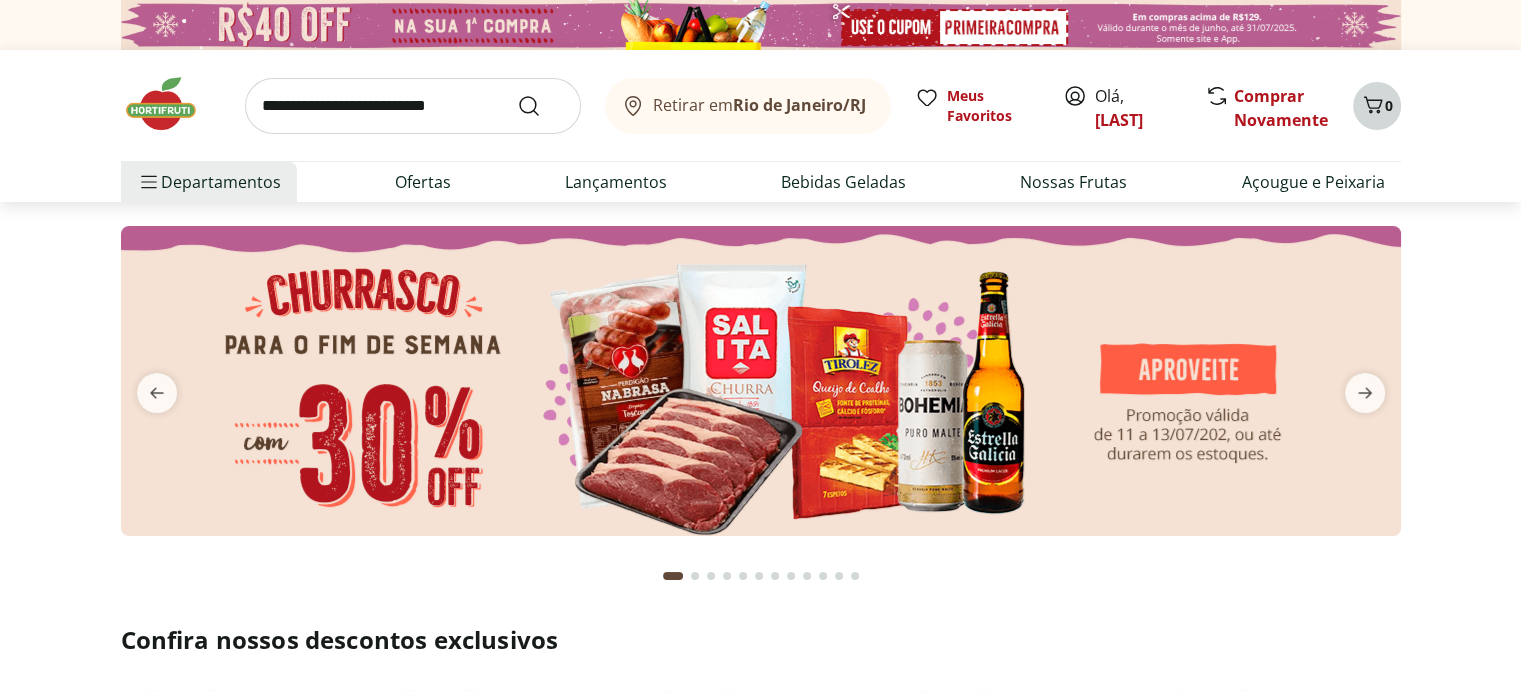 click 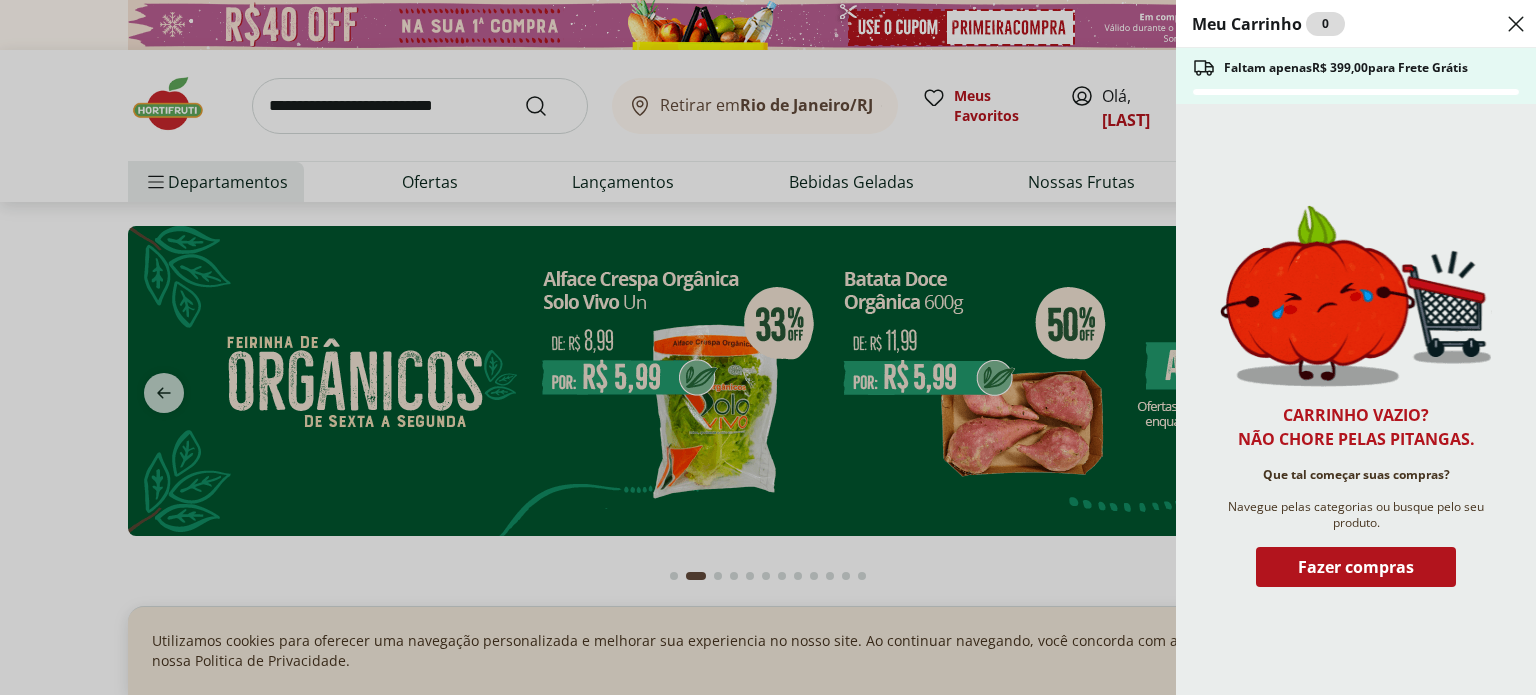 click on "Meu Carrinho 0 Faltam apenas  R$ 399,00  para Frete Grátis Carrinho vazio?   Não chore pelas pitangas. Que tal começar suas compras? Navegue pelas categorias ou busque pelo seu produto. Fazer compras" at bounding box center (768, 347) 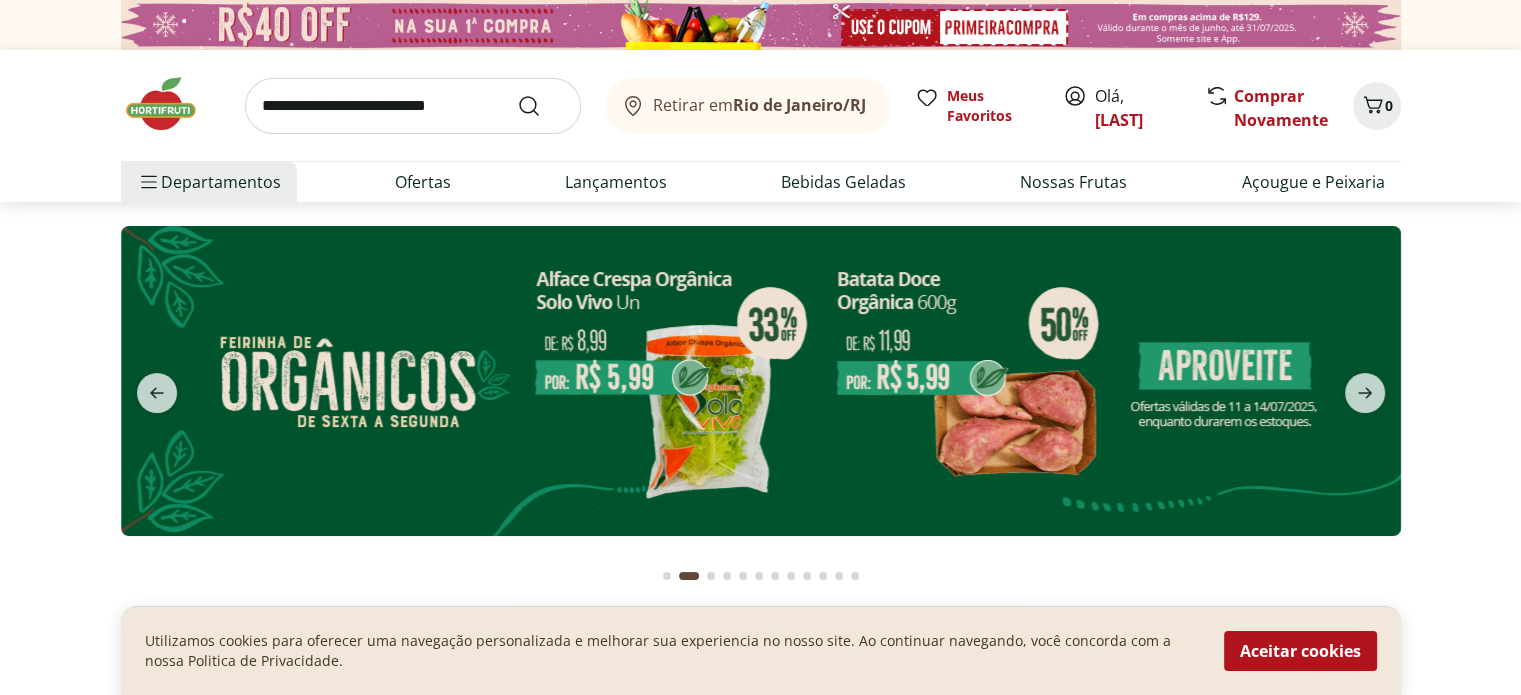 click at bounding box center (413, 106) 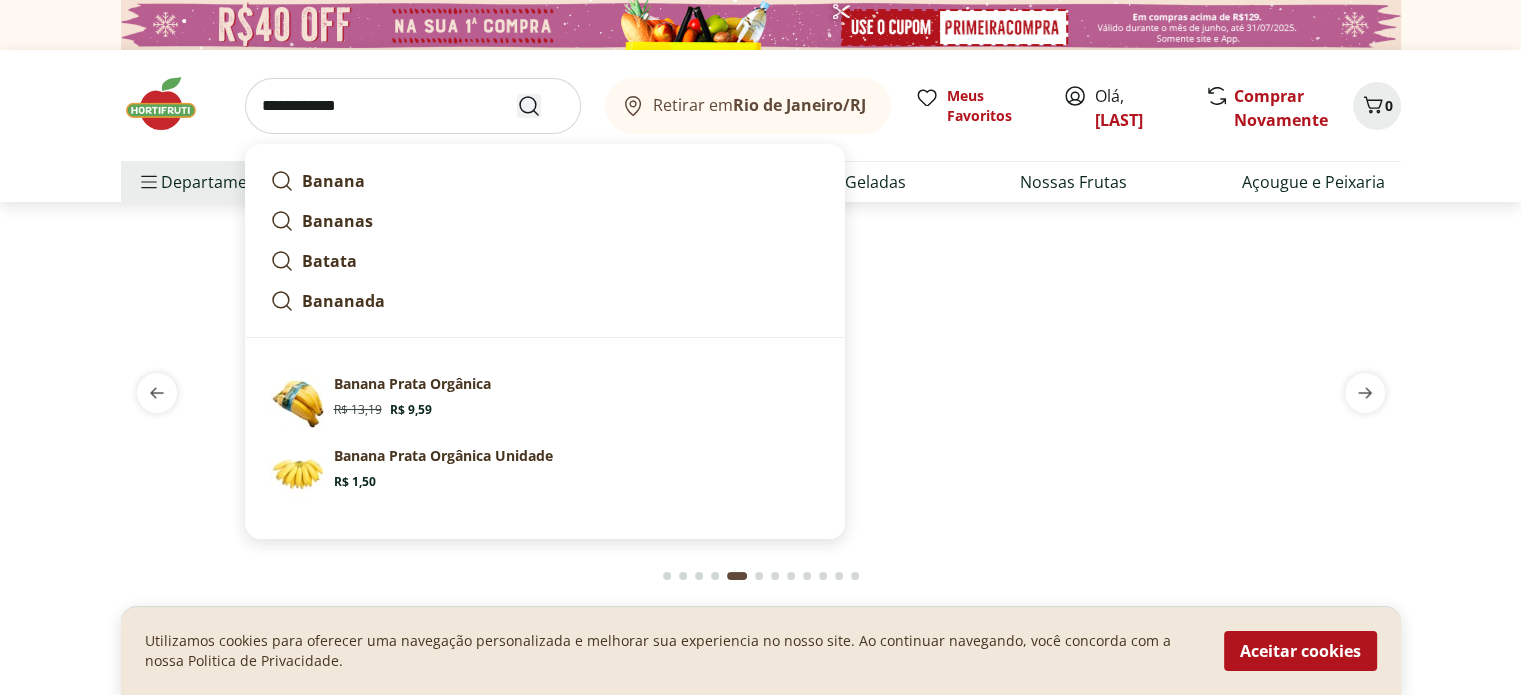 type on "**********" 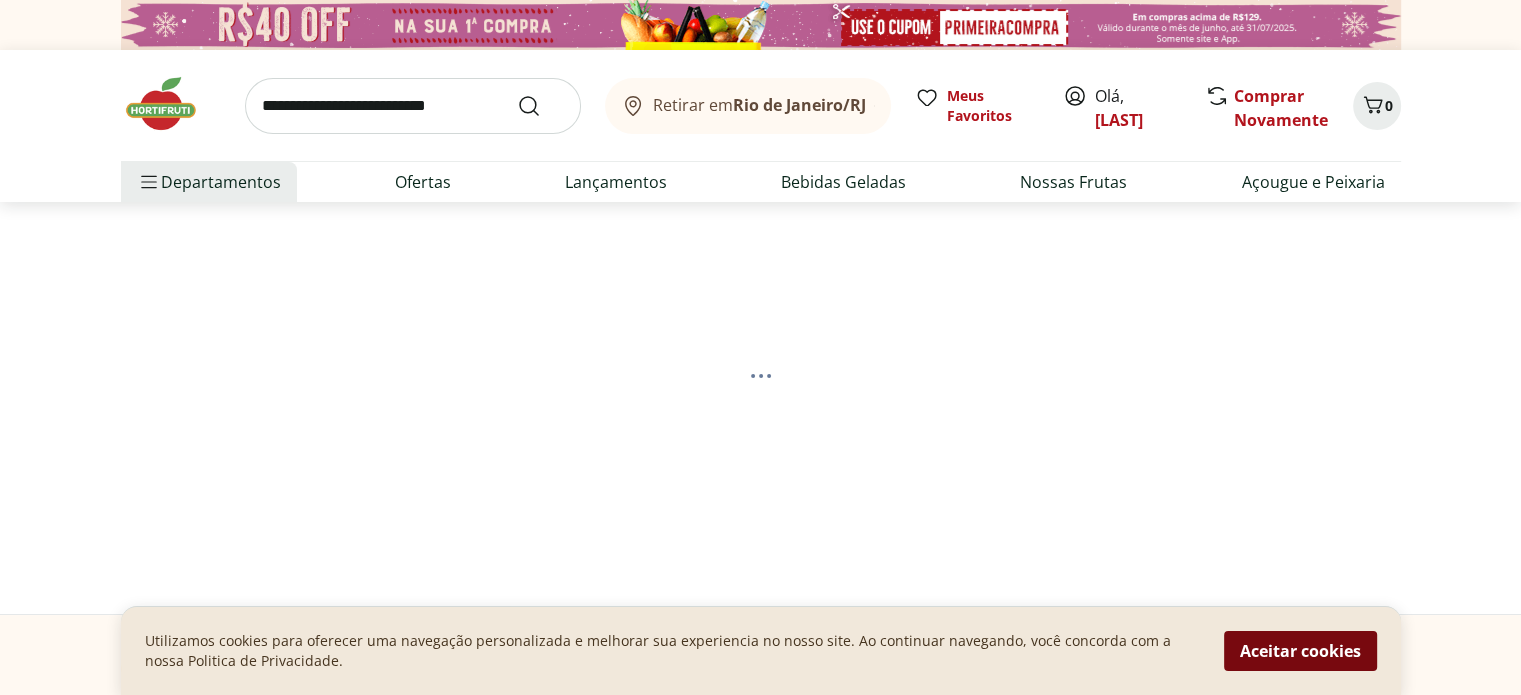 click on "Aceitar cookies" at bounding box center (1300, 651) 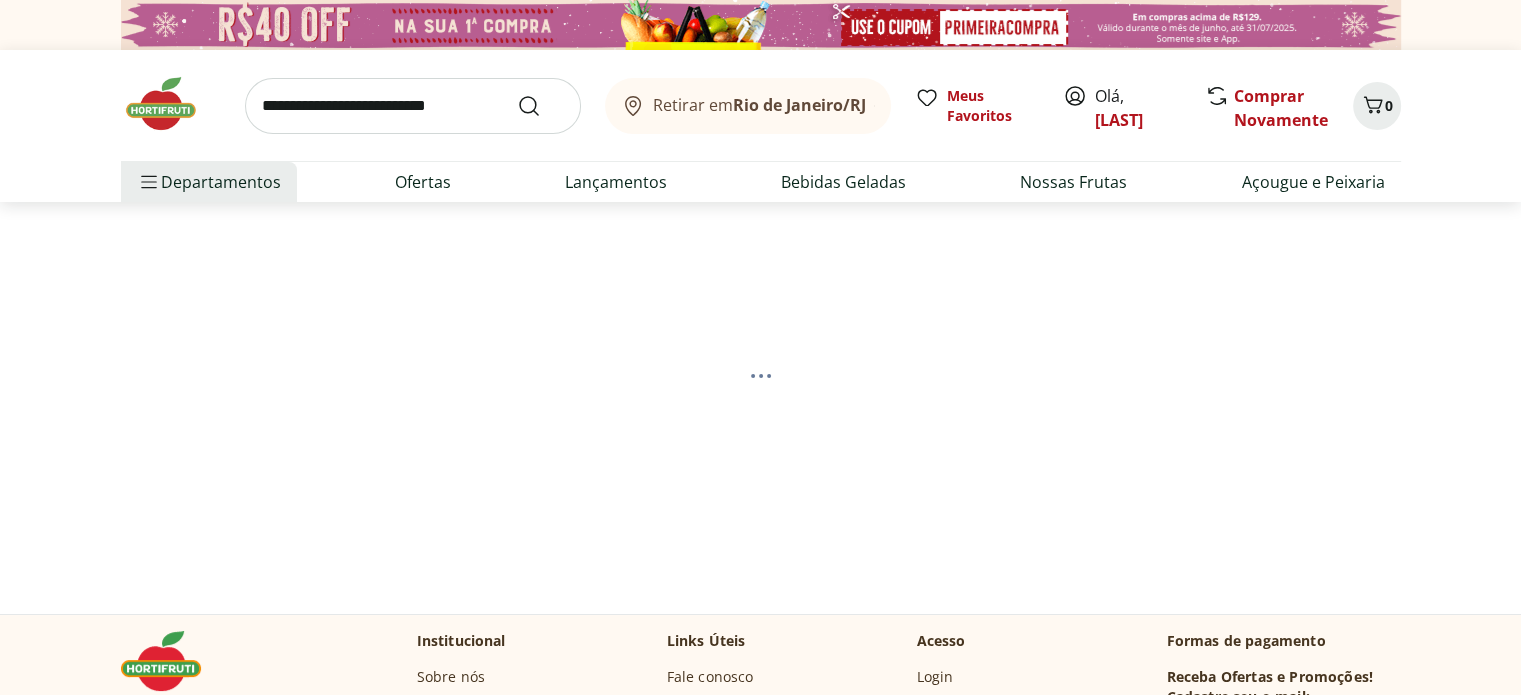 select on "**********" 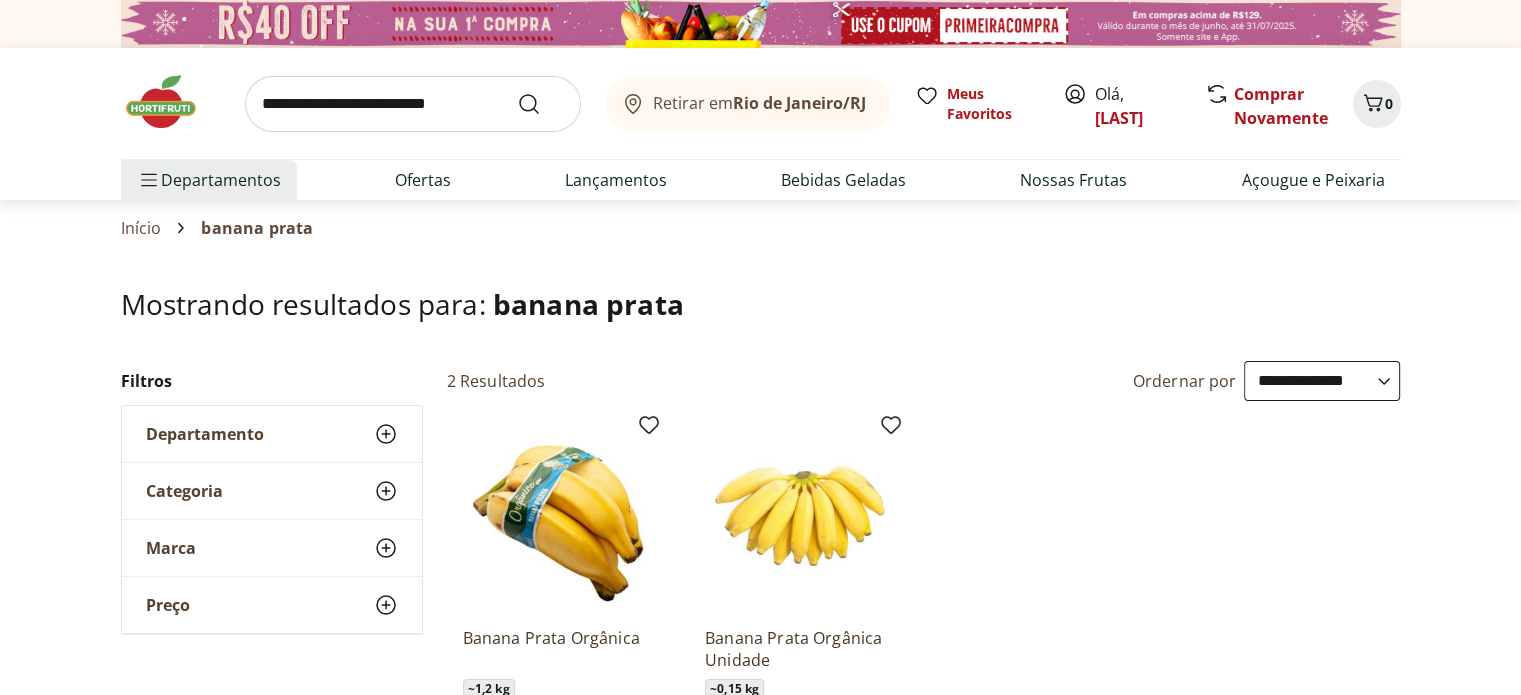 scroll, scrollTop: 0, scrollLeft: 0, axis: both 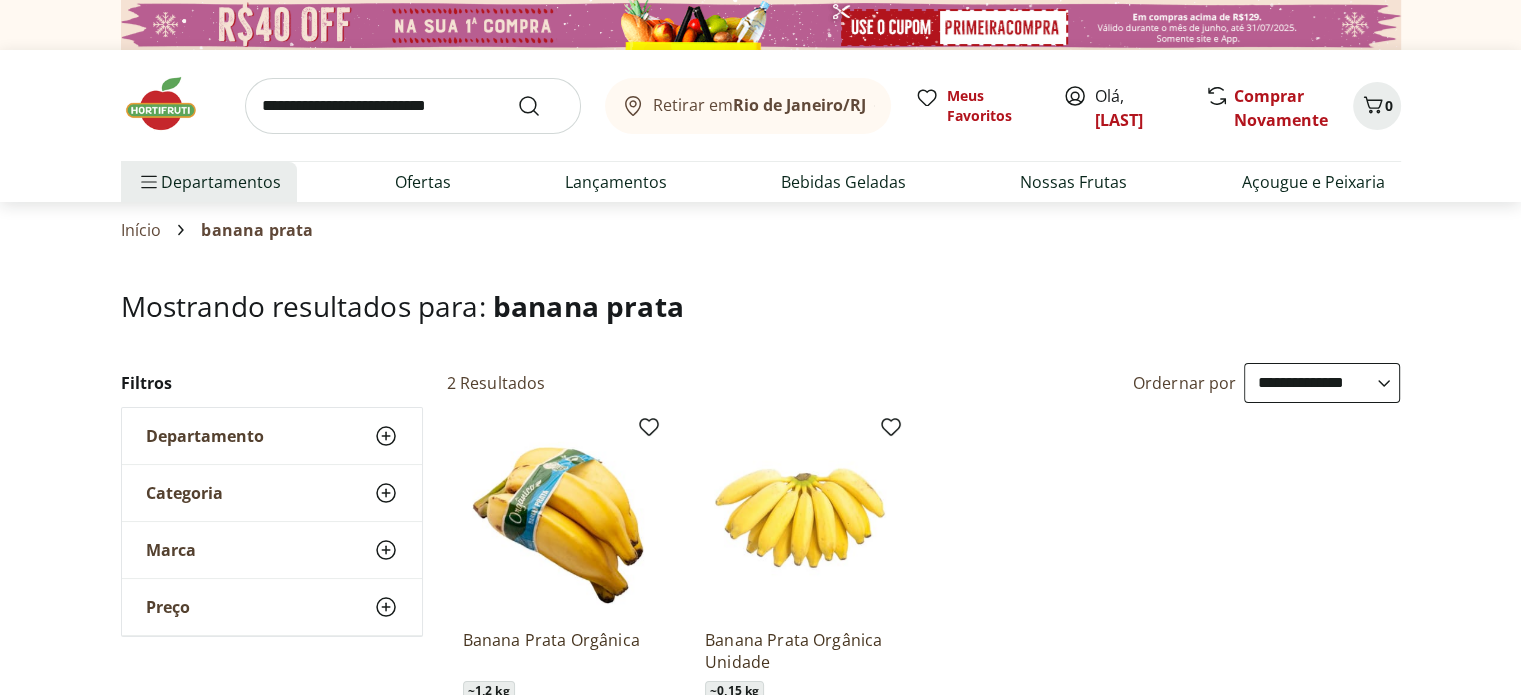 click at bounding box center [413, 106] 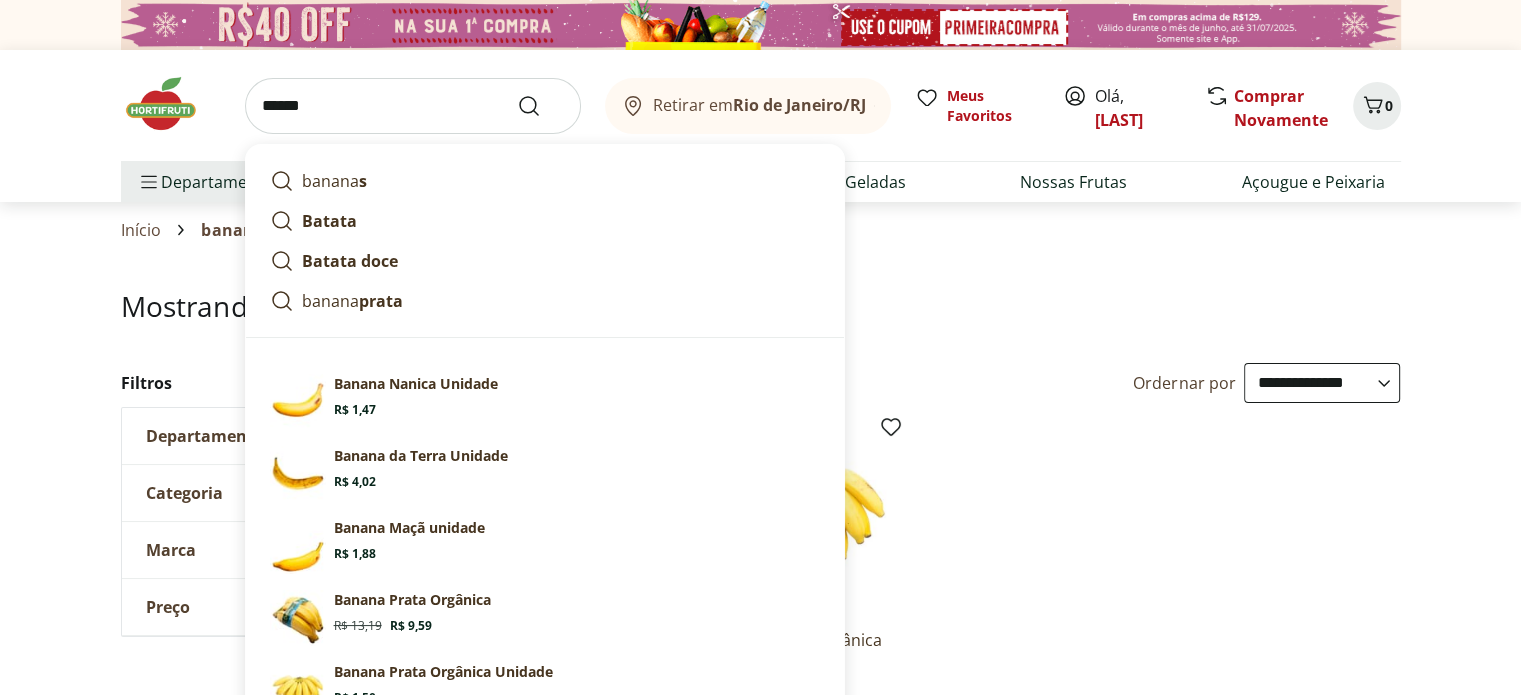 type on "******" 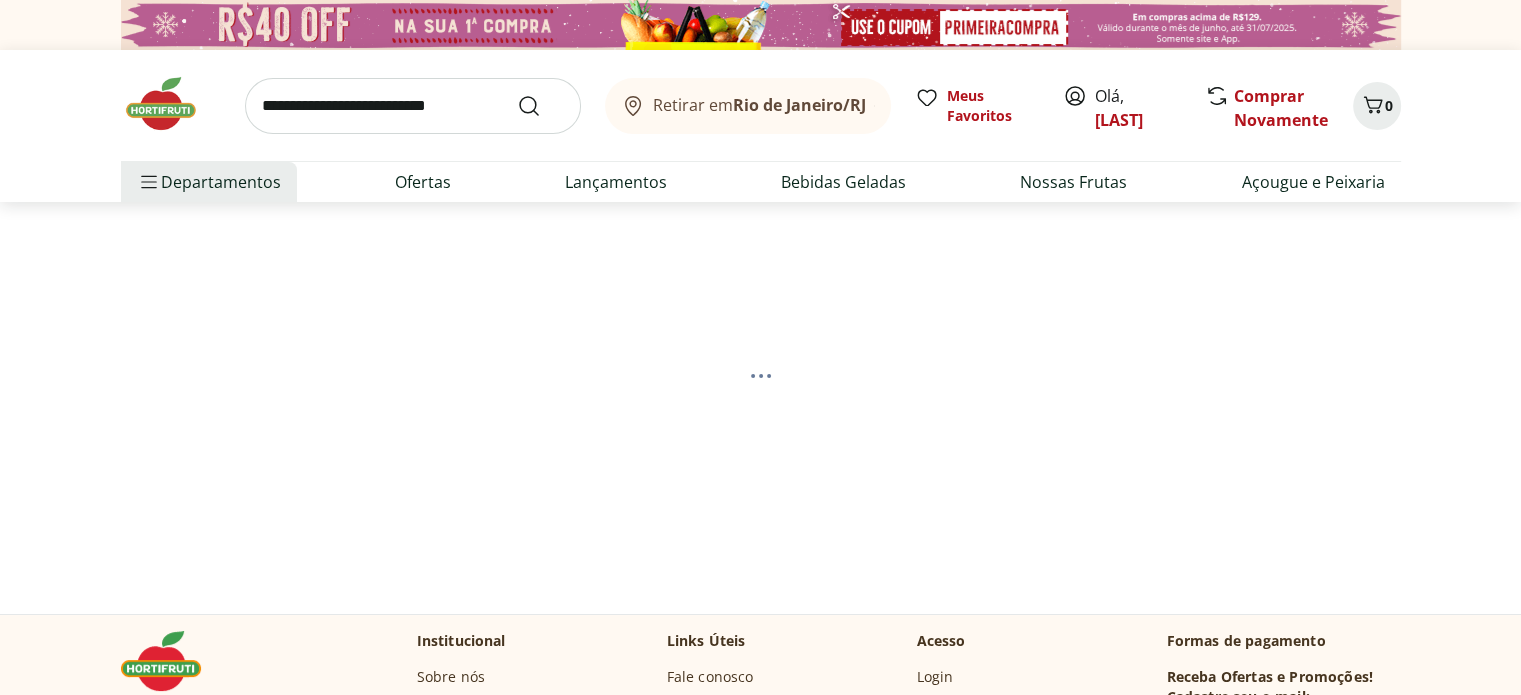 select on "**********" 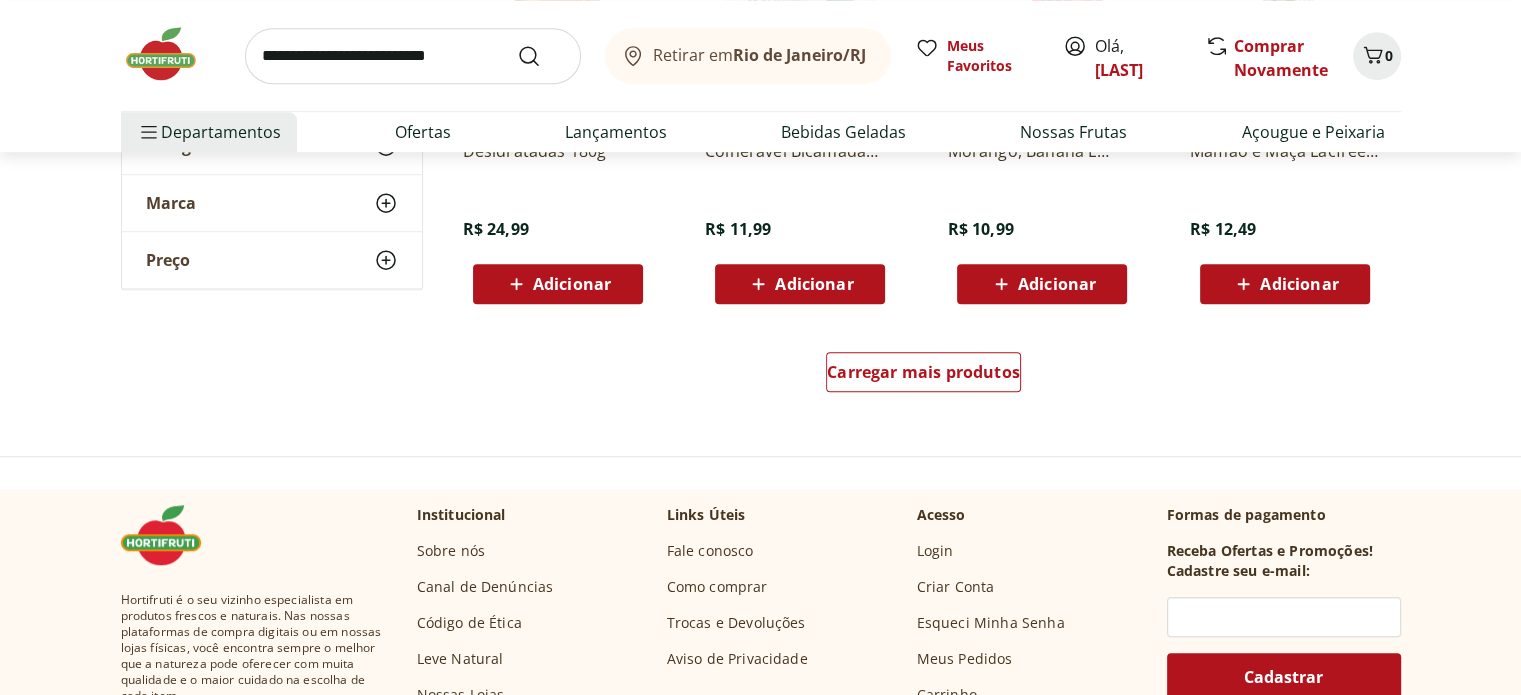 scroll, scrollTop: 1400, scrollLeft: 0, axis: vertical 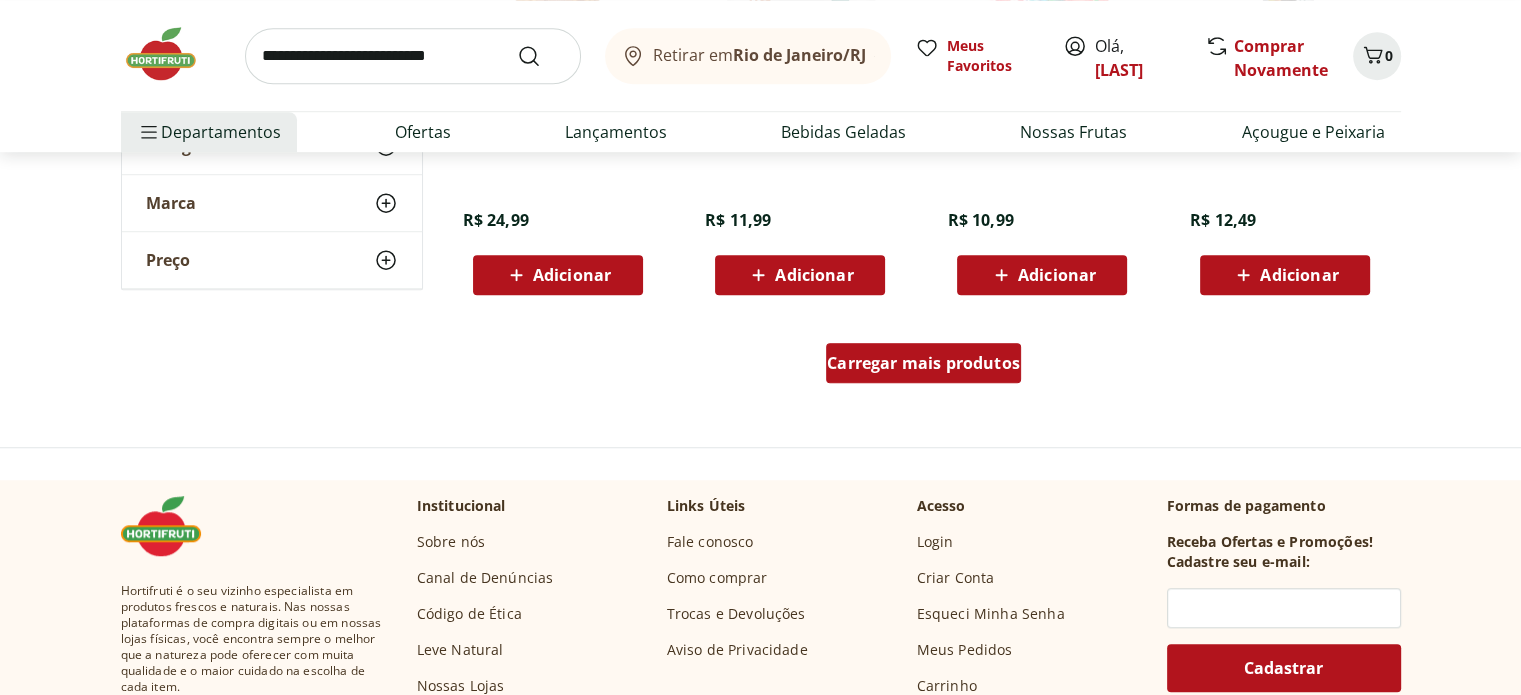 click on "Carregar mais produtos" at bounding box center (923, 363) 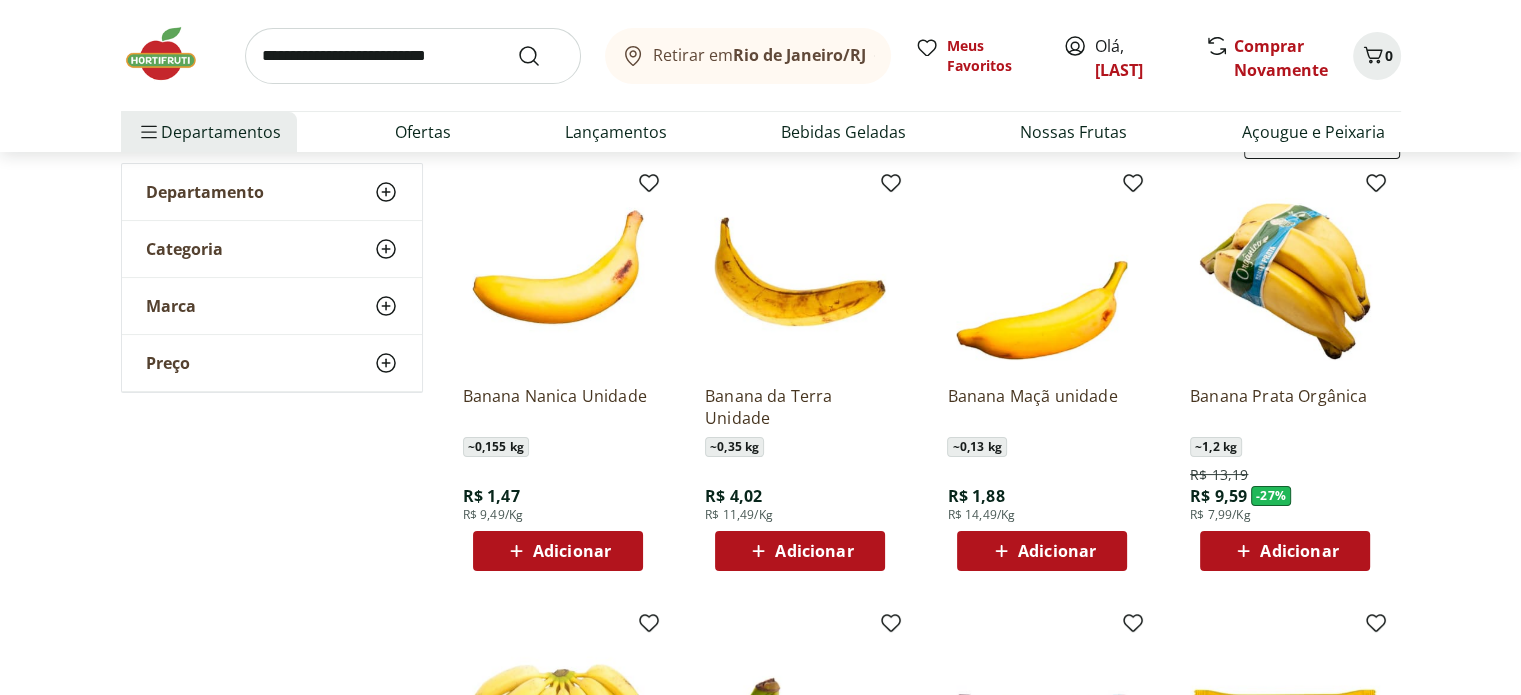 scroll, scrollTop: 200, scrollLeft: 0, axis: vertical 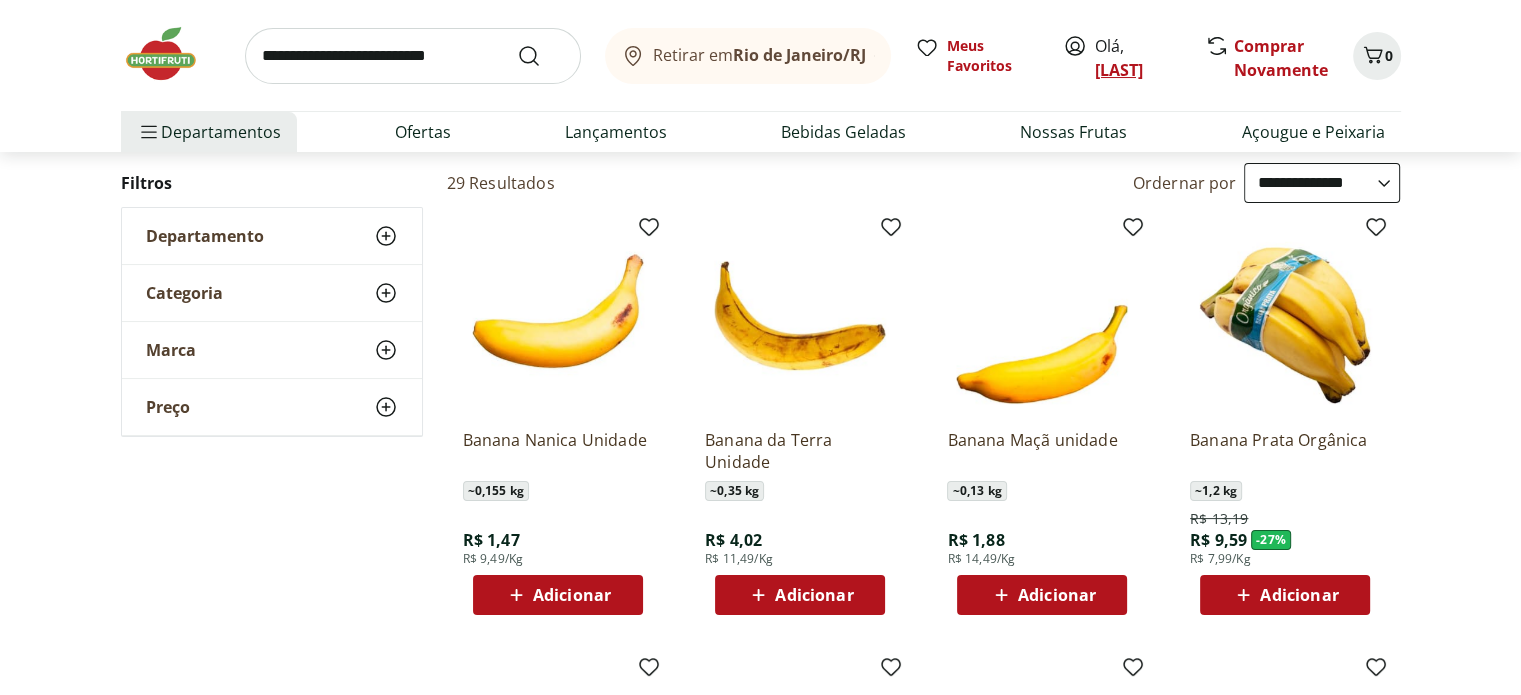 click on "[FIRST]" at bounding box center (1119, 70) 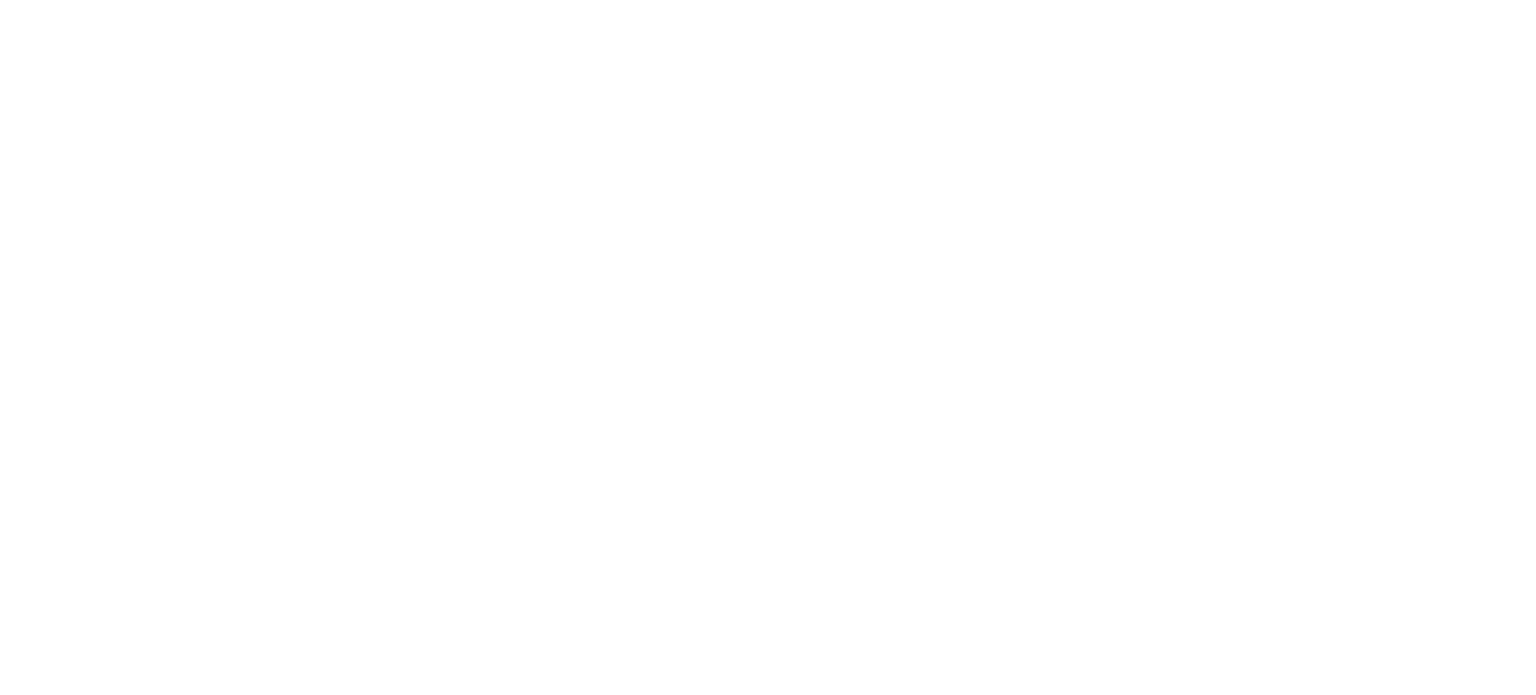 scroll, scrollTop: 0, scrollLeft: 0, axis: both 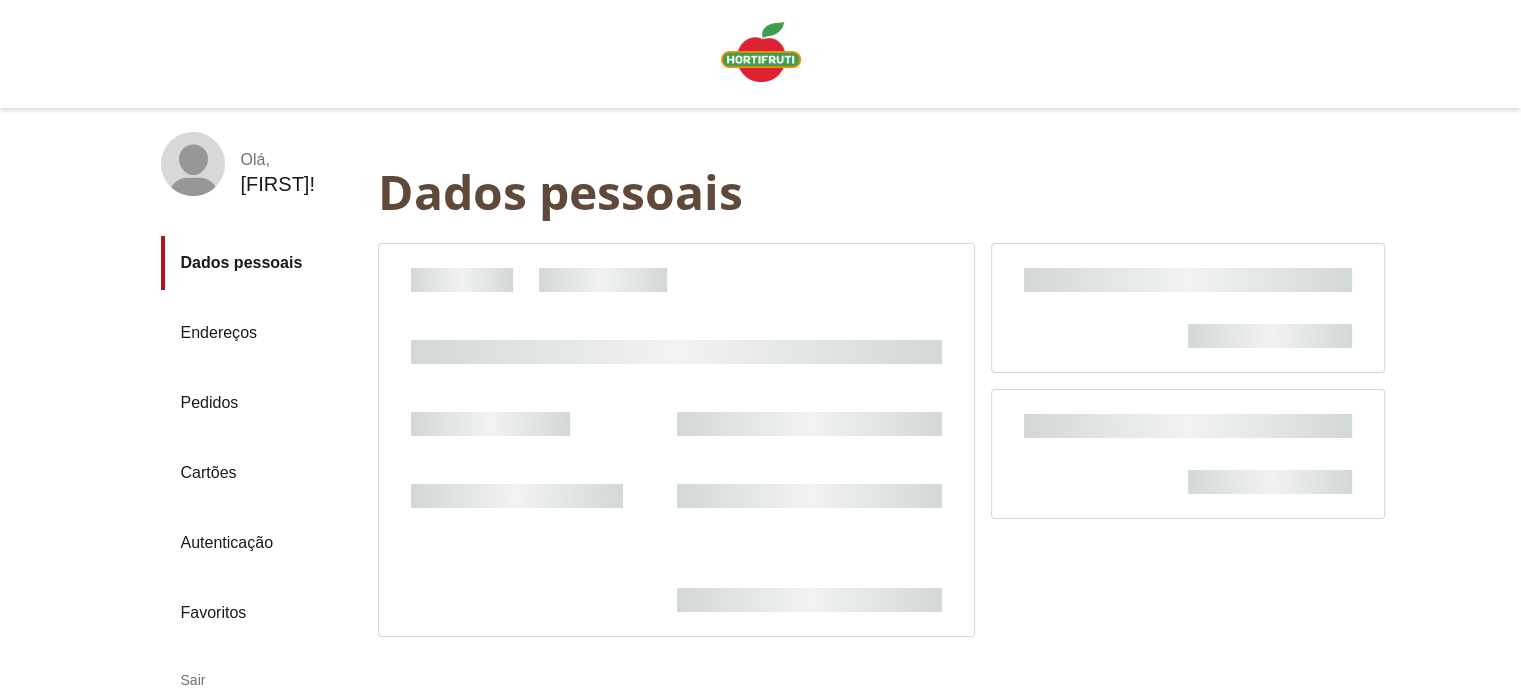 click on "Endereços" at bounding box center (261, 333) 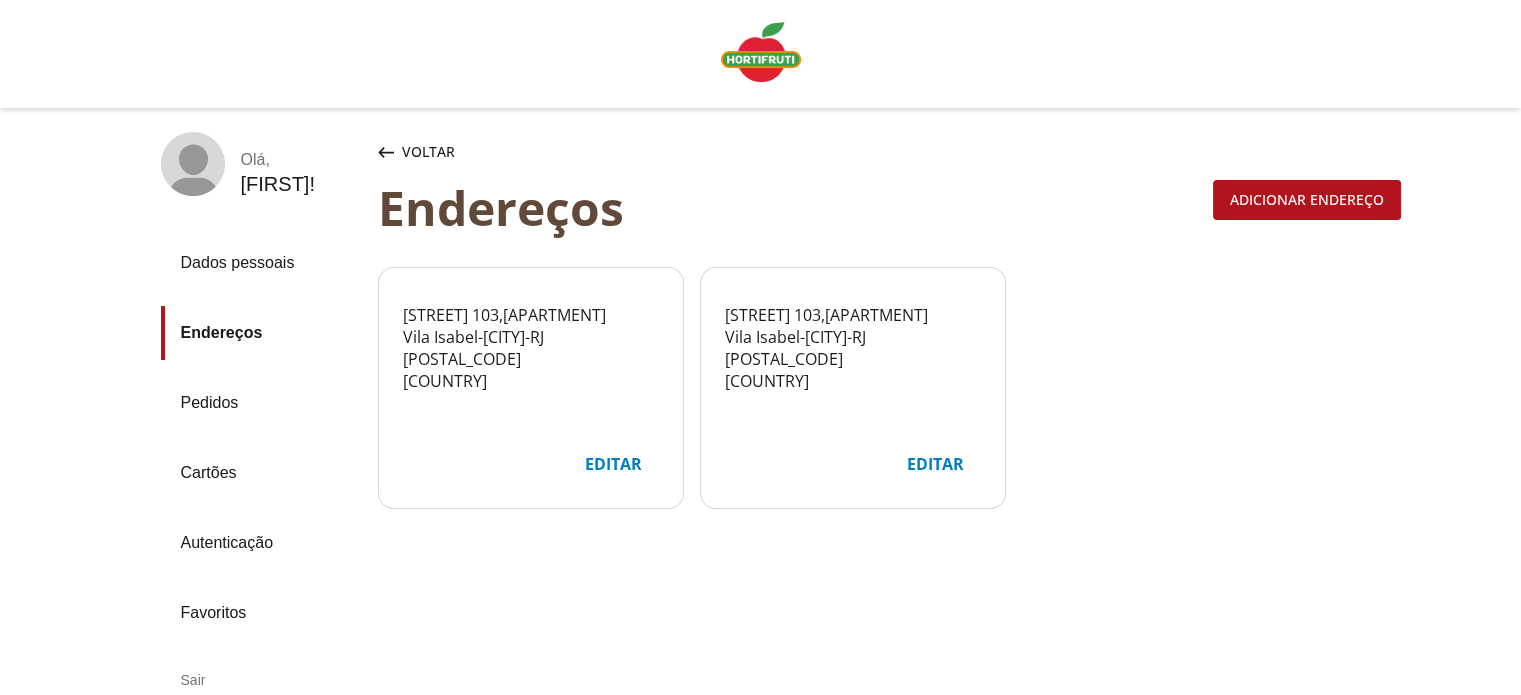 click on "Editar" at bounding box center [935, 464] 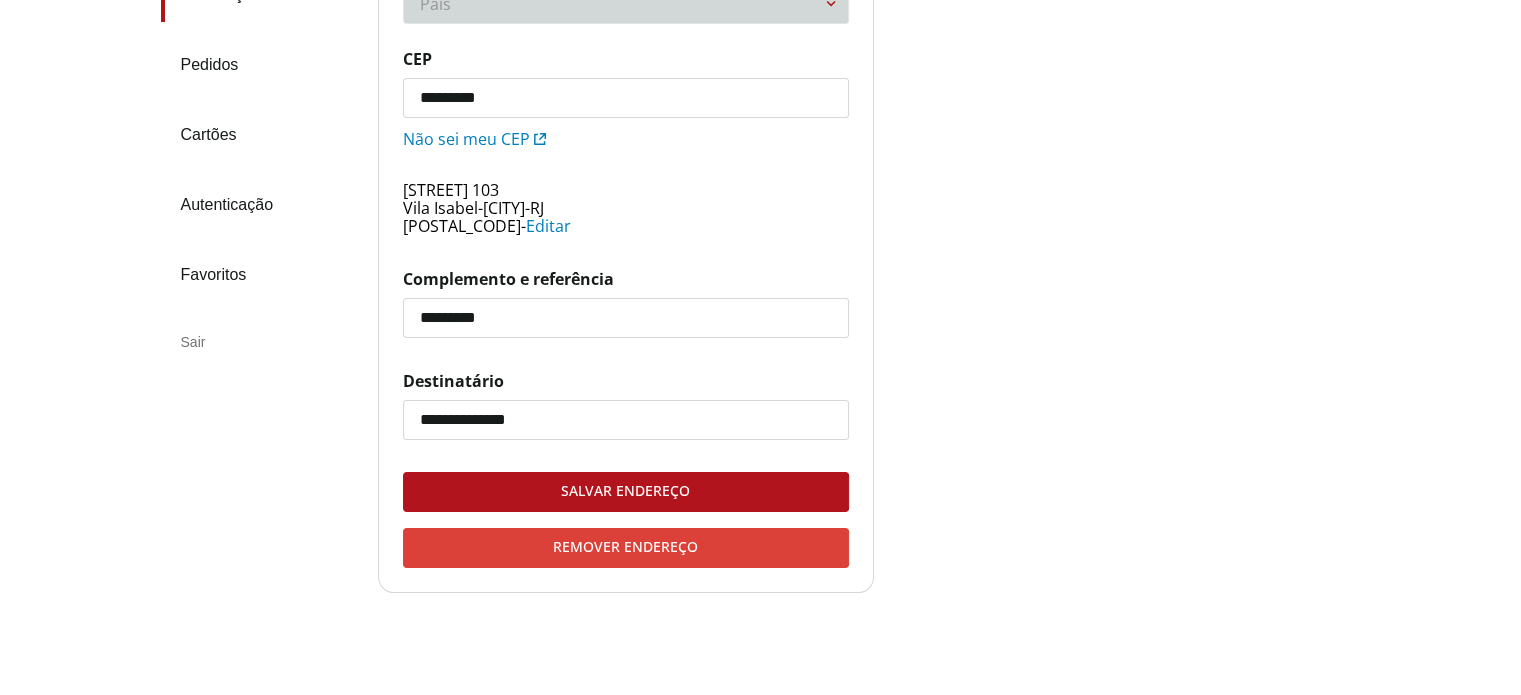 scroll, scrollTop: 400, scrollLeft: 0, axis: vertical 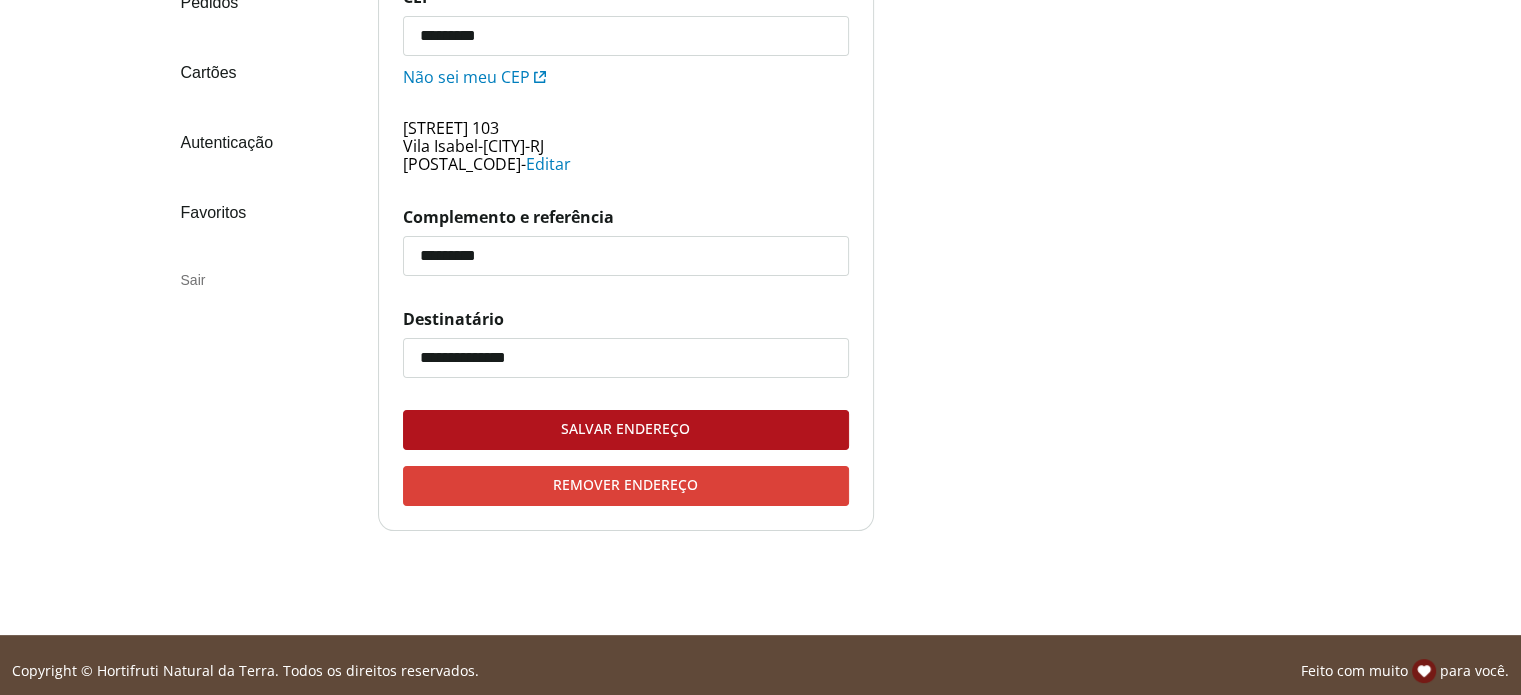 click on "Remover endereço" at bounding box center (626, 486) 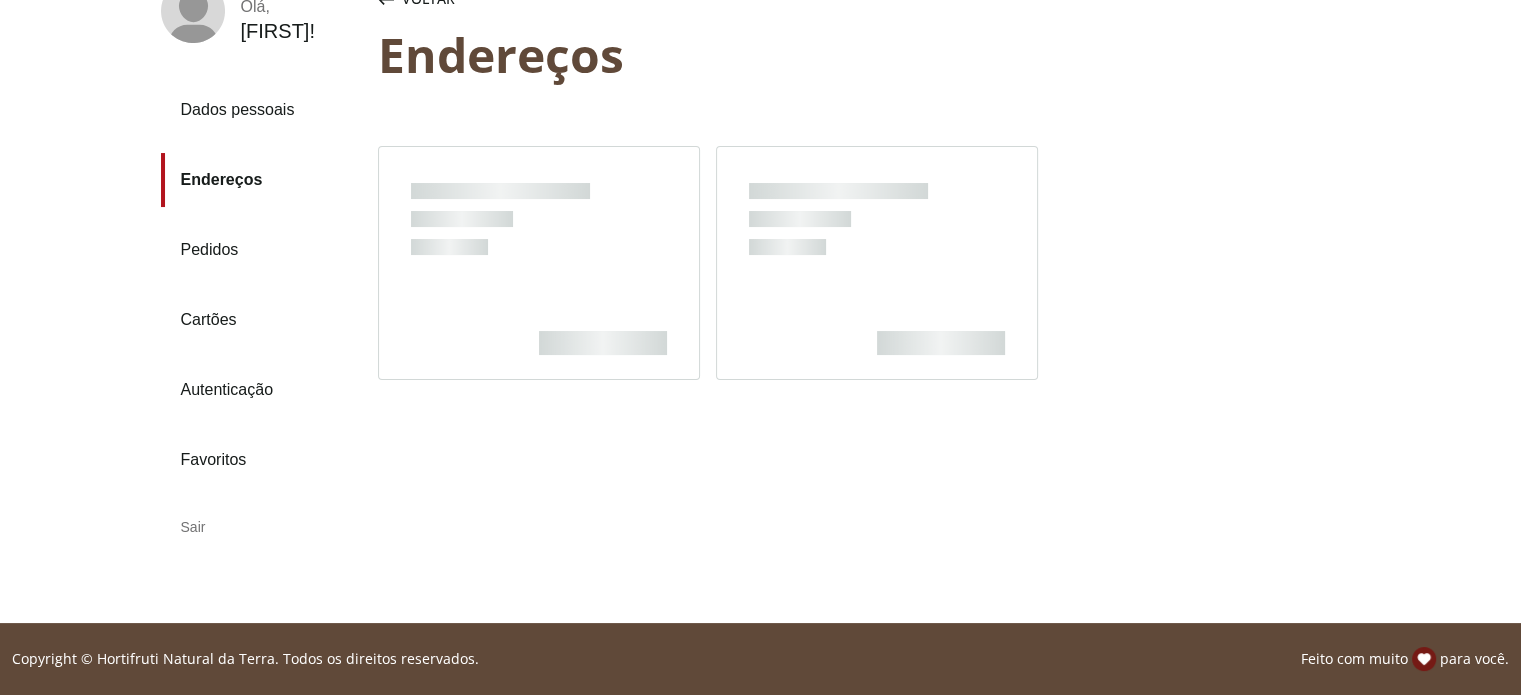 scroll, scrollTop: 152, scrollLeft: 0, axis: vertical 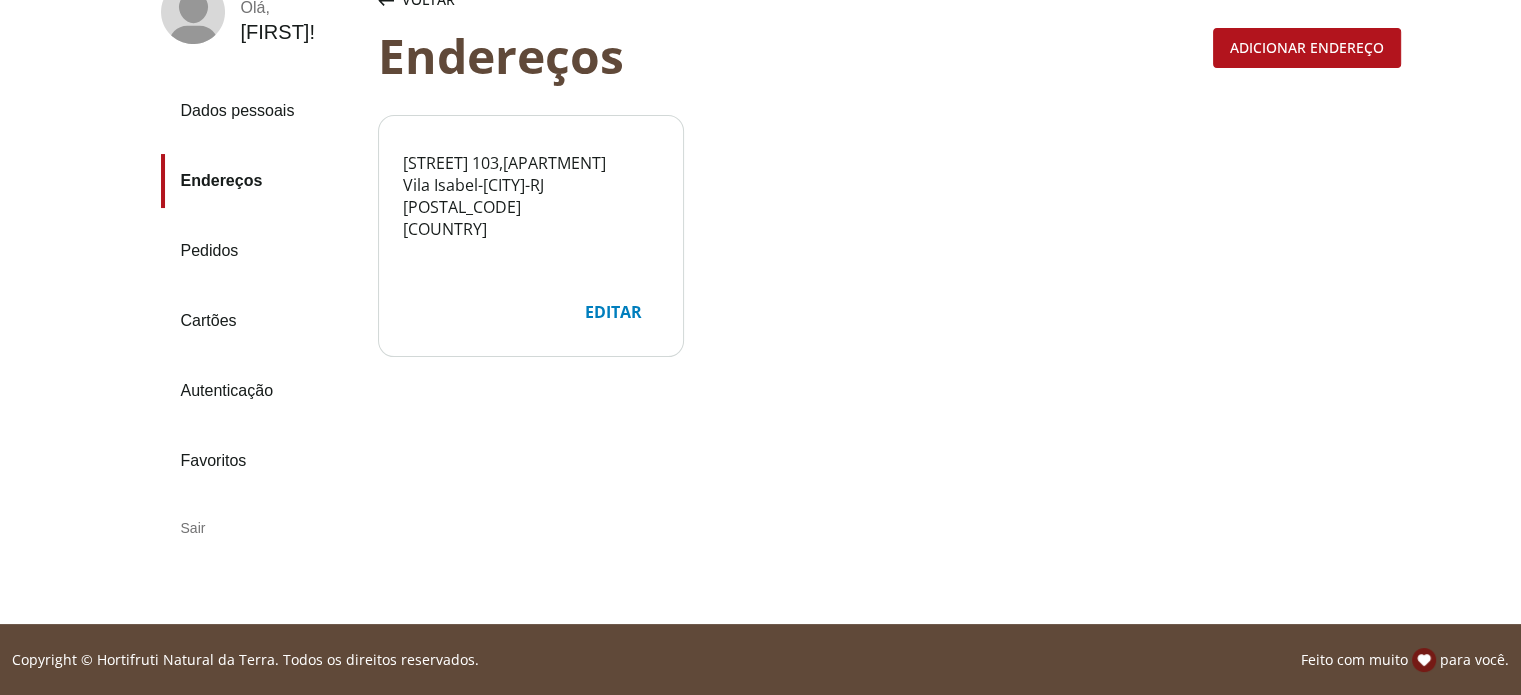 click on "Voltar Endereços Adicionar endereço Voltar Endereços Adicionar endereço Rua Araújo Lima   103 ,  apto 1302 Vila Isabel  -  Rio de Janeiro  -  RJ 20510-061 Brasil Editar Suas informações foram salvas com sucesso. Close" at bounding box center (889, 270) 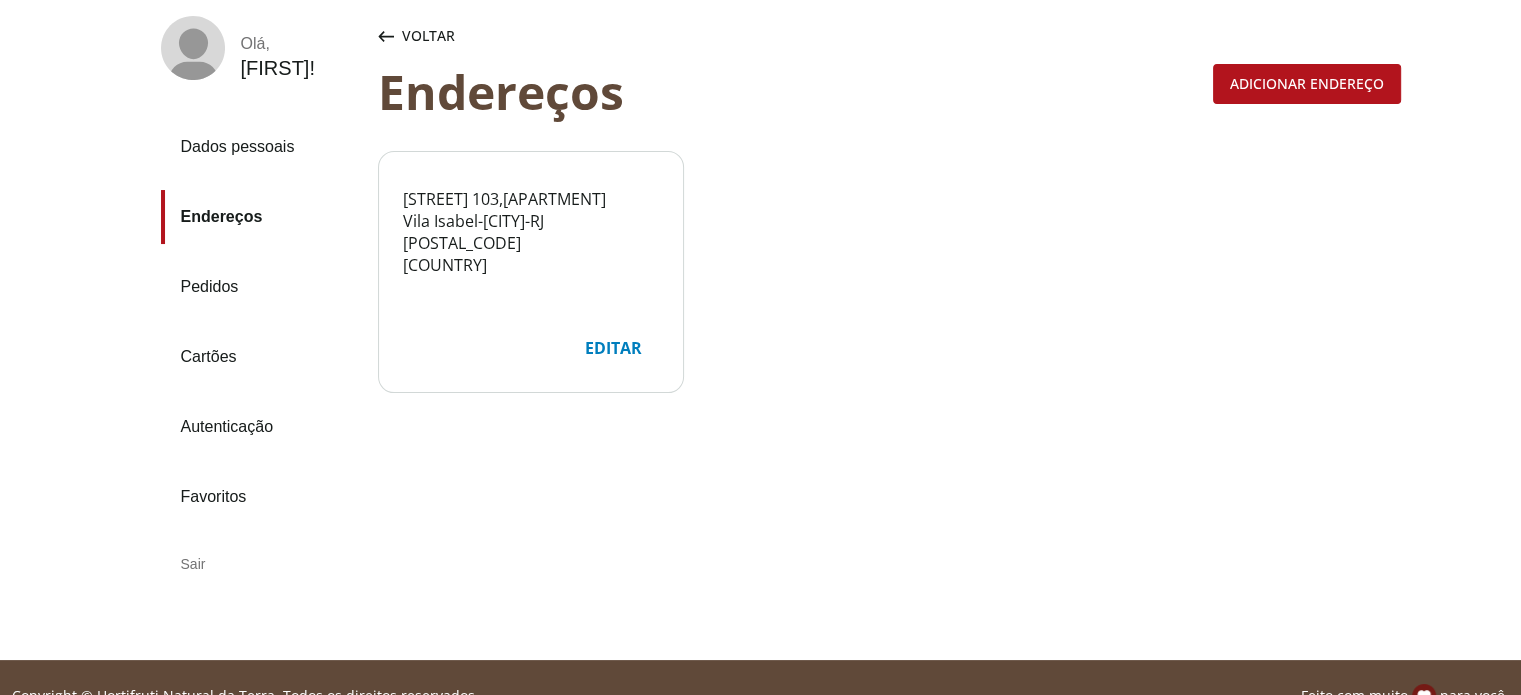 scroll, scrollTop: 0, scrollLeft: 0, axis: both 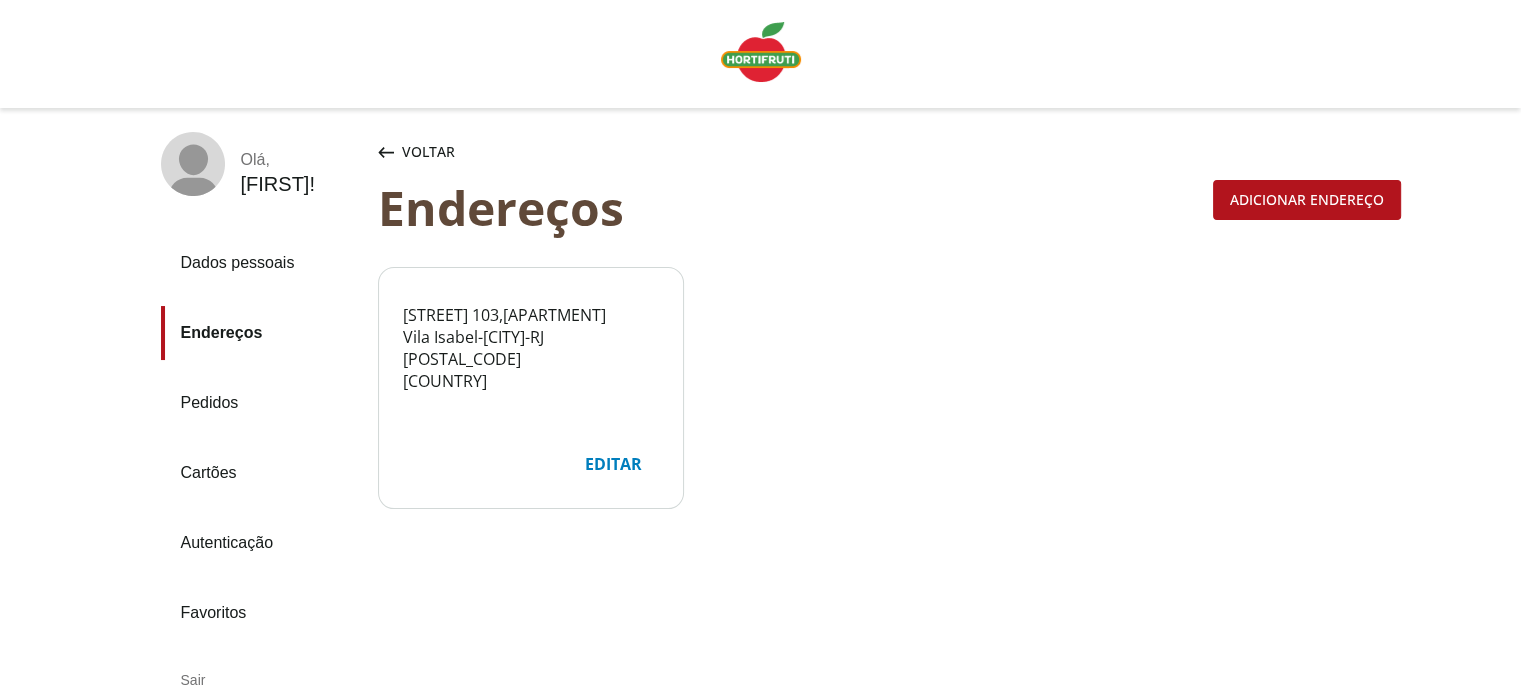 click on "Voltar" at bounding box center (428, 152) 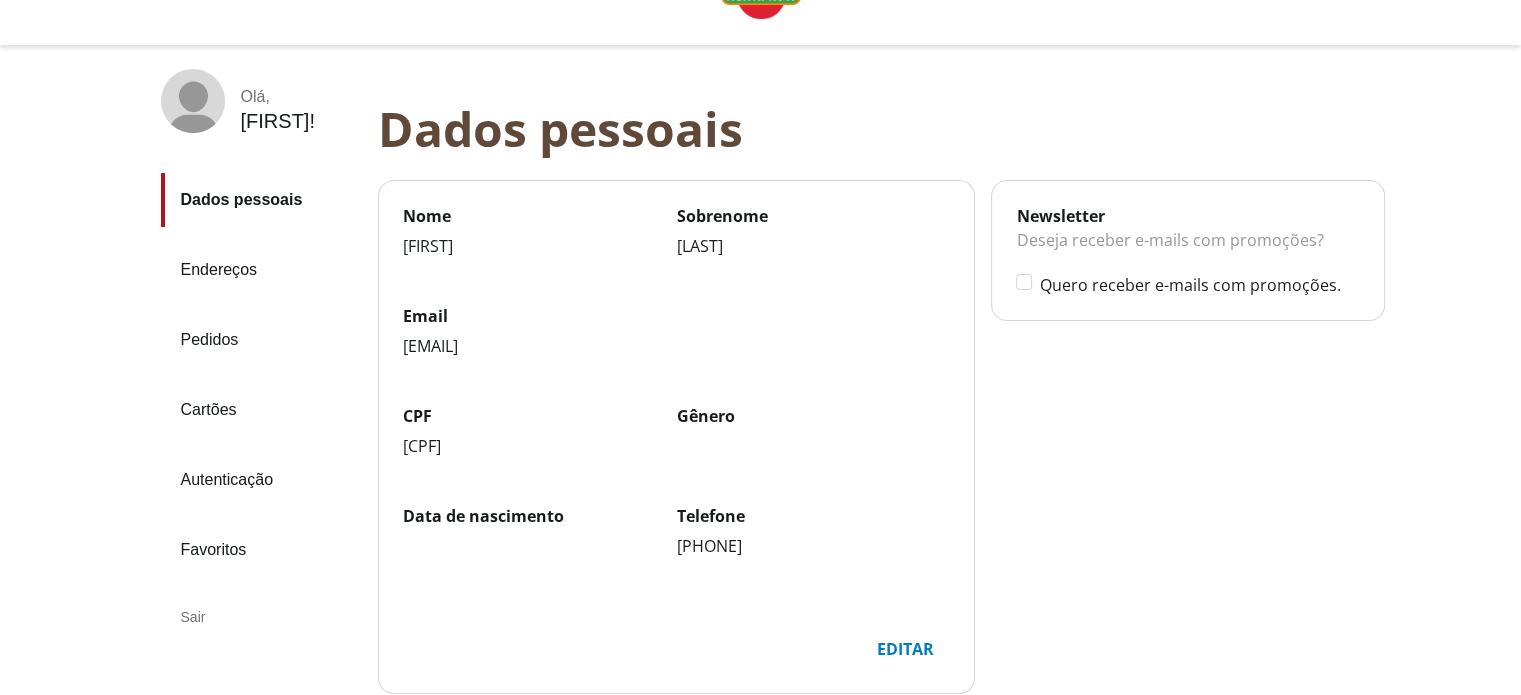 scroll, scrollTop: 0, scrollLeft: 0, axis: both 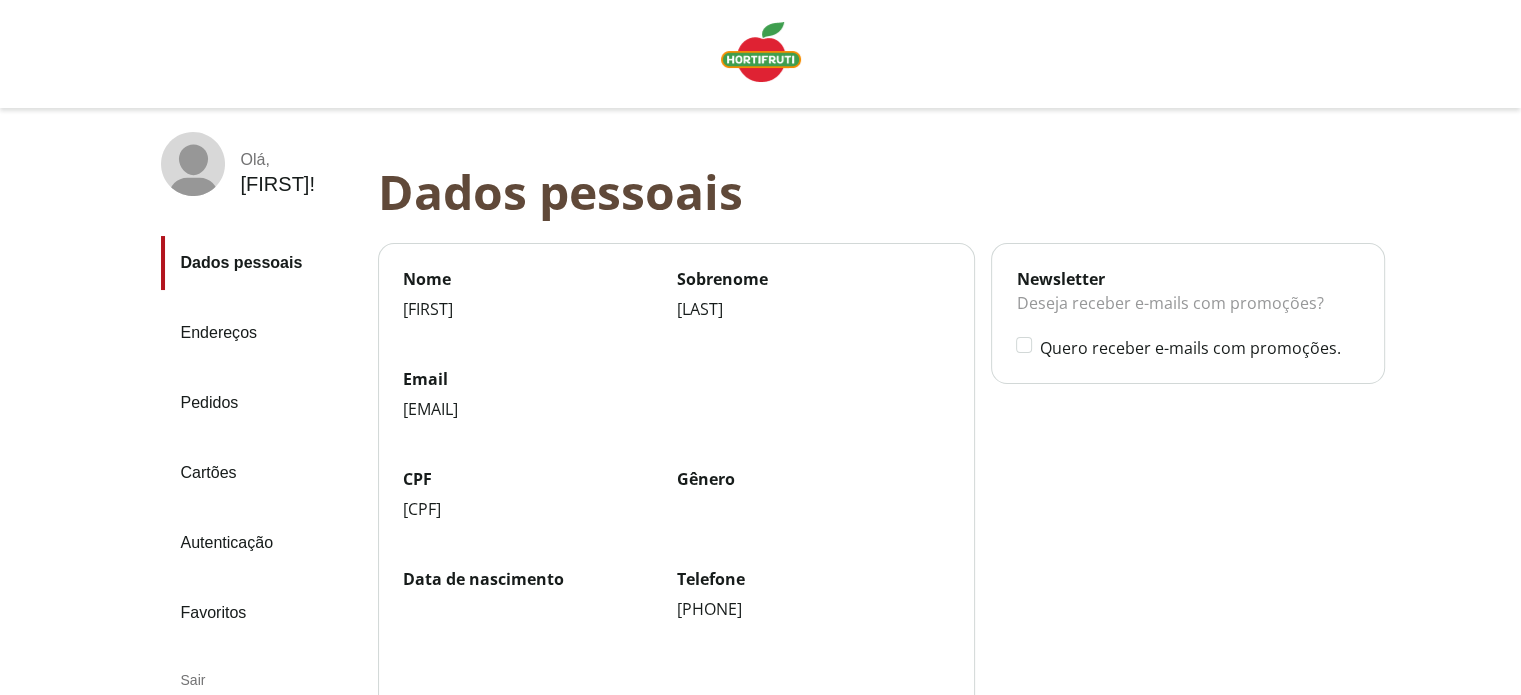 click at bounding box center [761, 52] 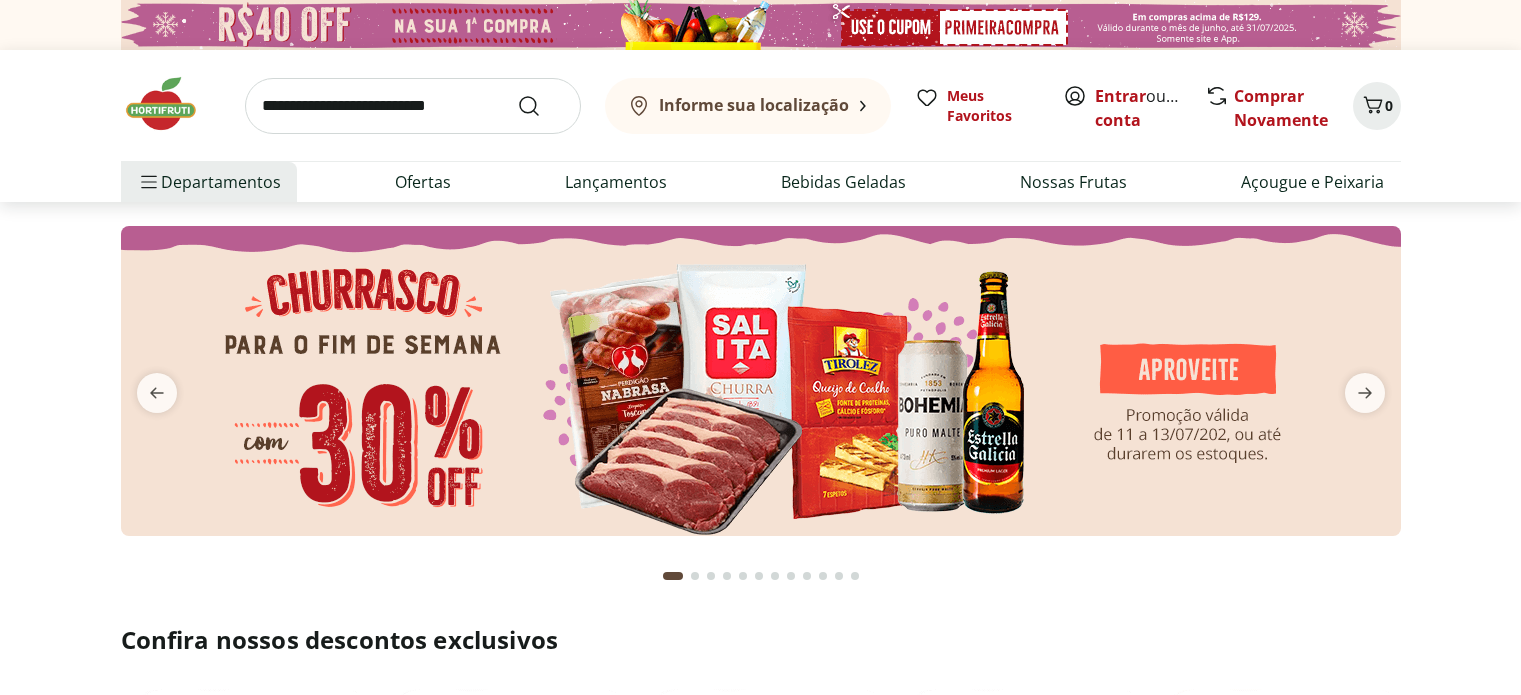 scroll, scrollTop: 0, scrollLeft: 0, axis: both 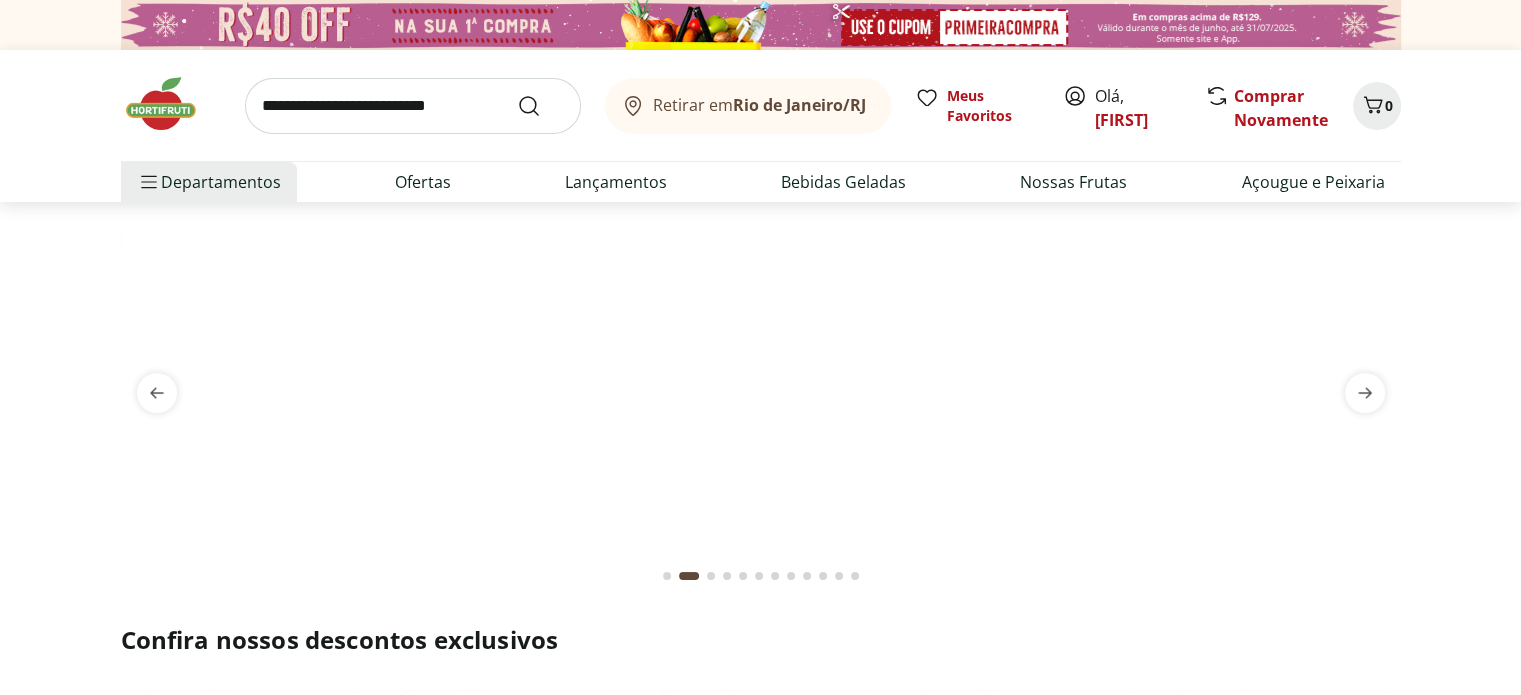 click on "Retirar em  [CITY]/[STATE]" at bounding box center (759, 105) 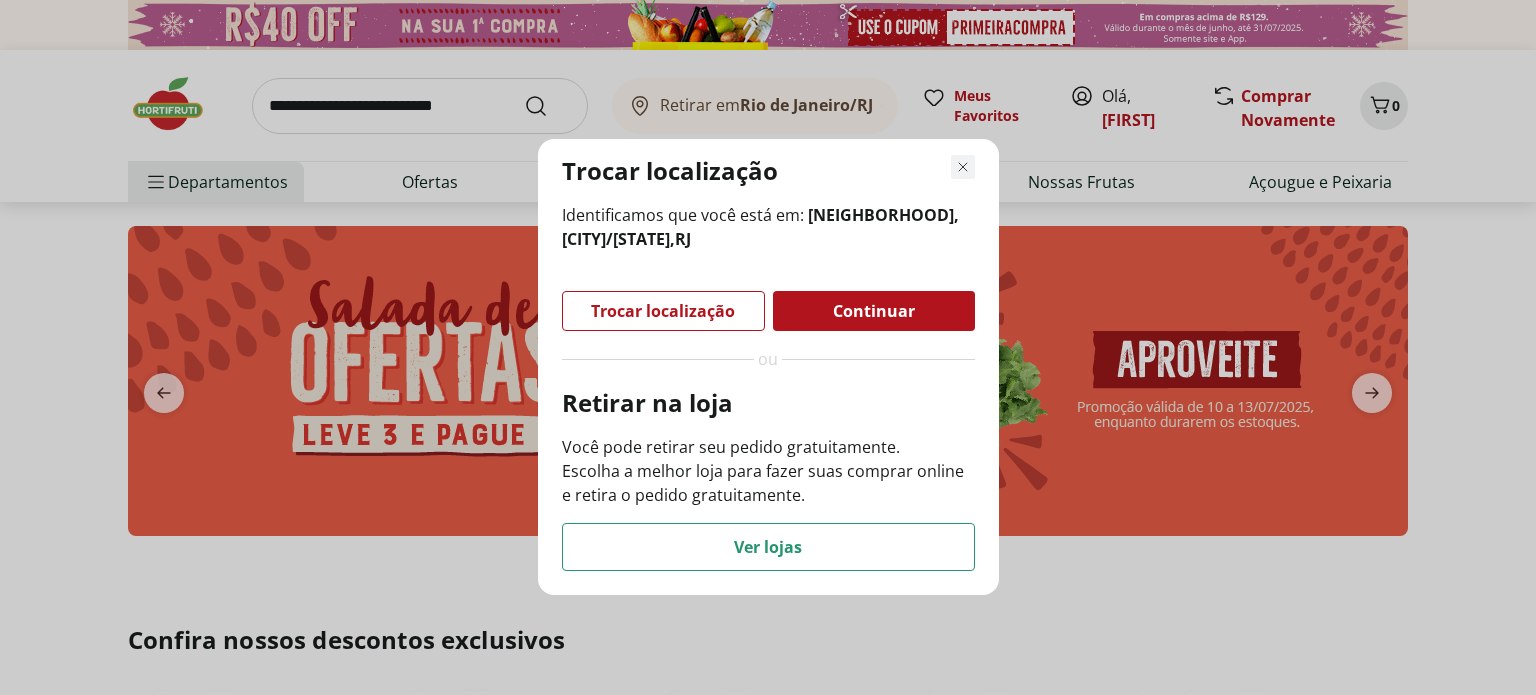 click 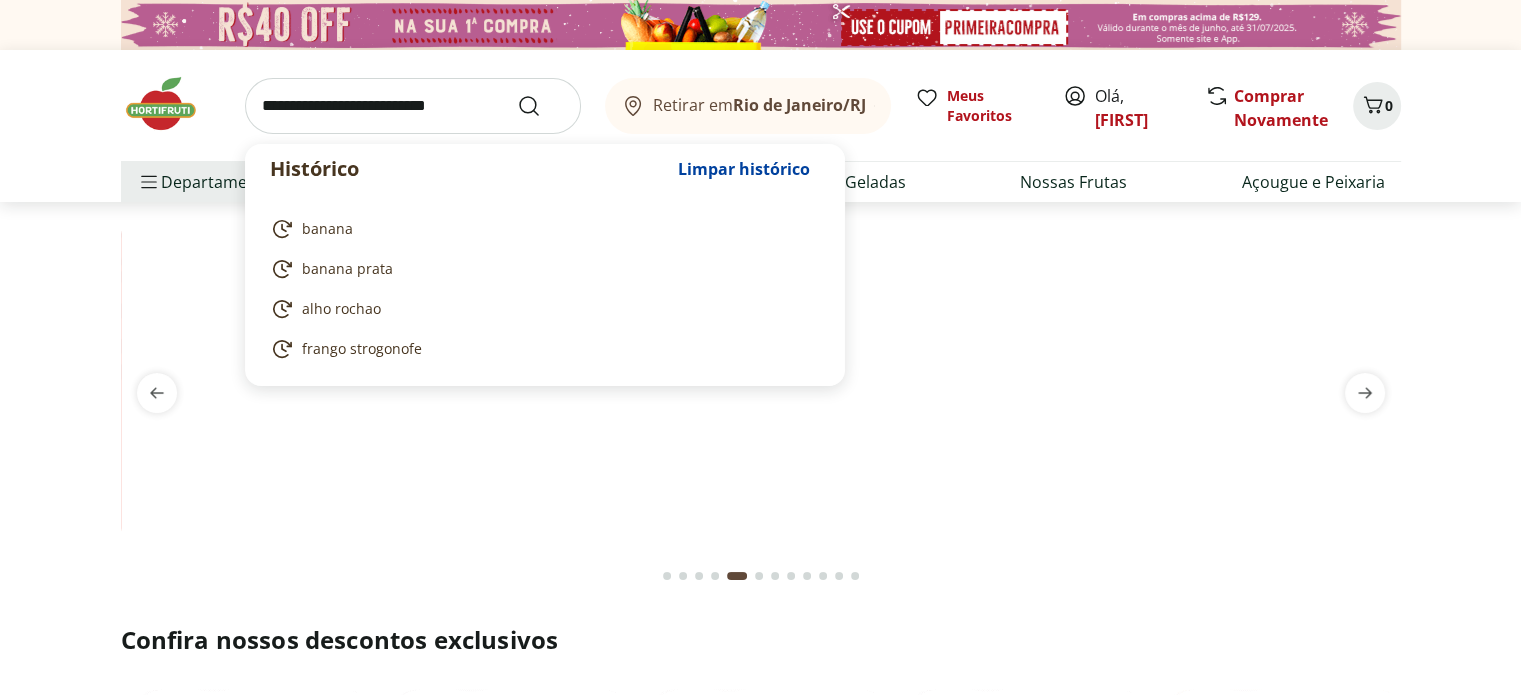 click at bounding box center (413, 106) 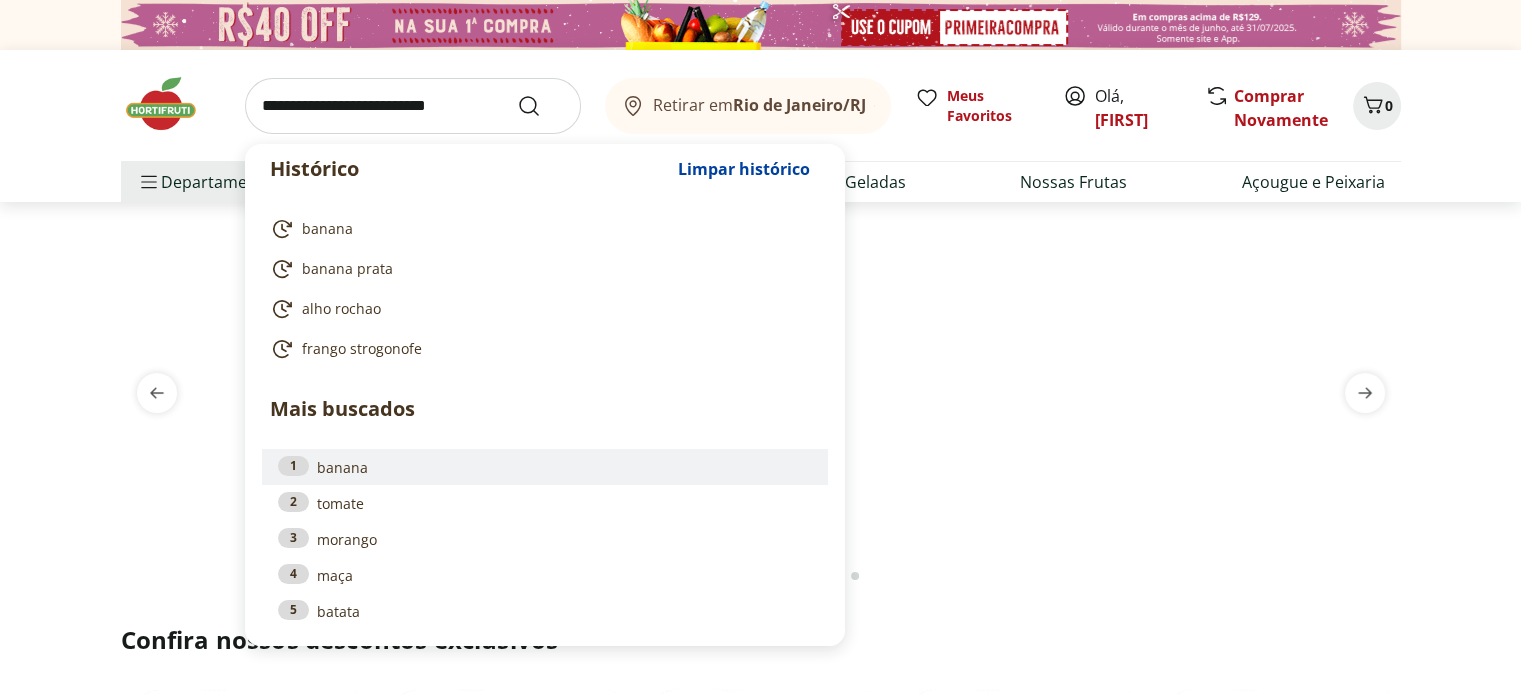 click on "1 banana" at bounding box center (545, 467) 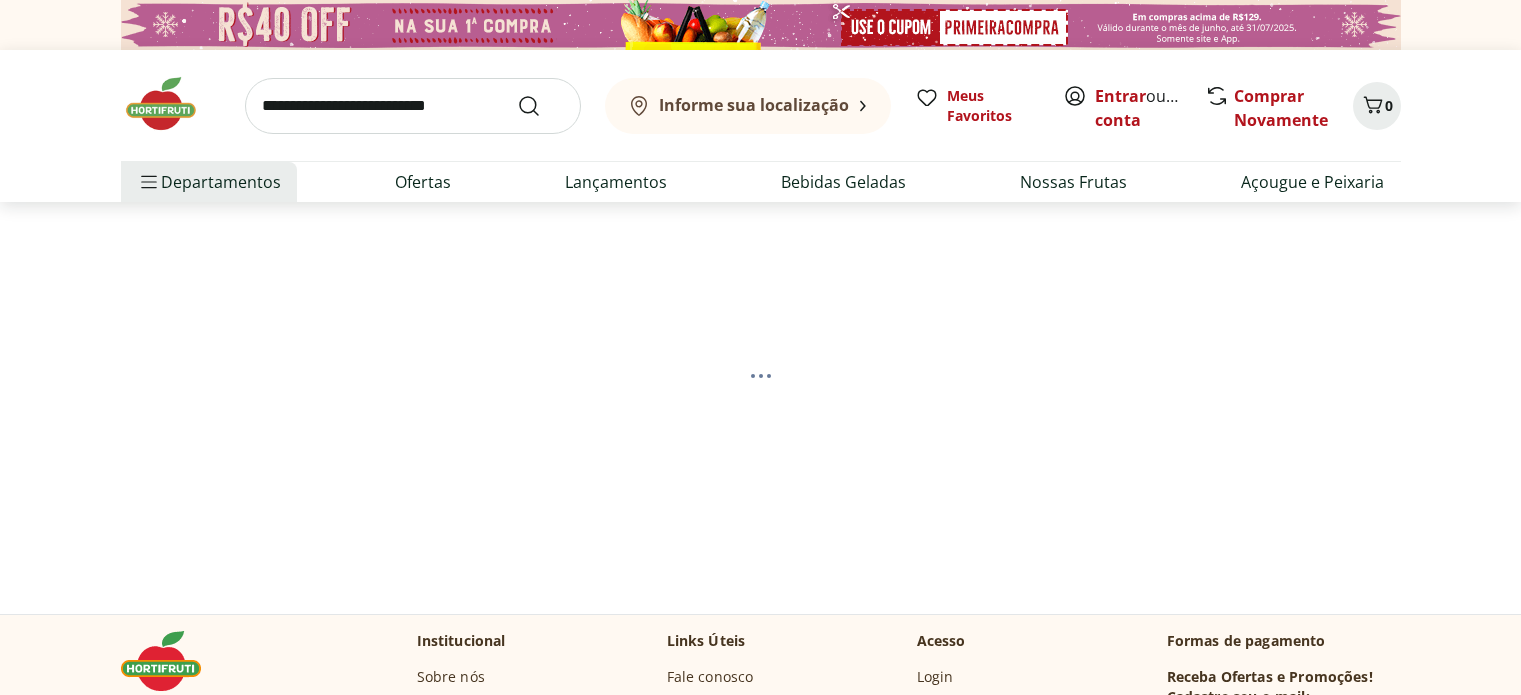 scroll, scrollTop: 0, scrollLeft: 0, axis: both 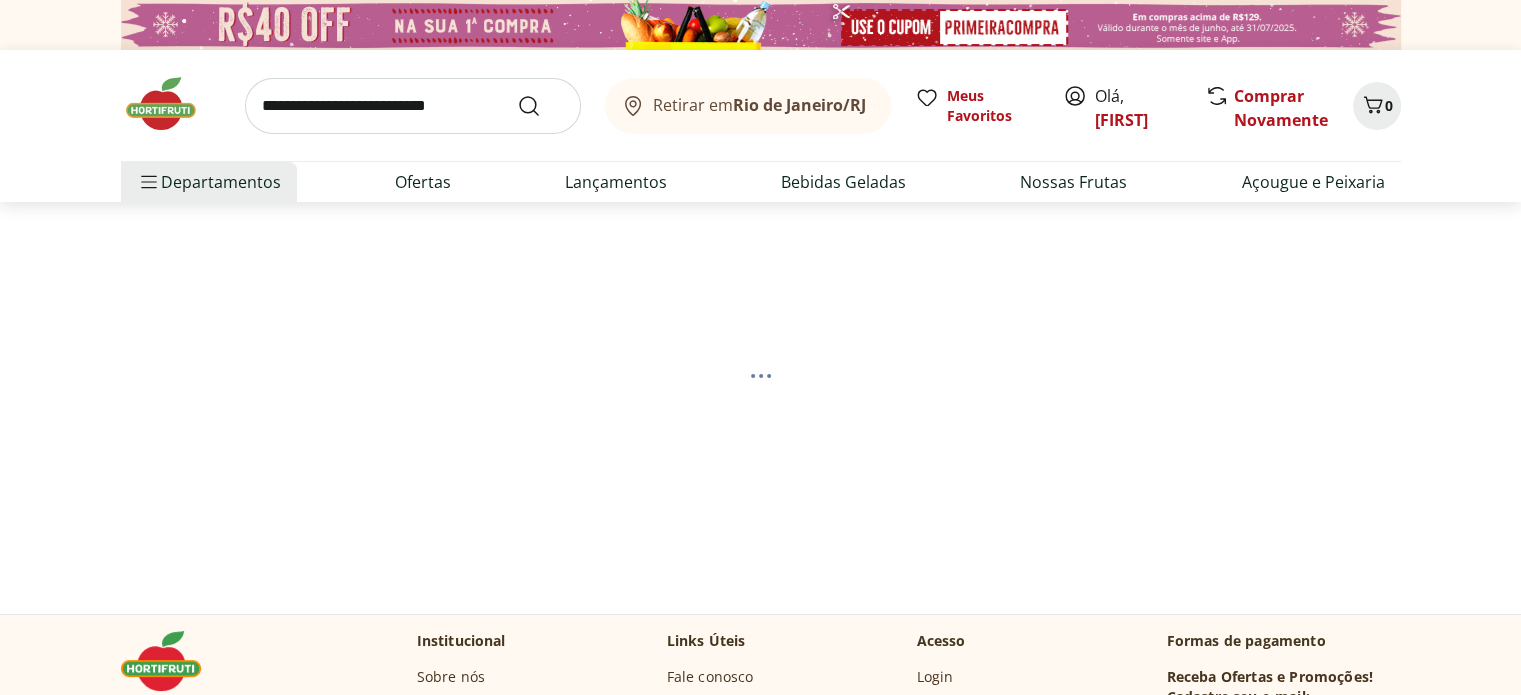 select on "**********" 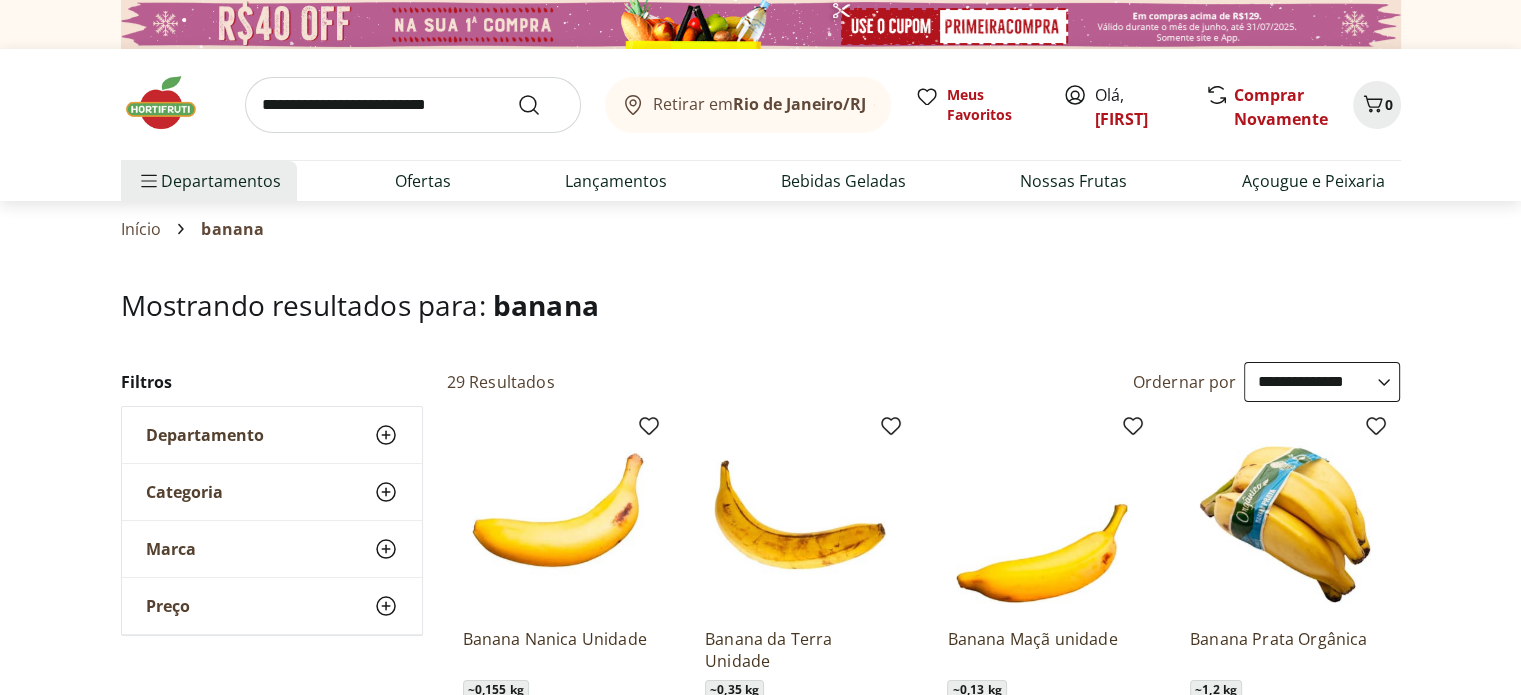 scroll, scrollTop: 0, scrollLeft: 0, axis: both 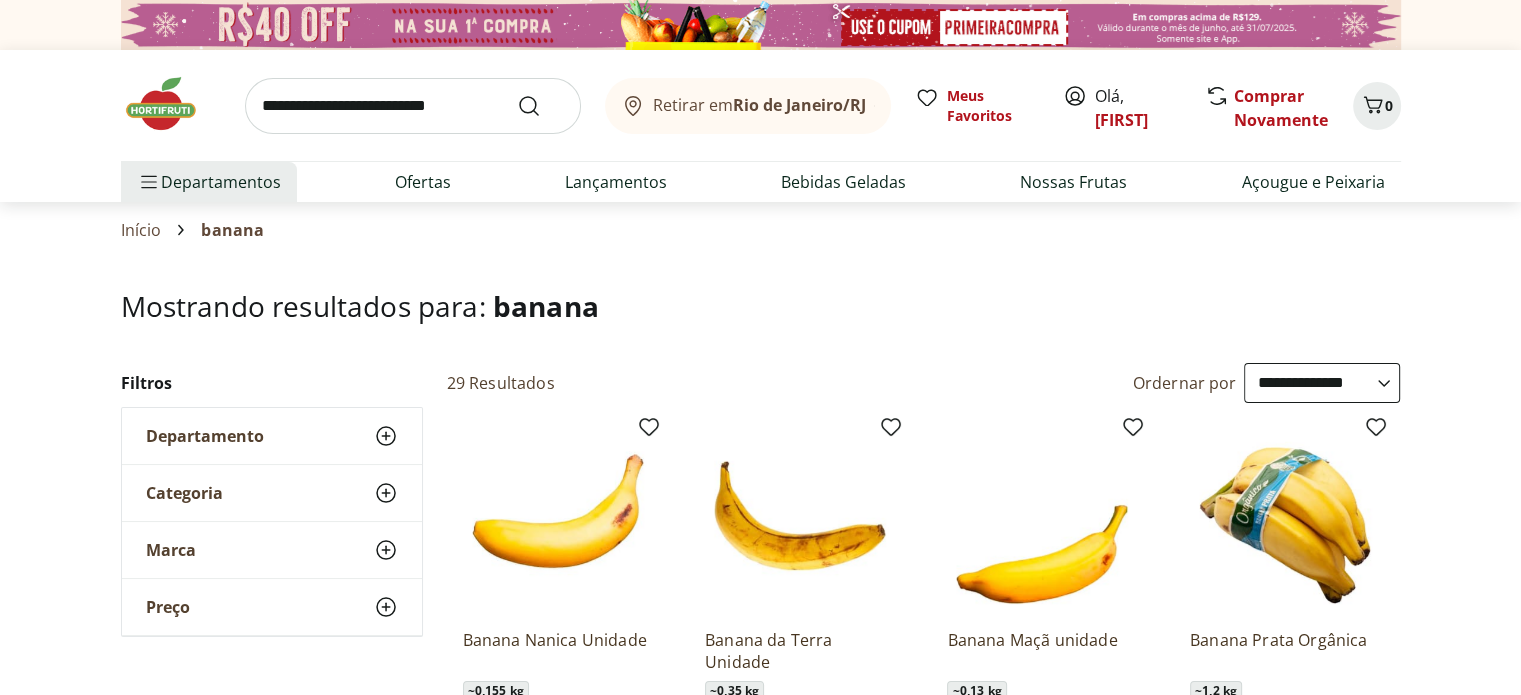 click at bounding box center (413, 106) 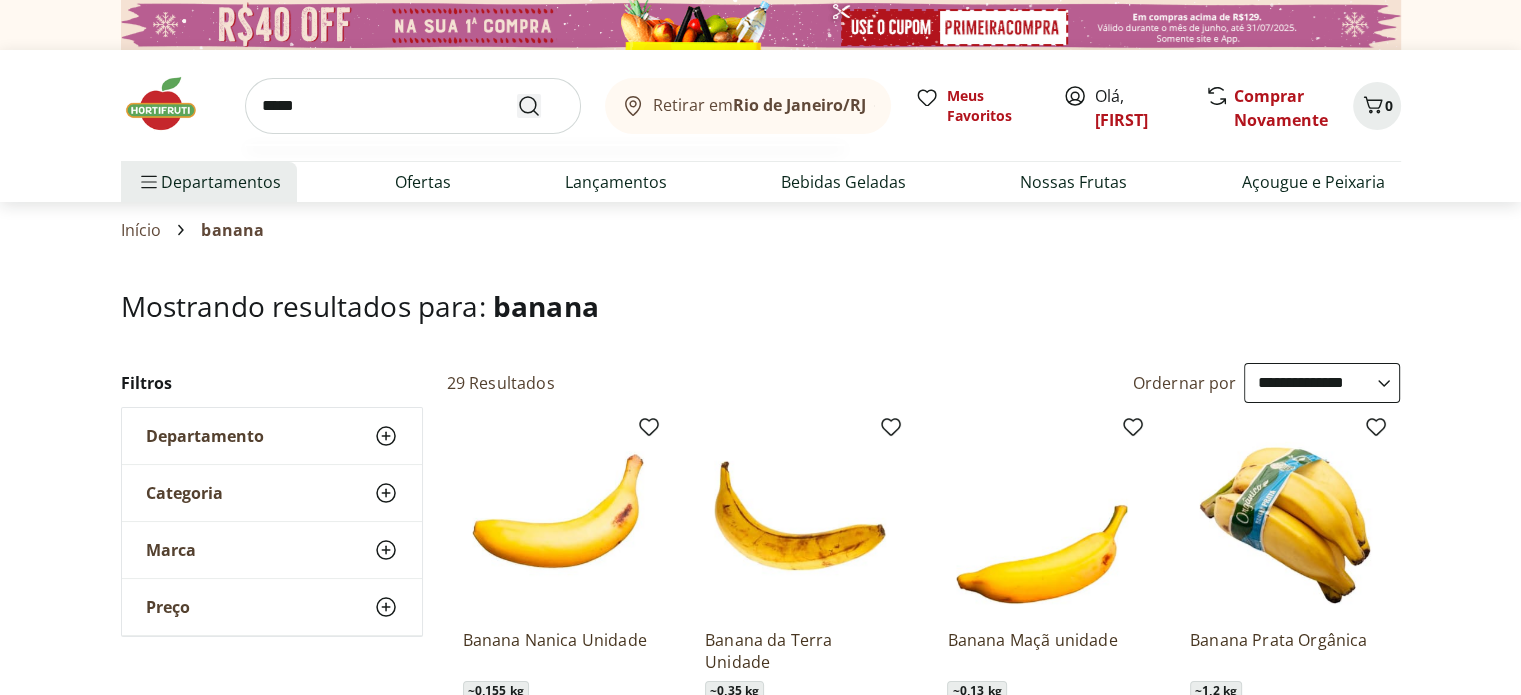 type on "*****" 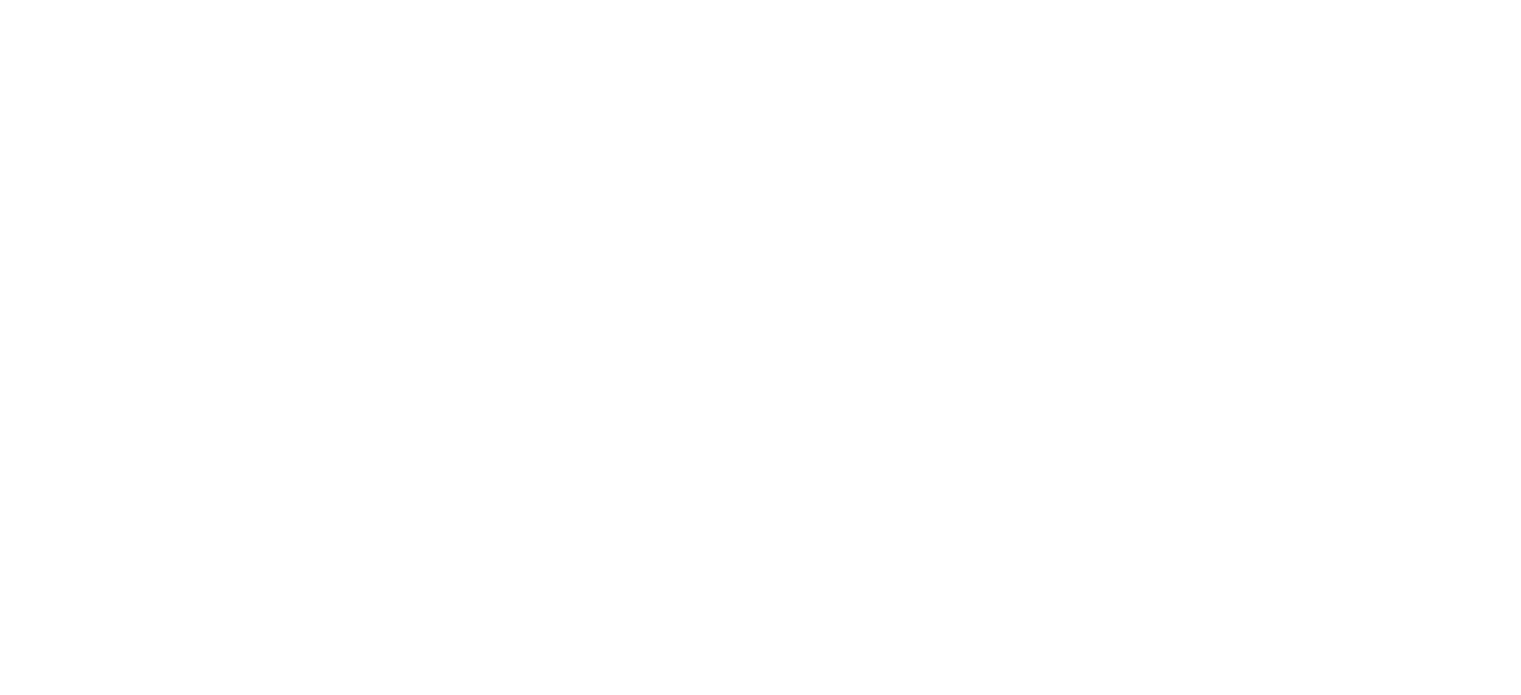 select on "**********" 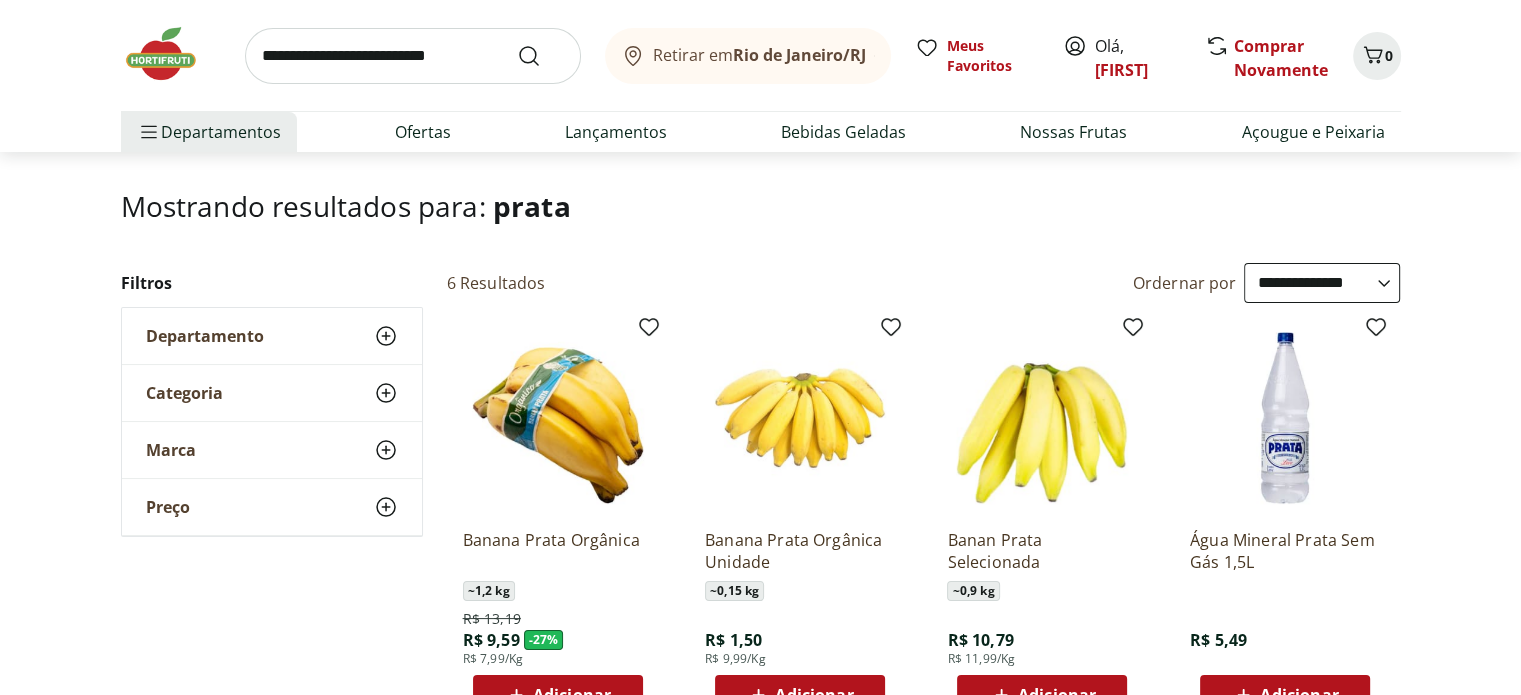 scroll, scrollTop: 0, scrollLeft: 0, axis: both 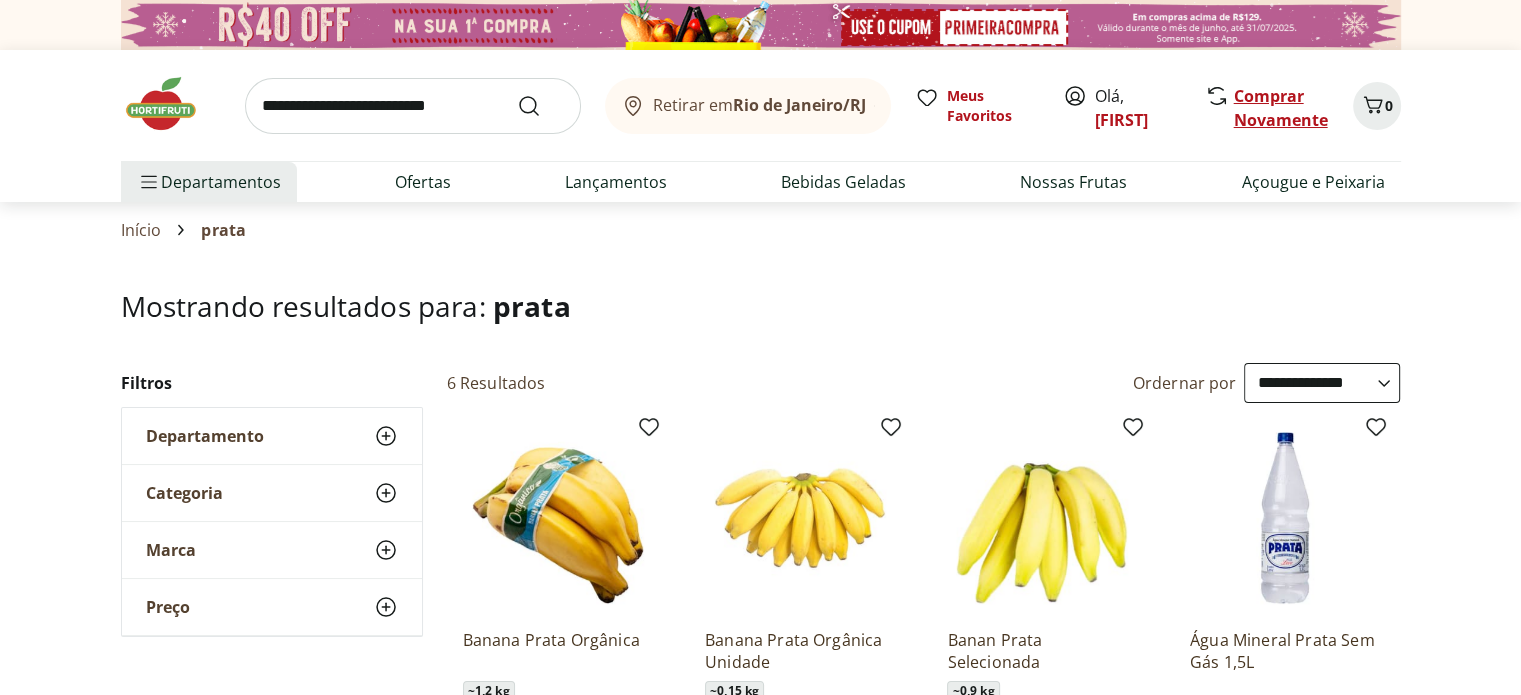 click on "Comprar Novamente" at bounding box center (1281, 108) 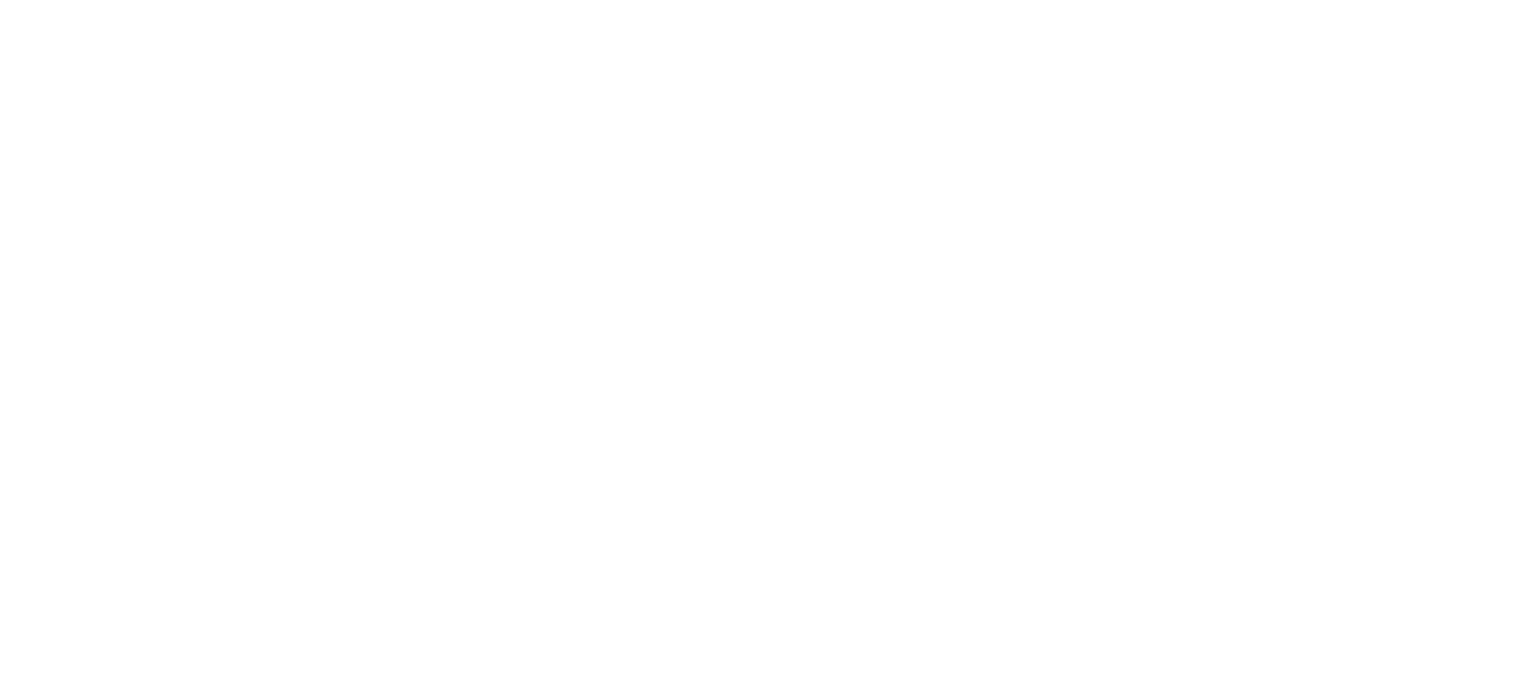 scroll, scrollTop: 0, scrollLeft: 0, axis: both 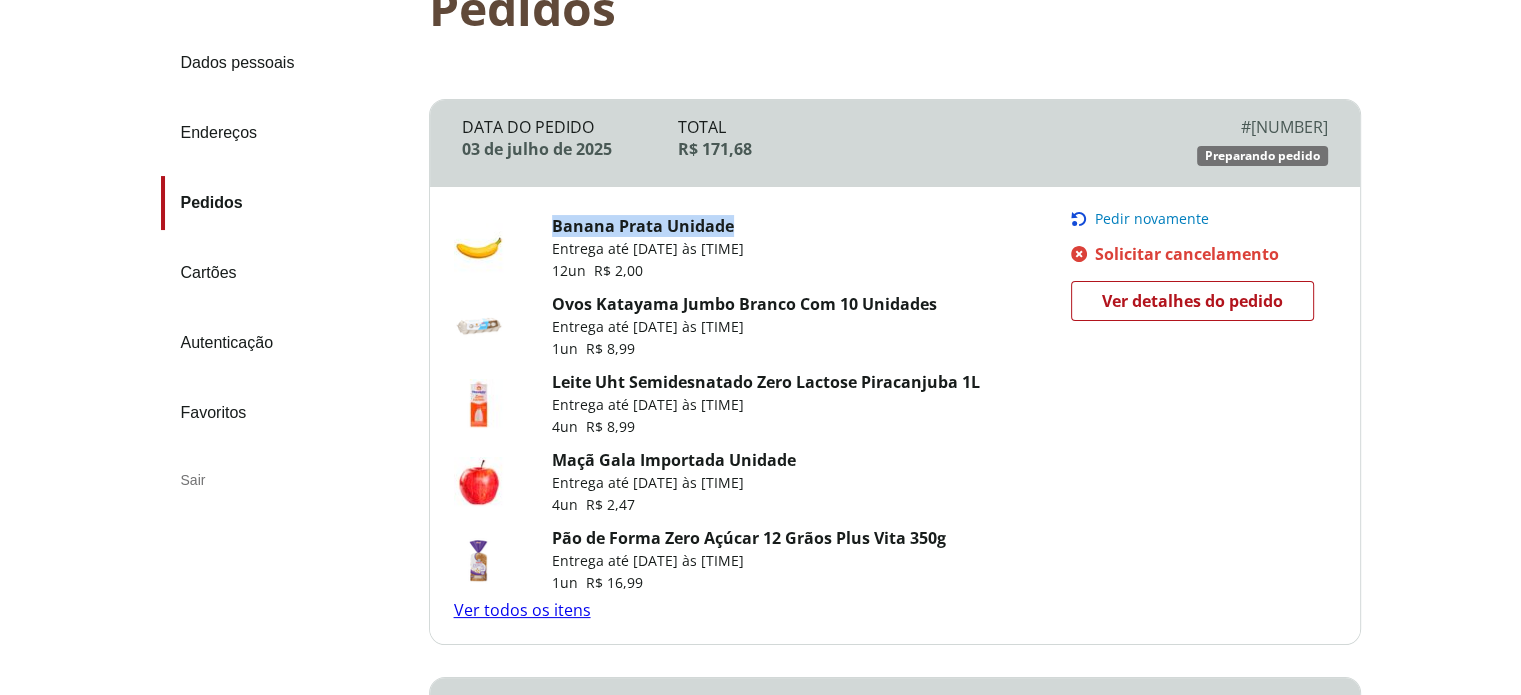 drag, startPoint x: 738, startPoint y: 223, endPoint x: 548, endPoint y: 229, distance: 190.09471 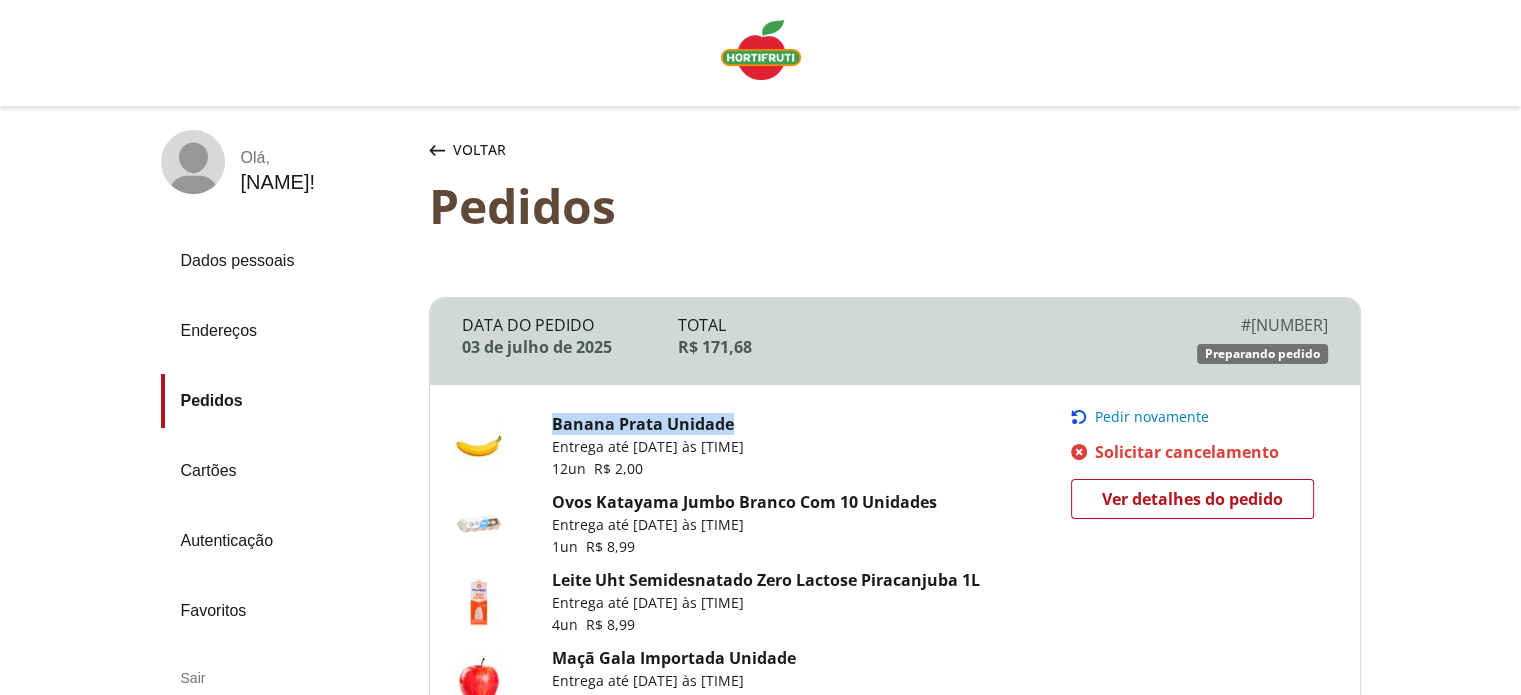 scroll, scrollTop: 0, scrollLeft: 0, axis: both 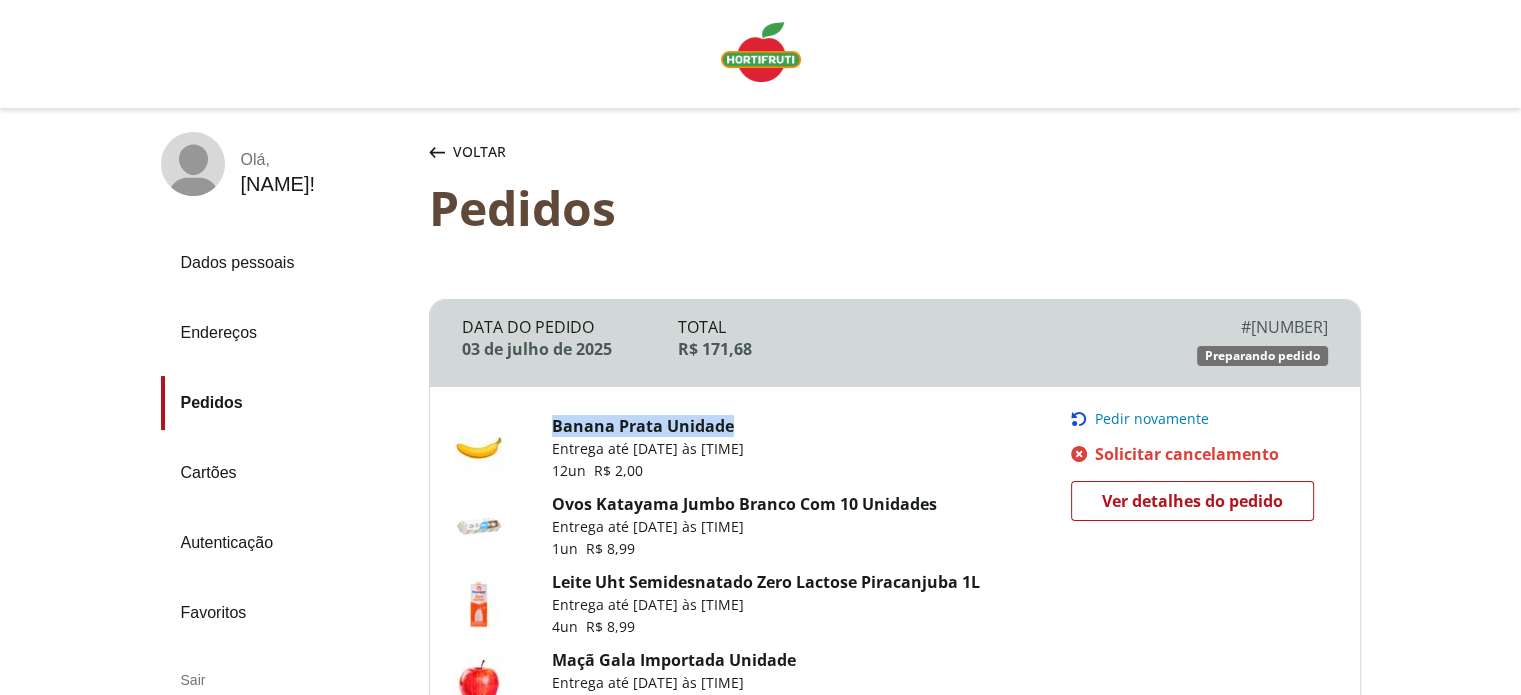 click at bounding box center (761, 52) 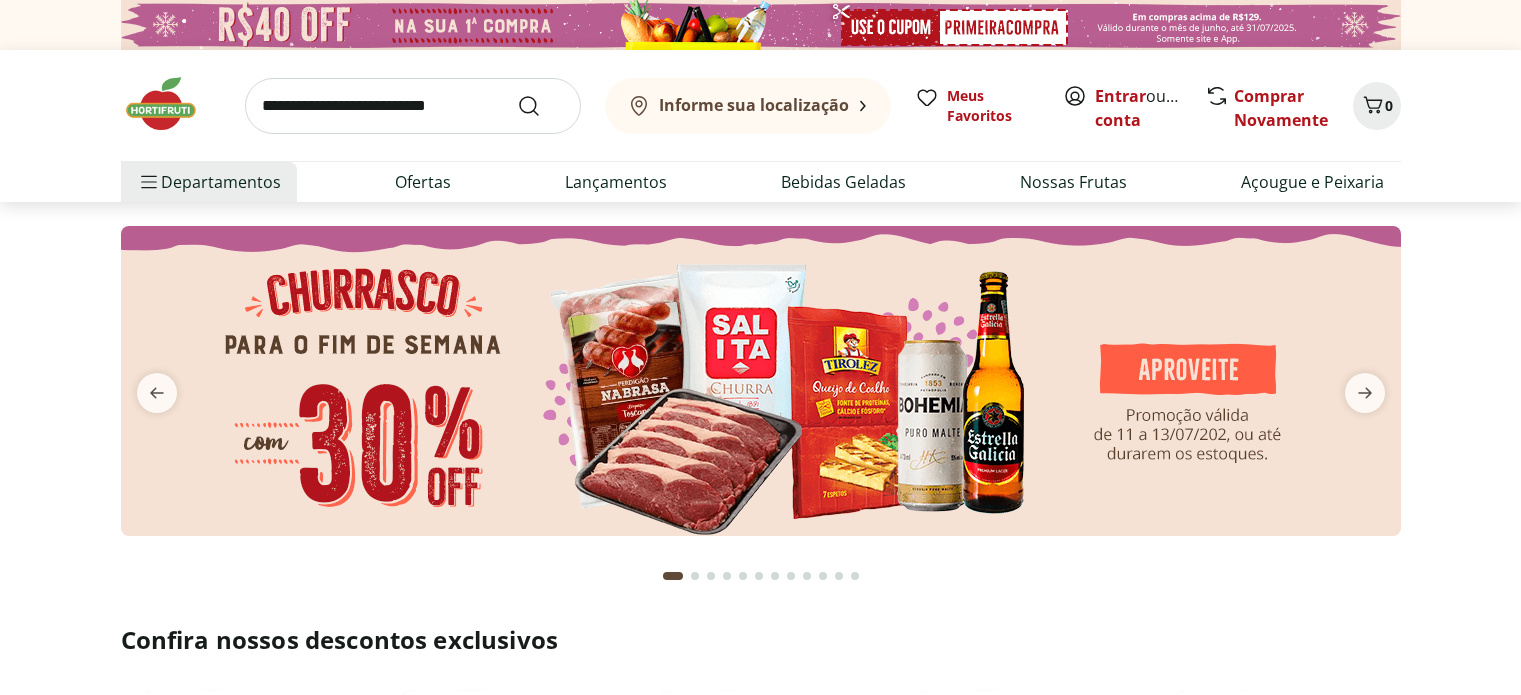 scroll, scrollTop: 0, scrollLeft: 0, axis: both 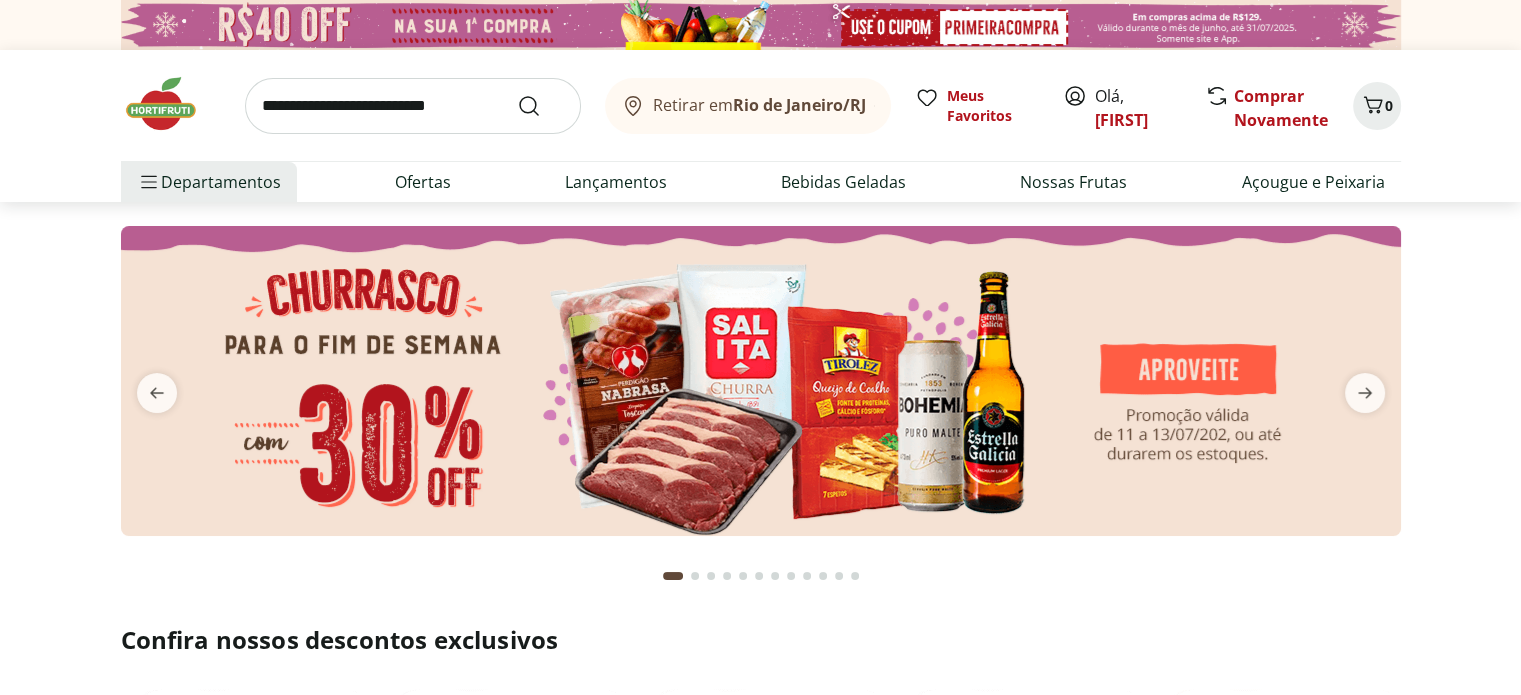 click at bounding box center (413, 106) 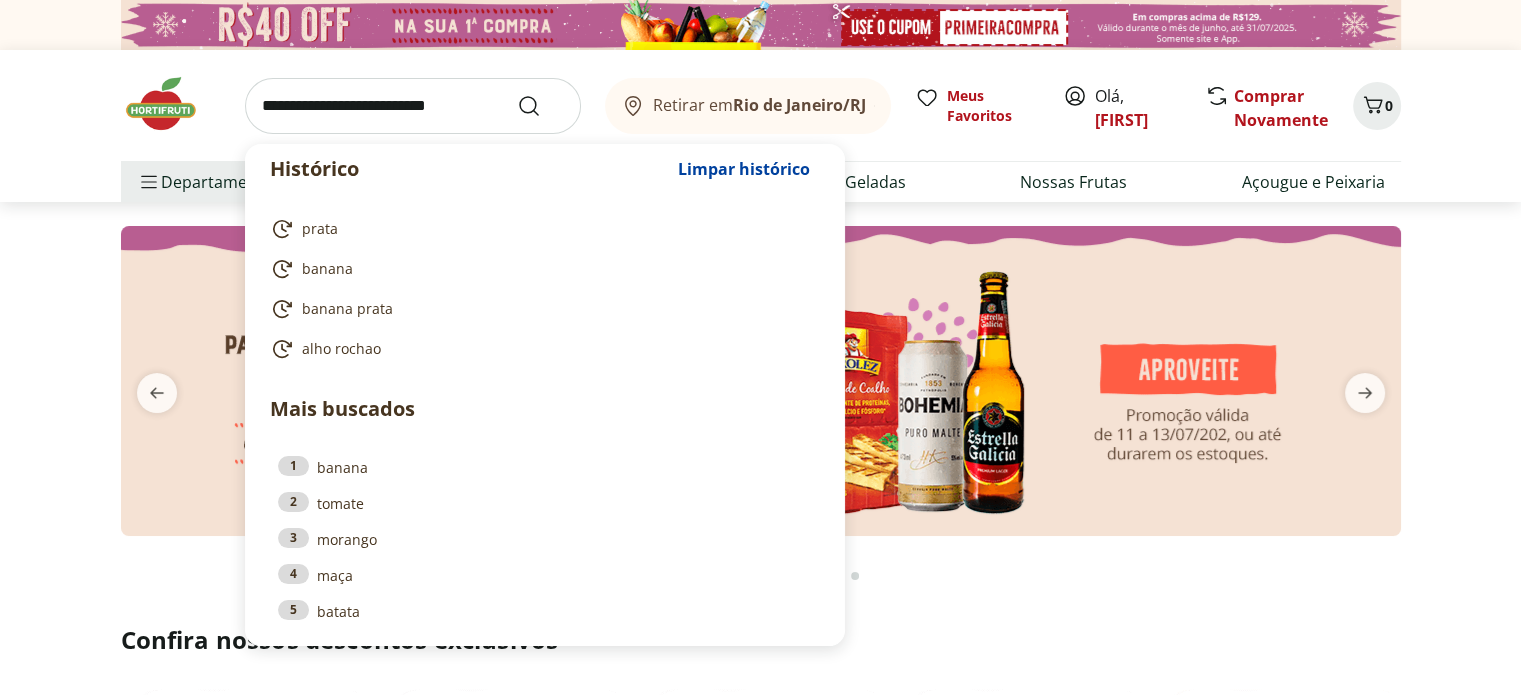 paste on "**********" 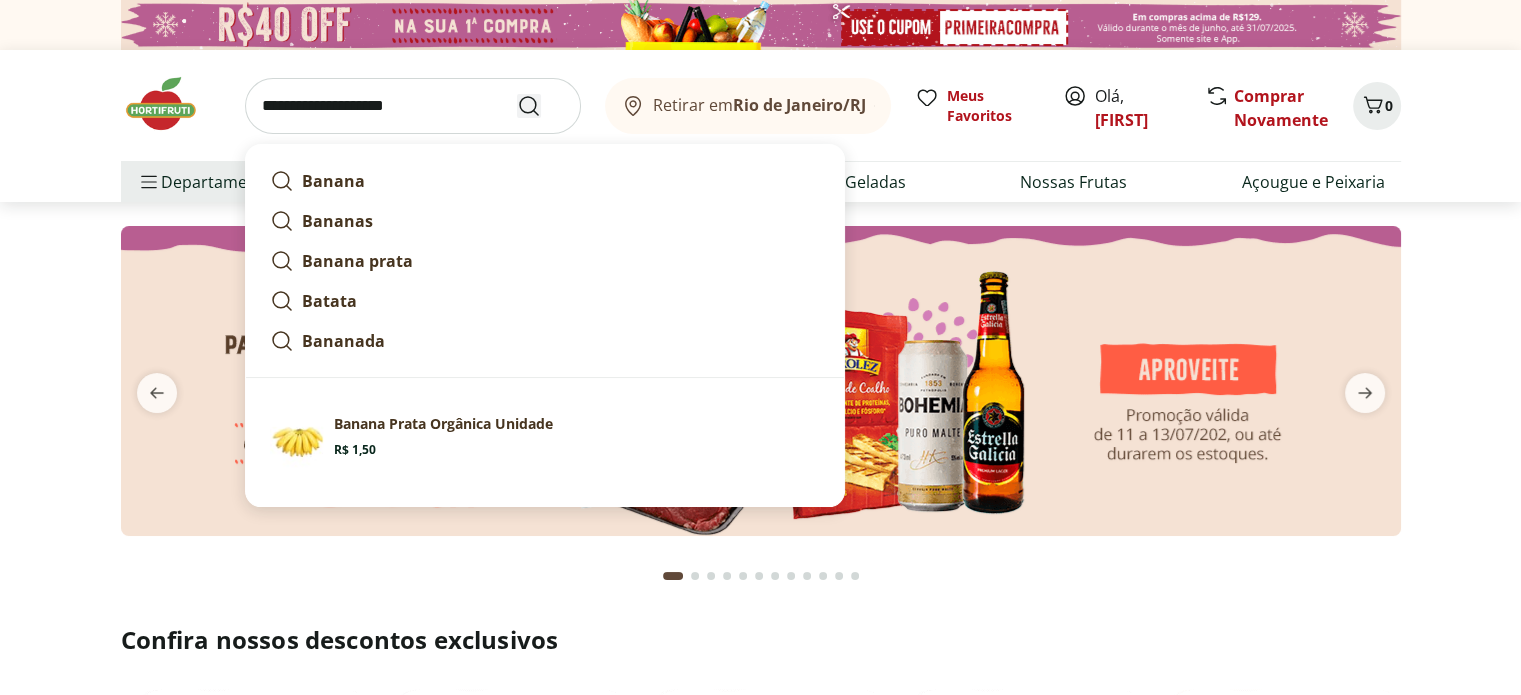 type on "**********" 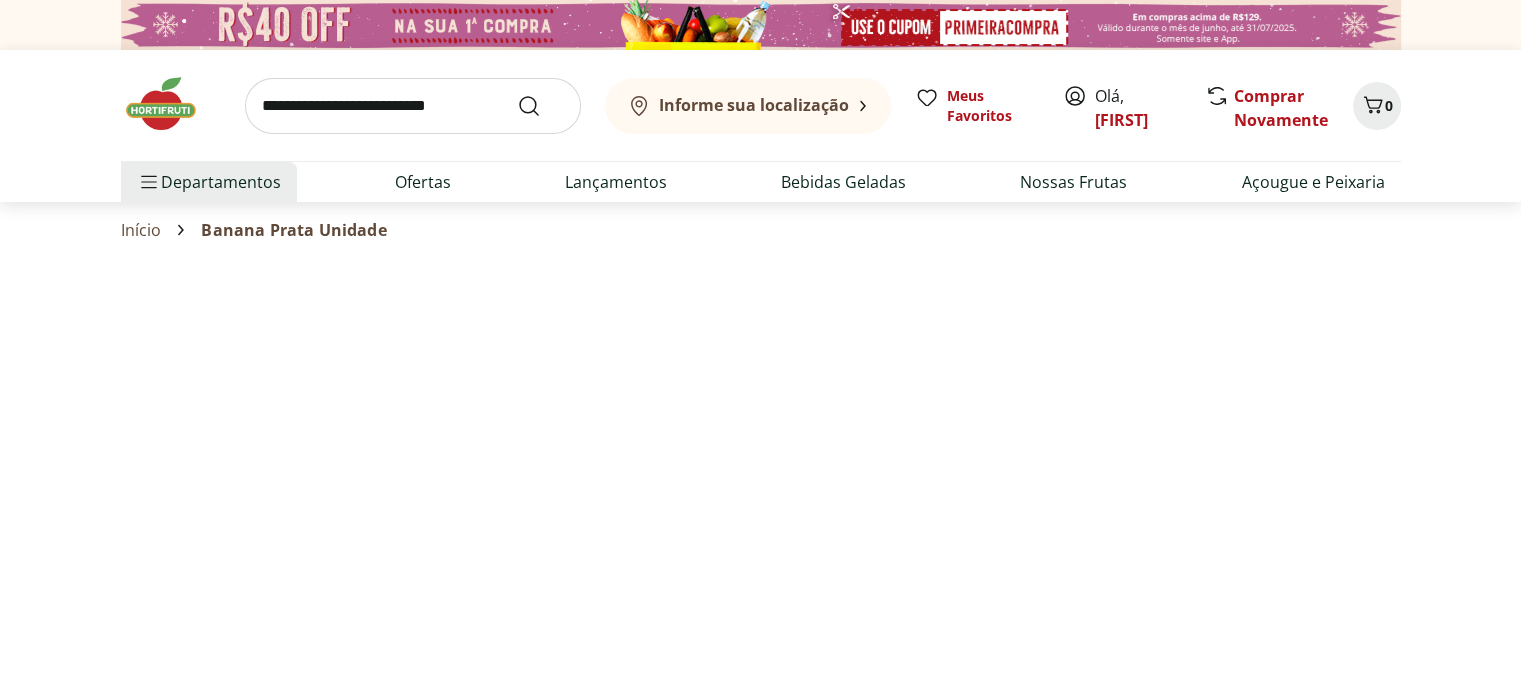 select on "**********" 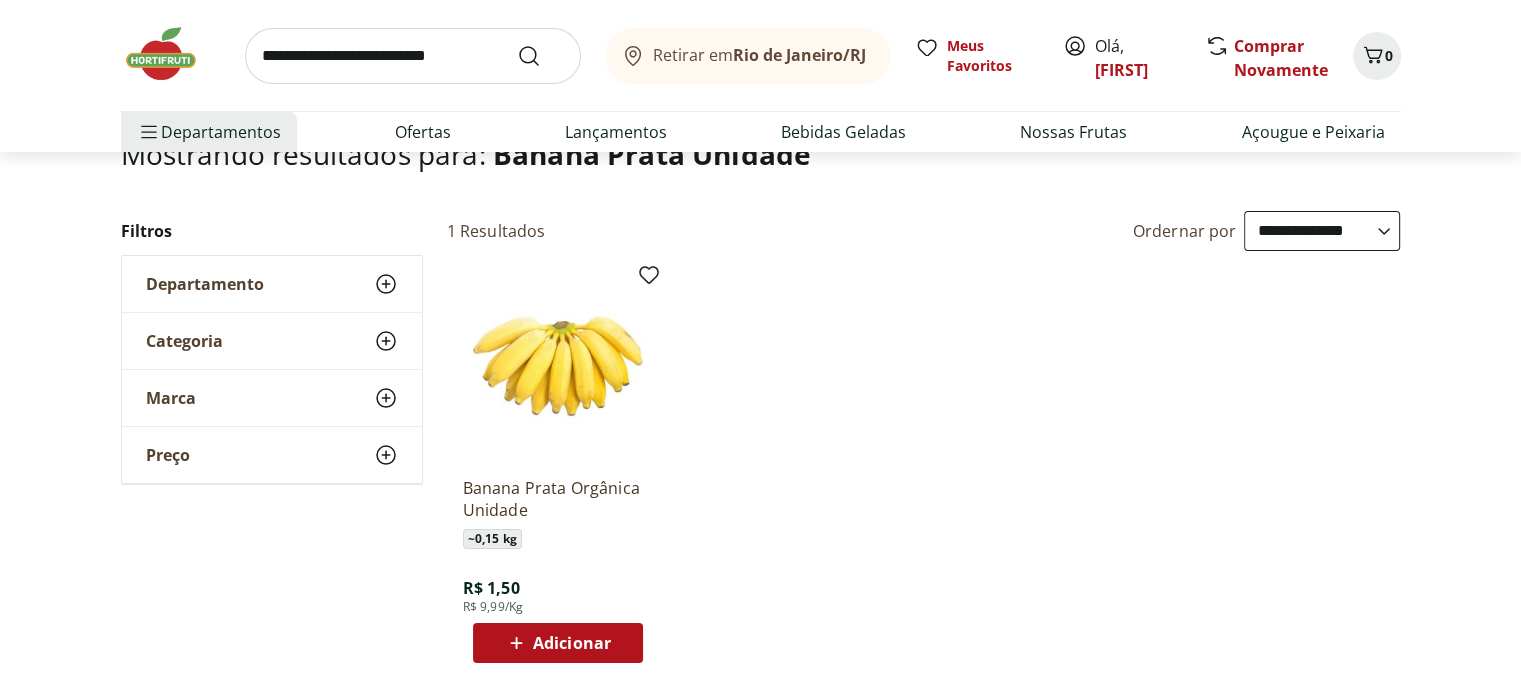 scroll, scrollTop: 200, scrollLeft: 0, axis: vertical 